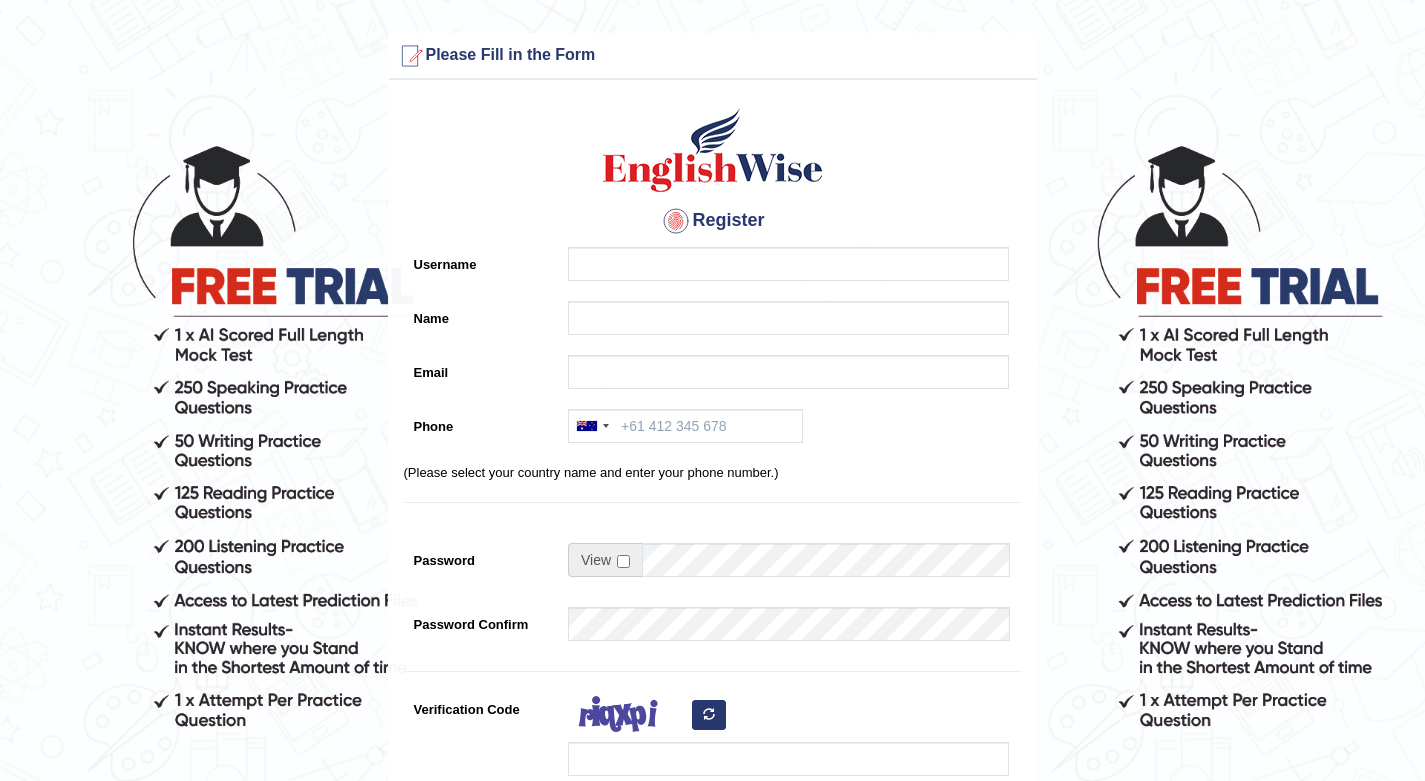 scroll, scrollTop: 0, scrollLeft: 0, axis: both 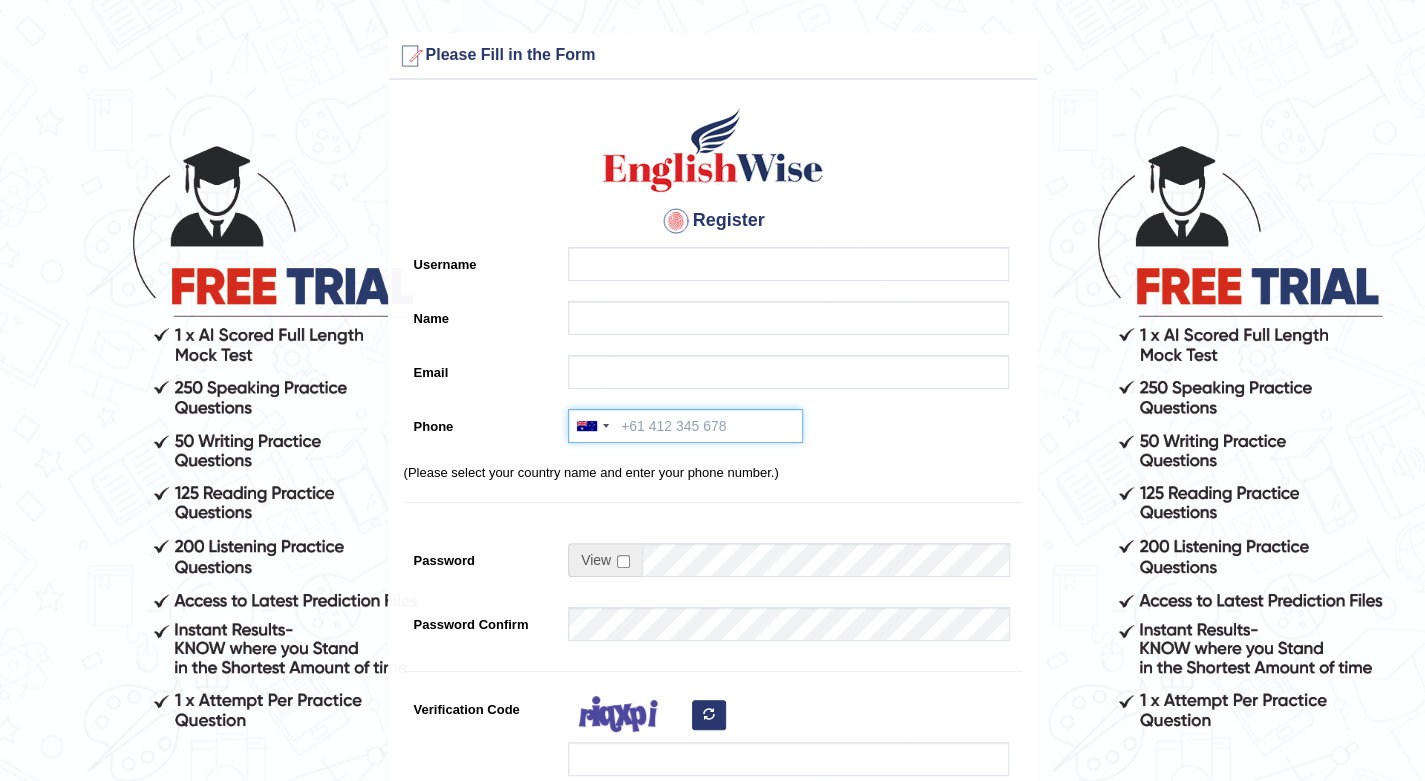 click on "Phone" at bounding box center (685, 426) 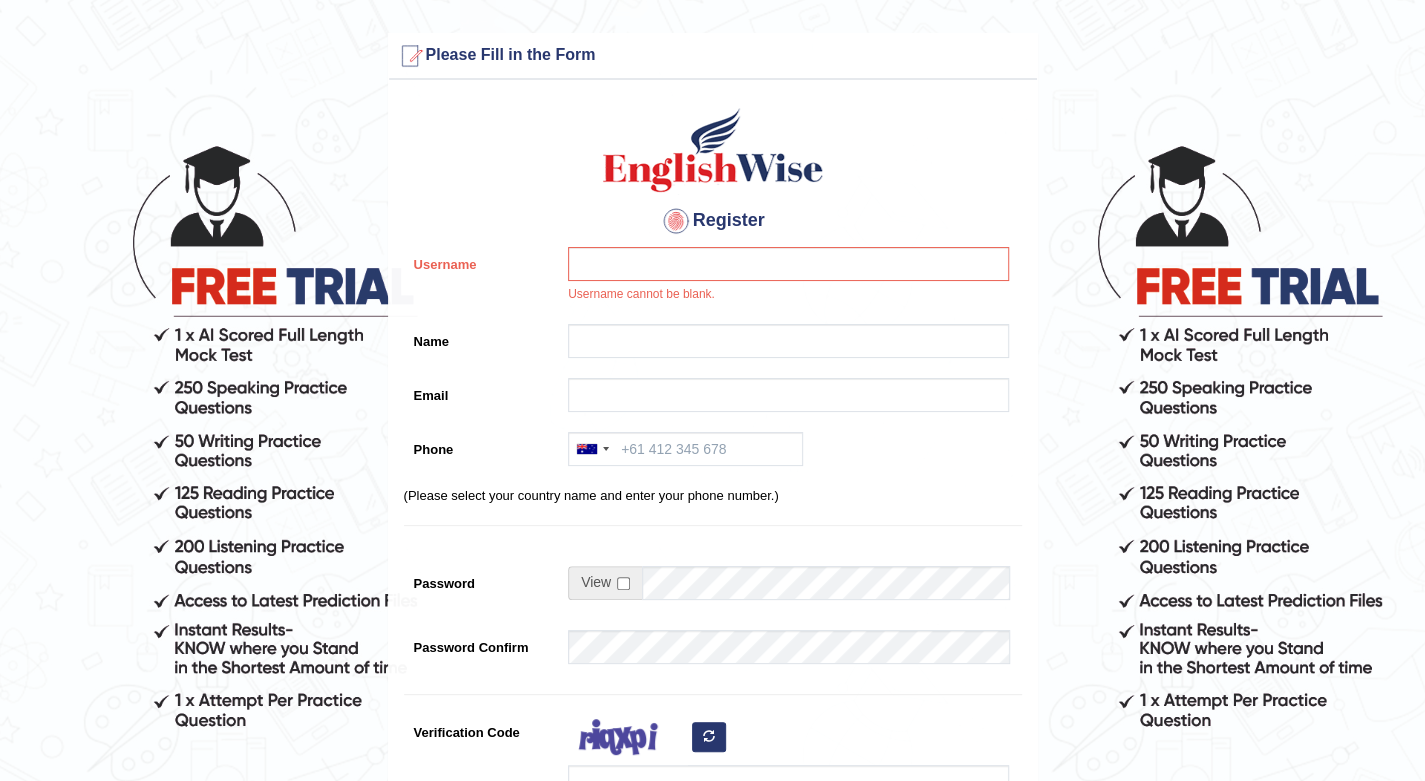 click on "Register
Username
Username cannot be blank.
Name
Email
Phone
Australia +61 India (भारत) +91 New Zealand +64 United States +1 Canada +1 United Arab Emirates (‫الإمارات العربية المتحدة‬‎) +971 Saudi Arabia (‫المملكة العربية السعودية‬‎) +966 Bahrain (‫البحرين‬‎) +973 Afghanistan (‫افغانستان‬‎) +93 Albania (Shqipëri) +355 Algeria (‫الجزائر‬‎) +213 American Samoa +1 Andorra +376 Angola +244 Anguilla +1 Antigua and Barbuda +1 Argentina +54 Armenia (Հայաստան) +374 Aruba +297 Australia +61 Austria (Österreich) +43 Azerbaijan (Azərbaycan) +994 Bahamas +1 Bahrain (‫البحرين‬‎) +973 Bangladesh (বাংলাদেশ) +880 Barbados +1 Belarus (Беларусь) +375 Belgium (België) +32 Belize +501 Benin (Bénin) +229 Bermuda +1 Bhutan (འབྲུག) +975 Bolivia +591 Bosnia and Herzegovina (Босна и Херцеговина) +387 Botswana" at bounding box center [713, 519] 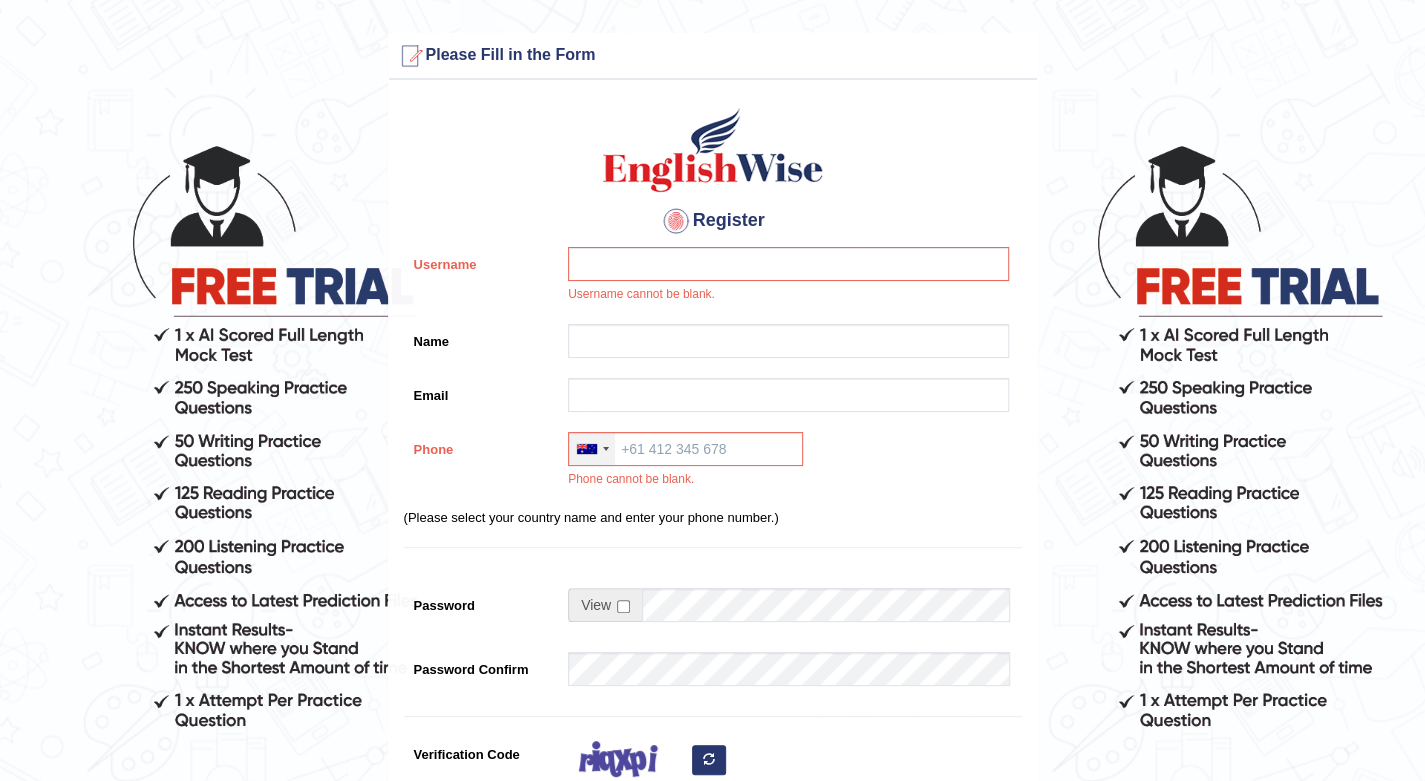 click at bounding box center (592, 449) 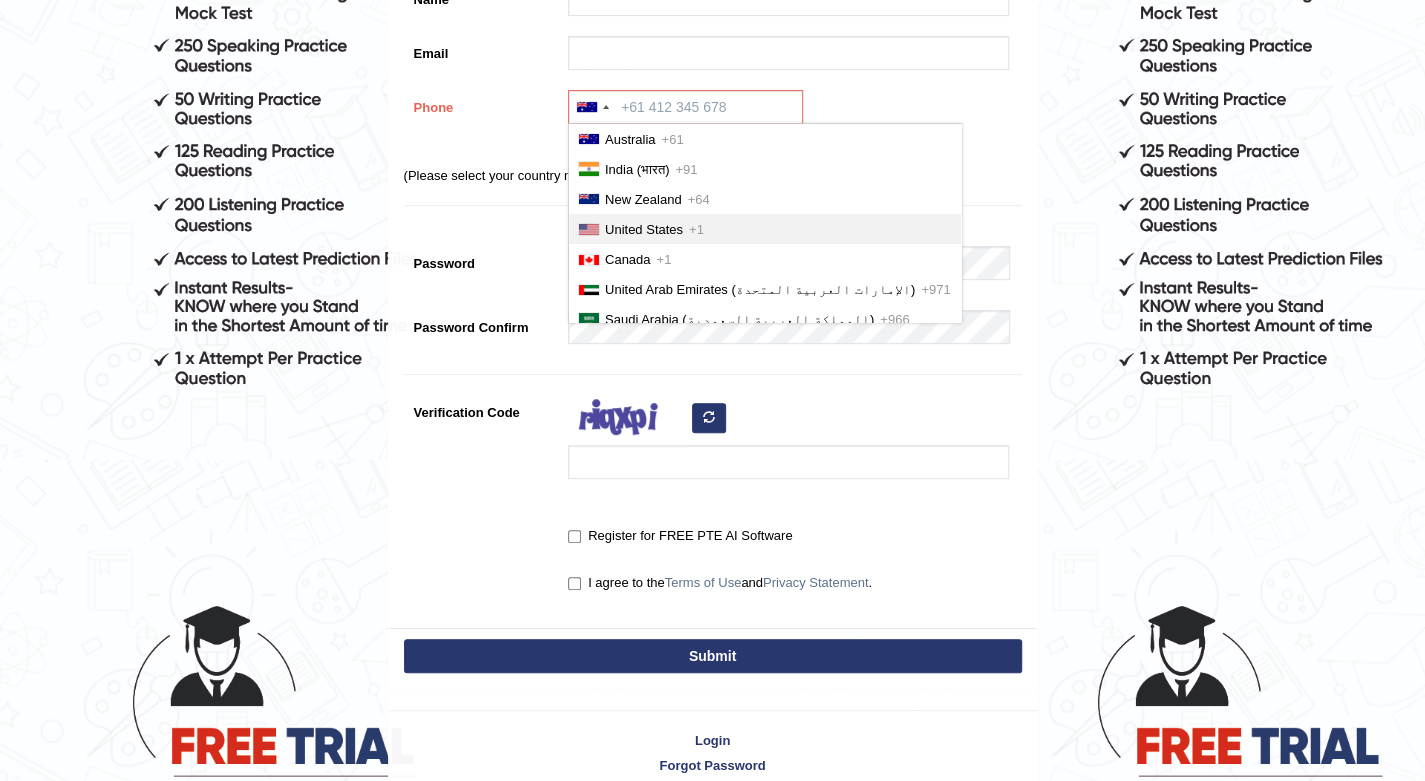 scroll, scrollTop: 433, scrollLeft: 0, axis: vertical 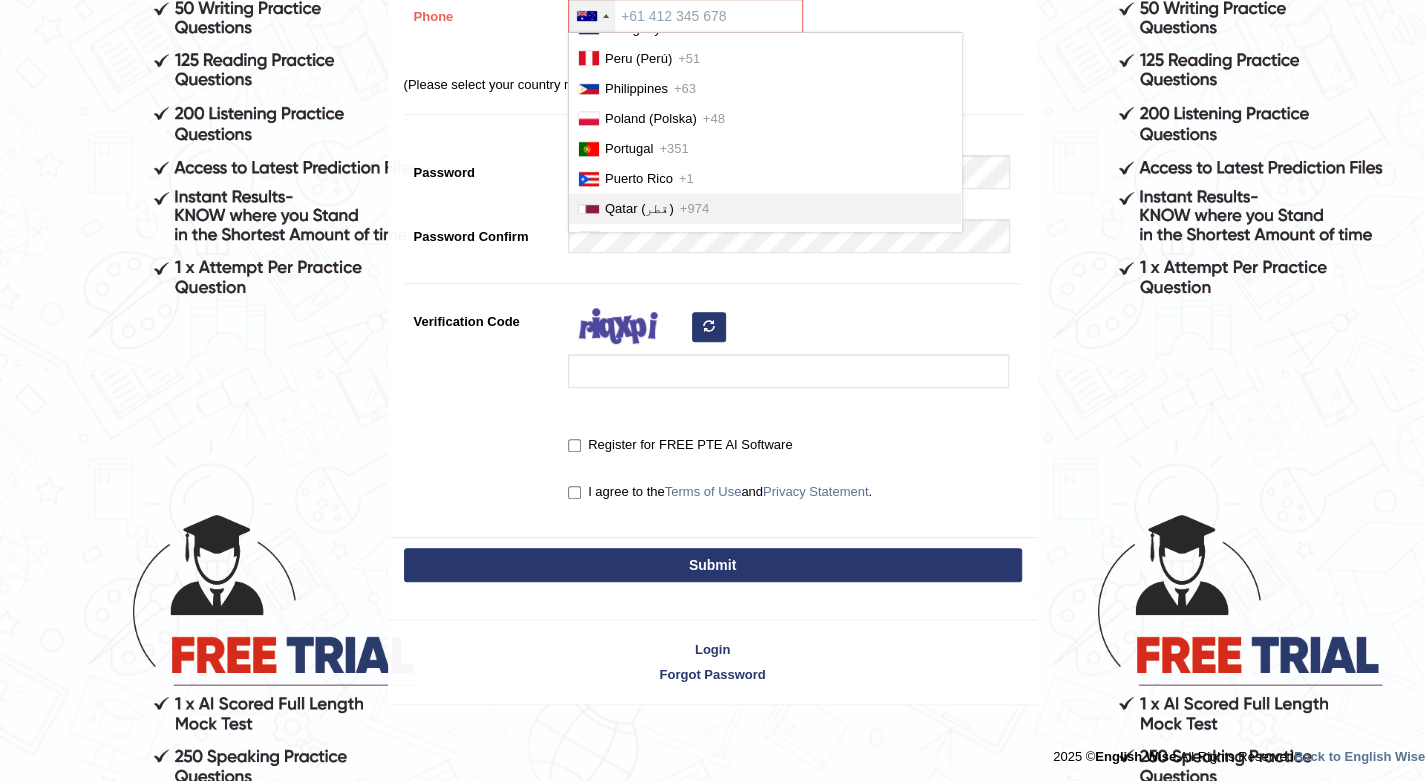 click on "Qatar (‫قطر‬‎)" at bounding box center [639, 208] 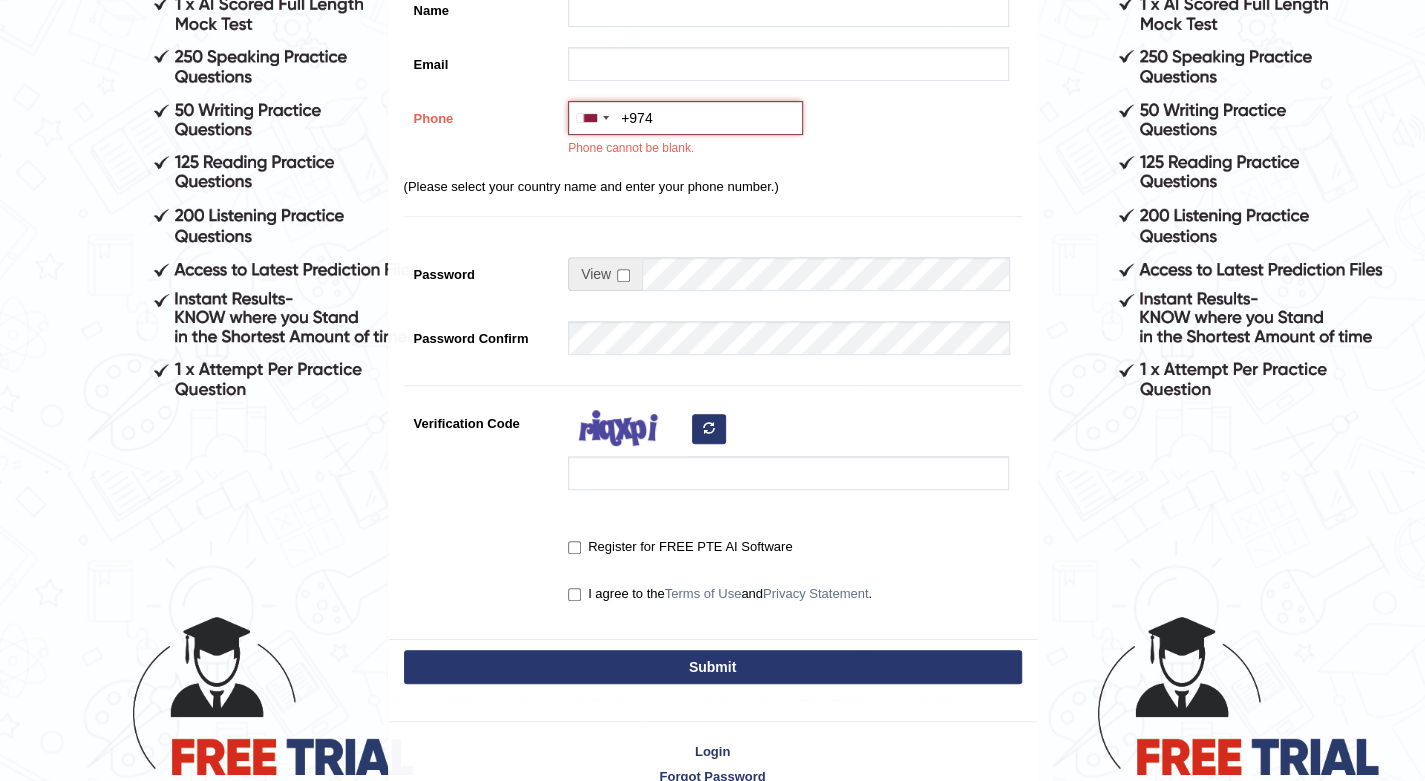 scroll, scrollTop: 31, scrollLeft: 0, axis: vertical 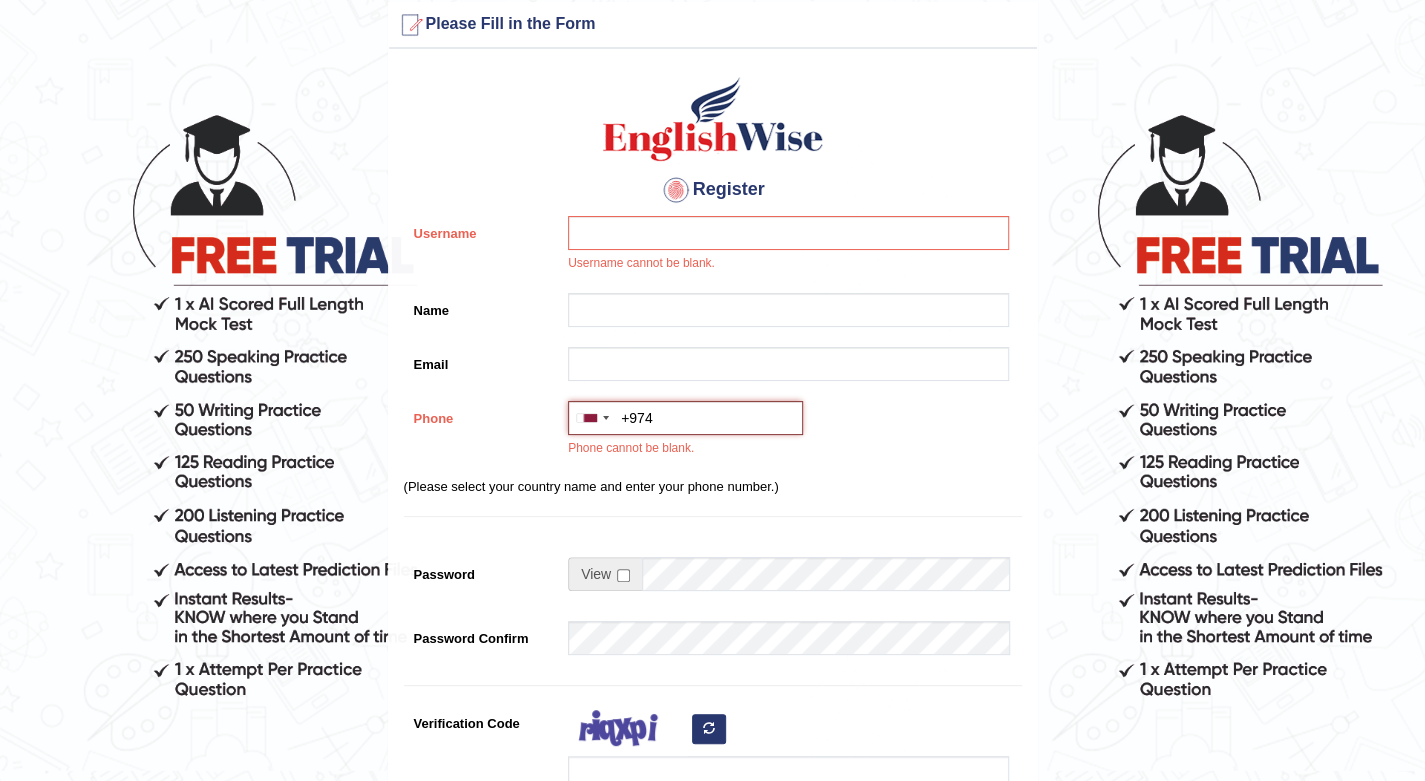 click on "+974" at bounding box center [685, 418] 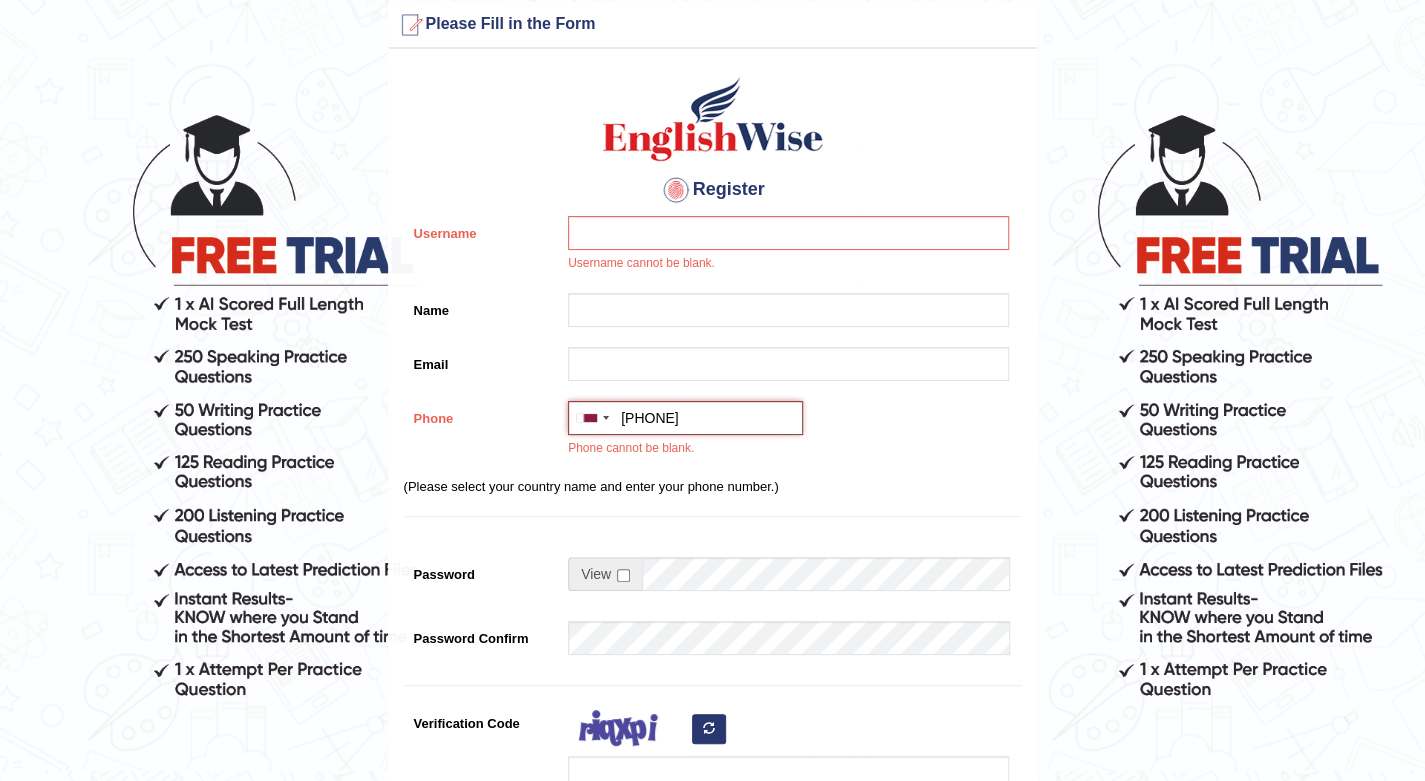 scroll, scrollTop: 433, scrollLeft: 0, axis: vertical 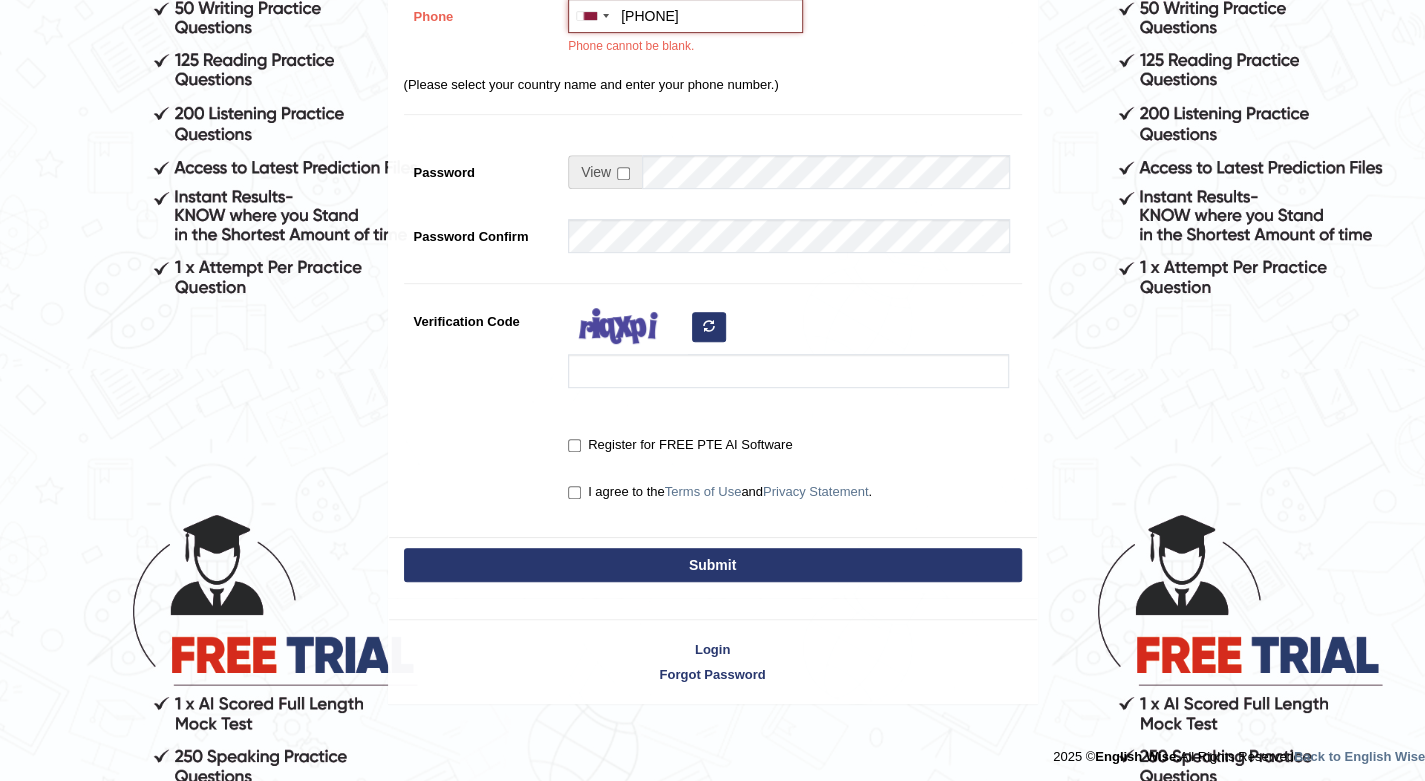 type on "+974" 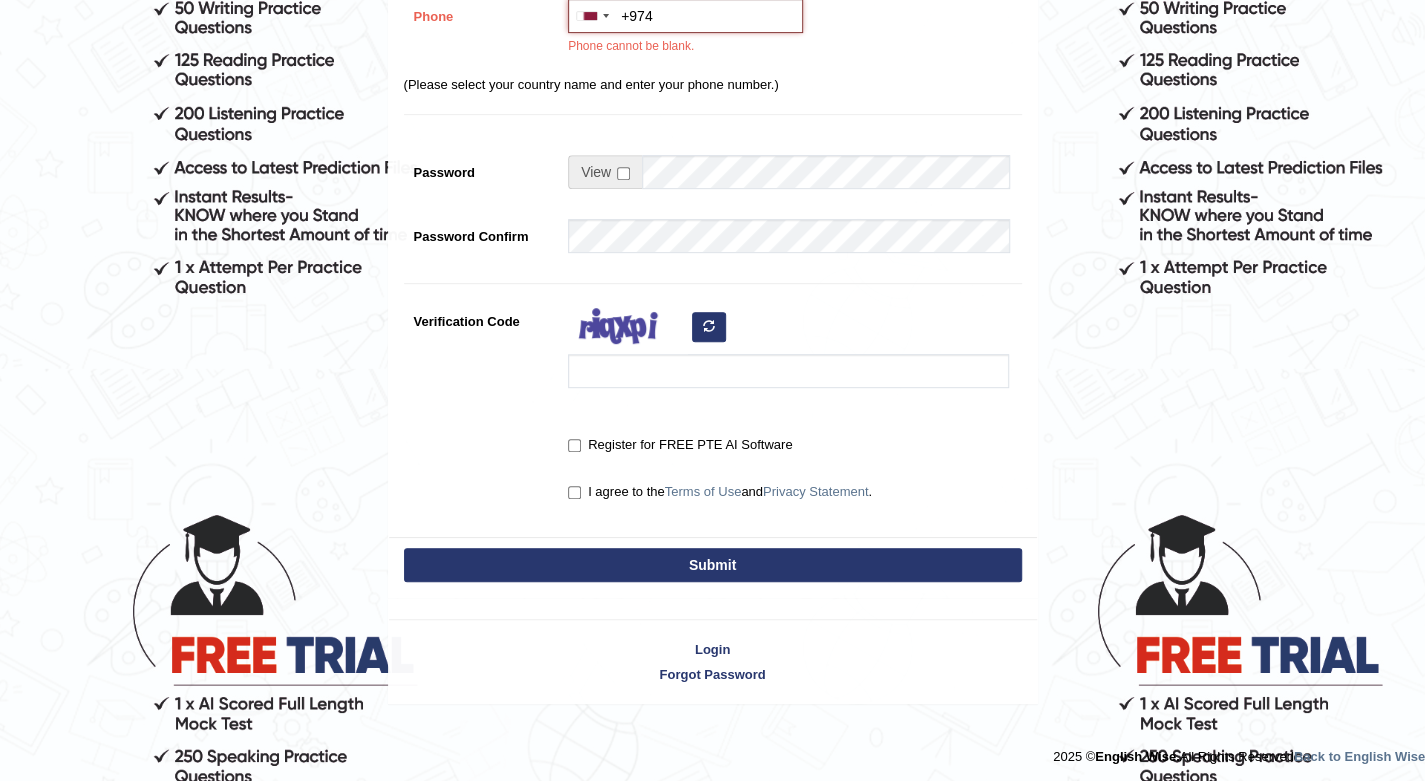 click on "Submit" at bounding box center [713, 565] 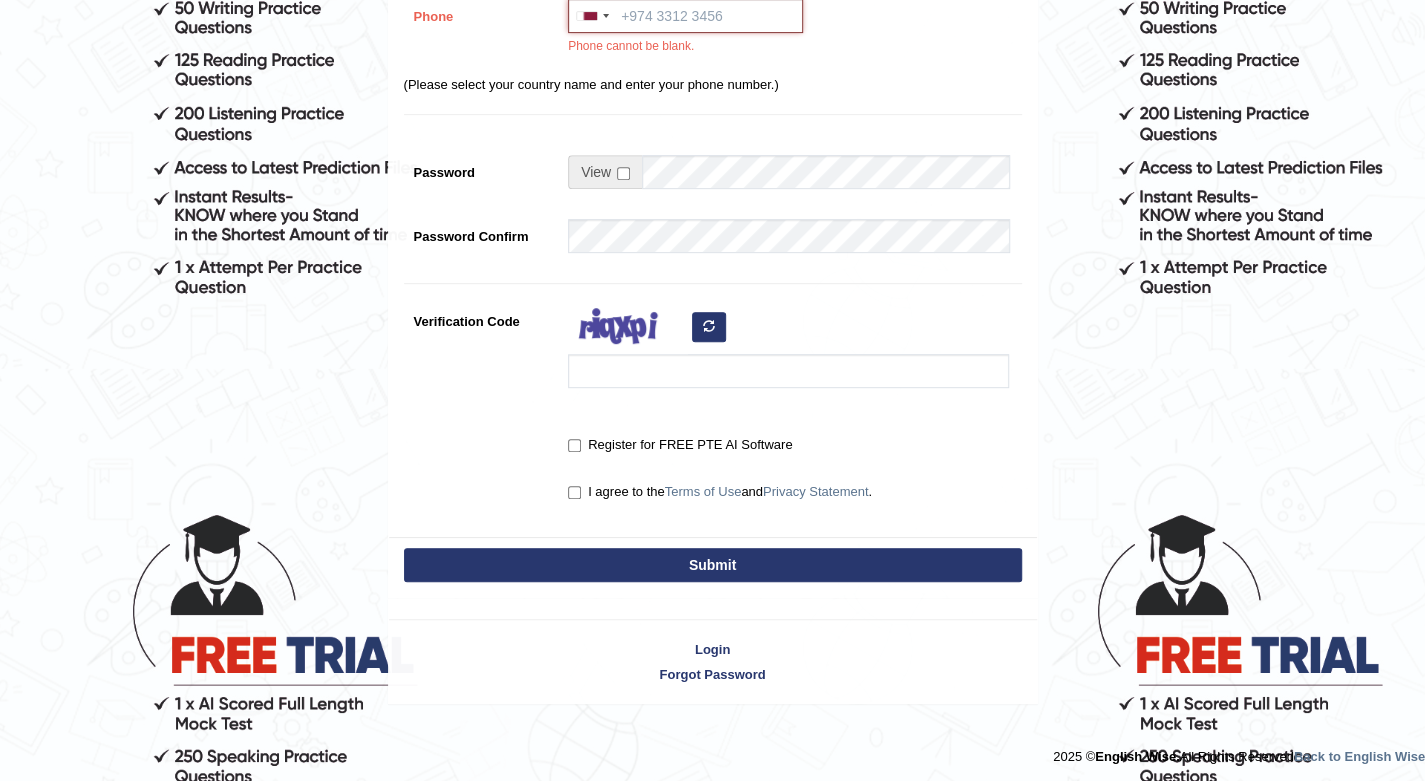 scroll, scrollTop: 438, scrollLeft: 0, axis: vertical 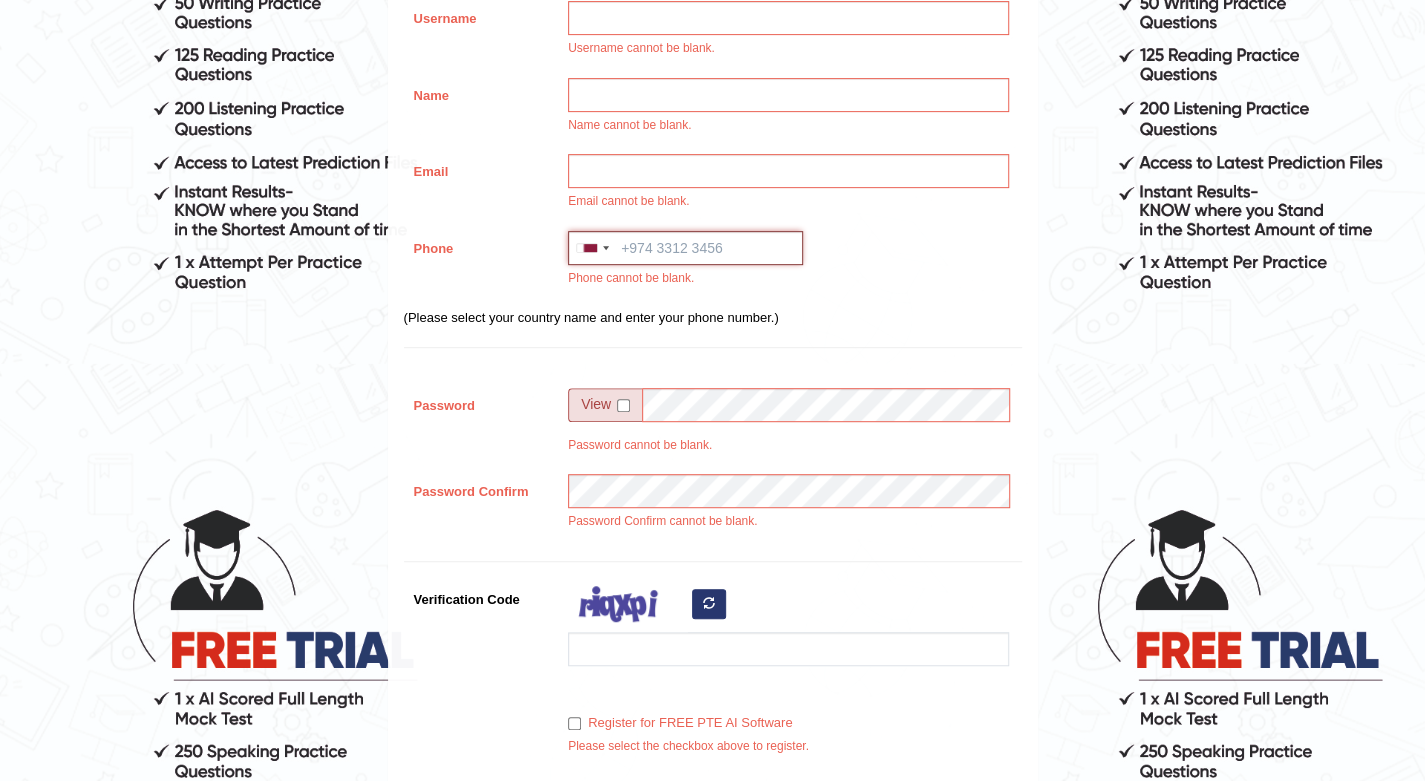 click on "Phone" at bounding box center [685, 248] 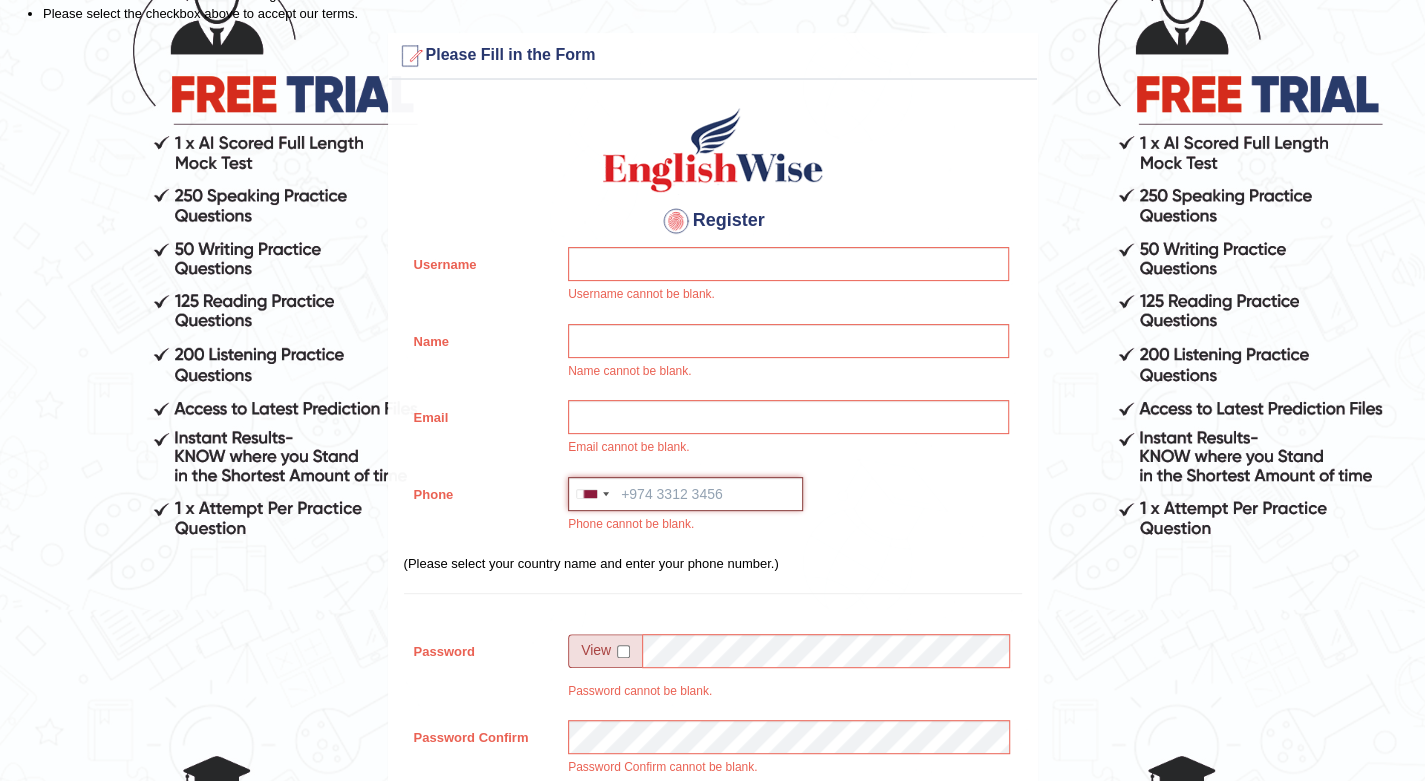 scroll, scrollTop: 161, scrollLeft: 0, axis: vertical 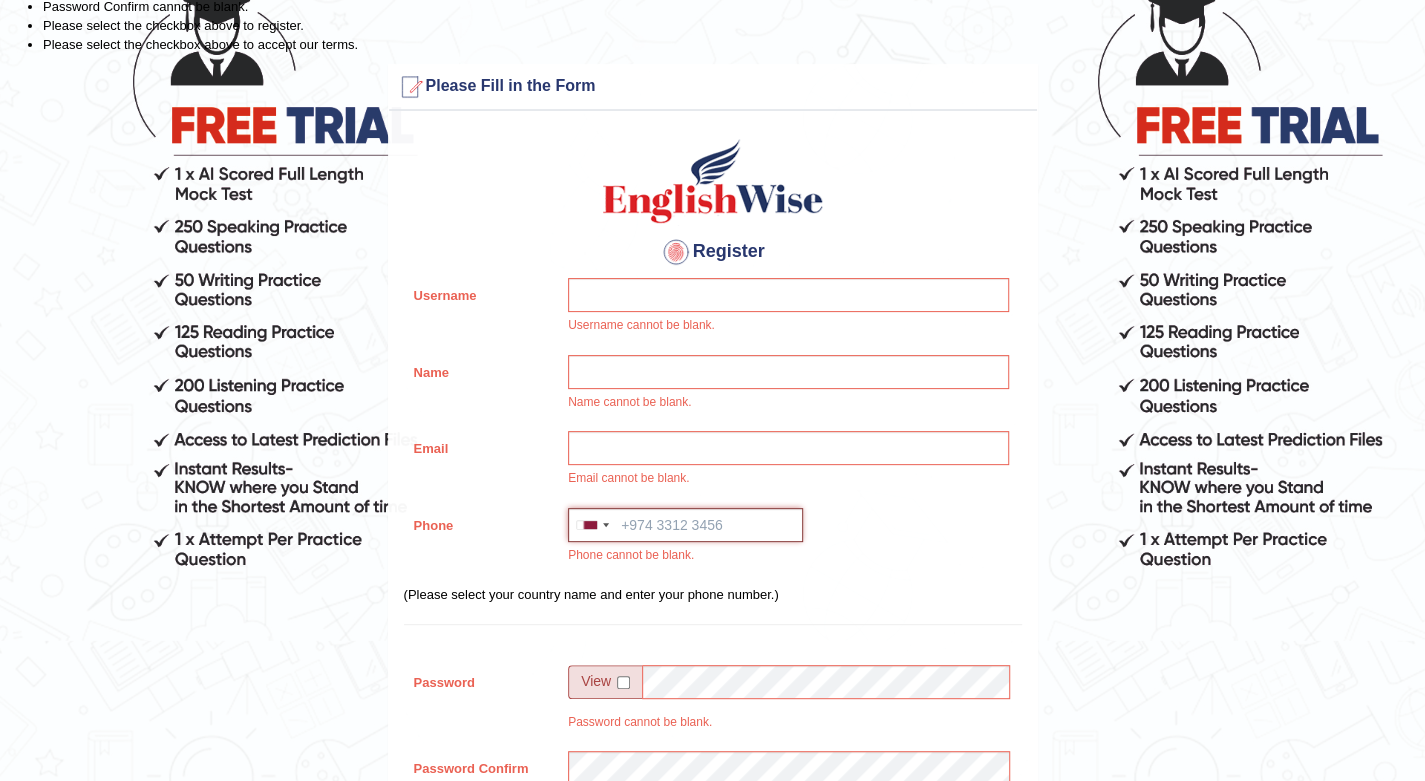 click on "Phone" at bounding box center [685, 525] 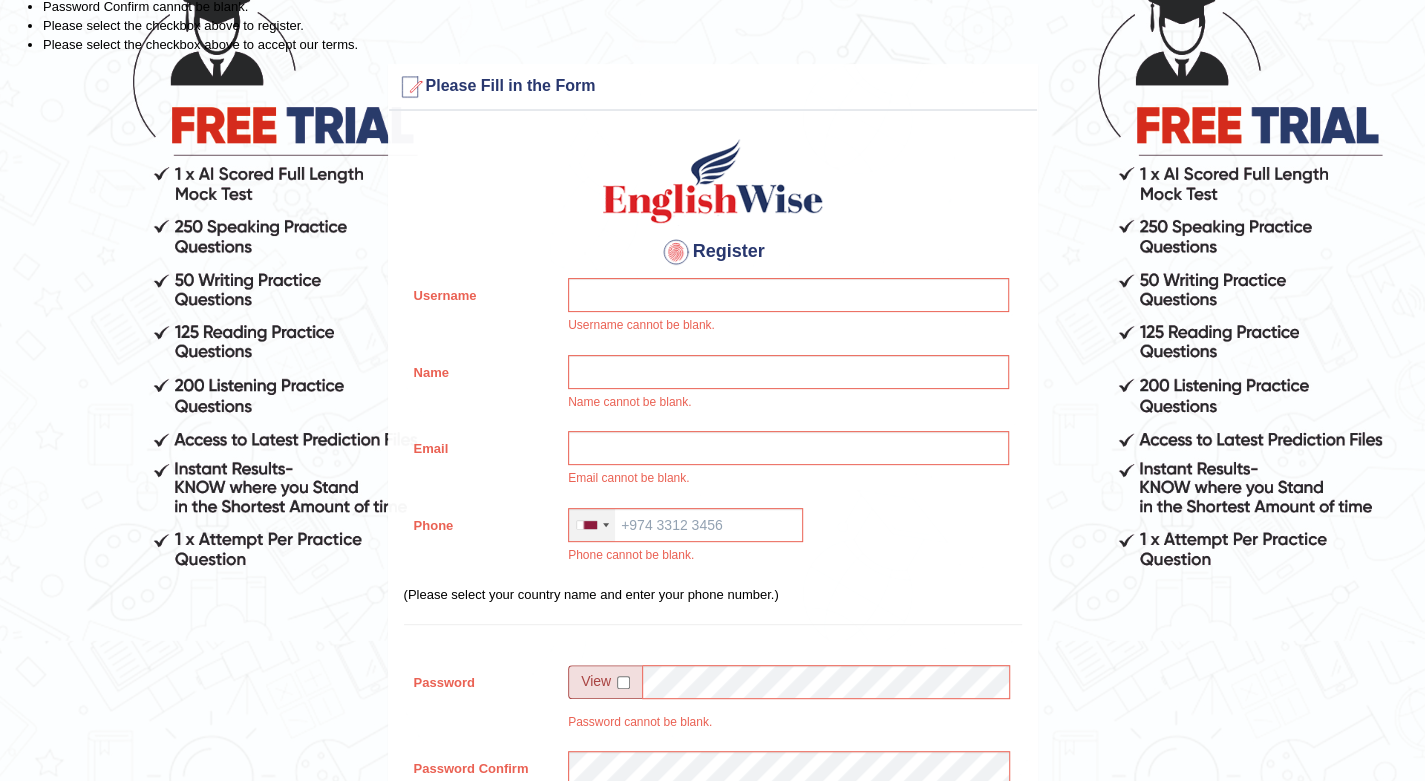 click at bounding box center (592, 525) 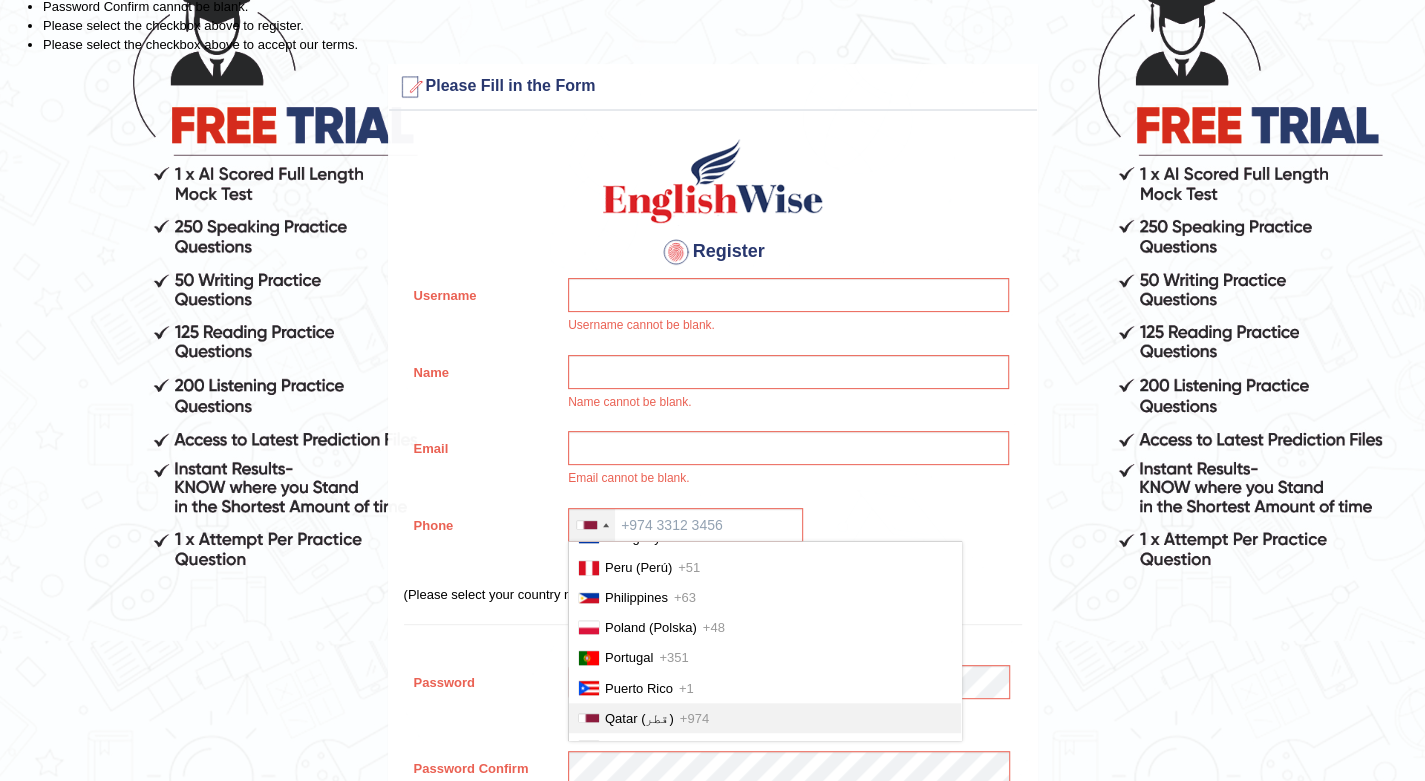 scroll, scrollTop: 5388, scrollLeft: 0, axis: vertical 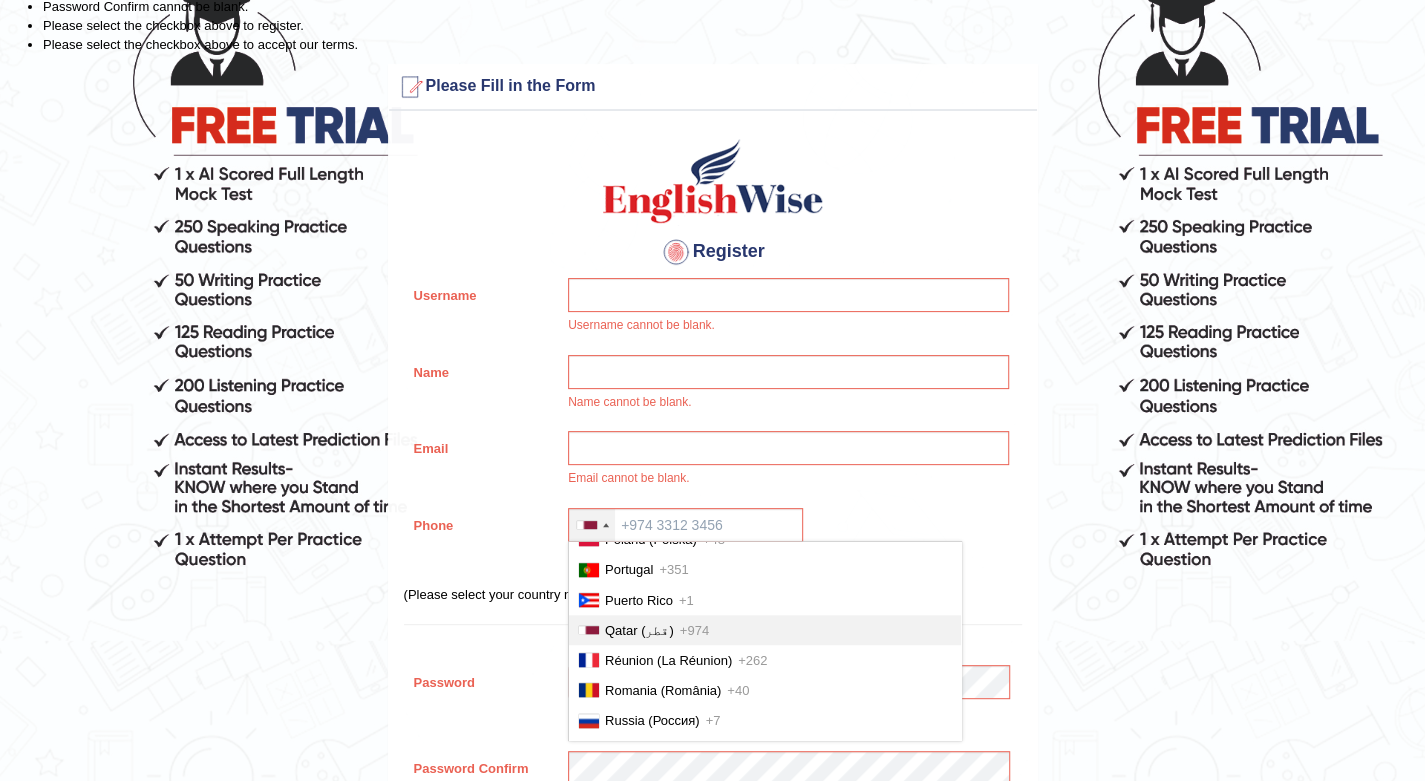 click at bounding box center (592, 525) 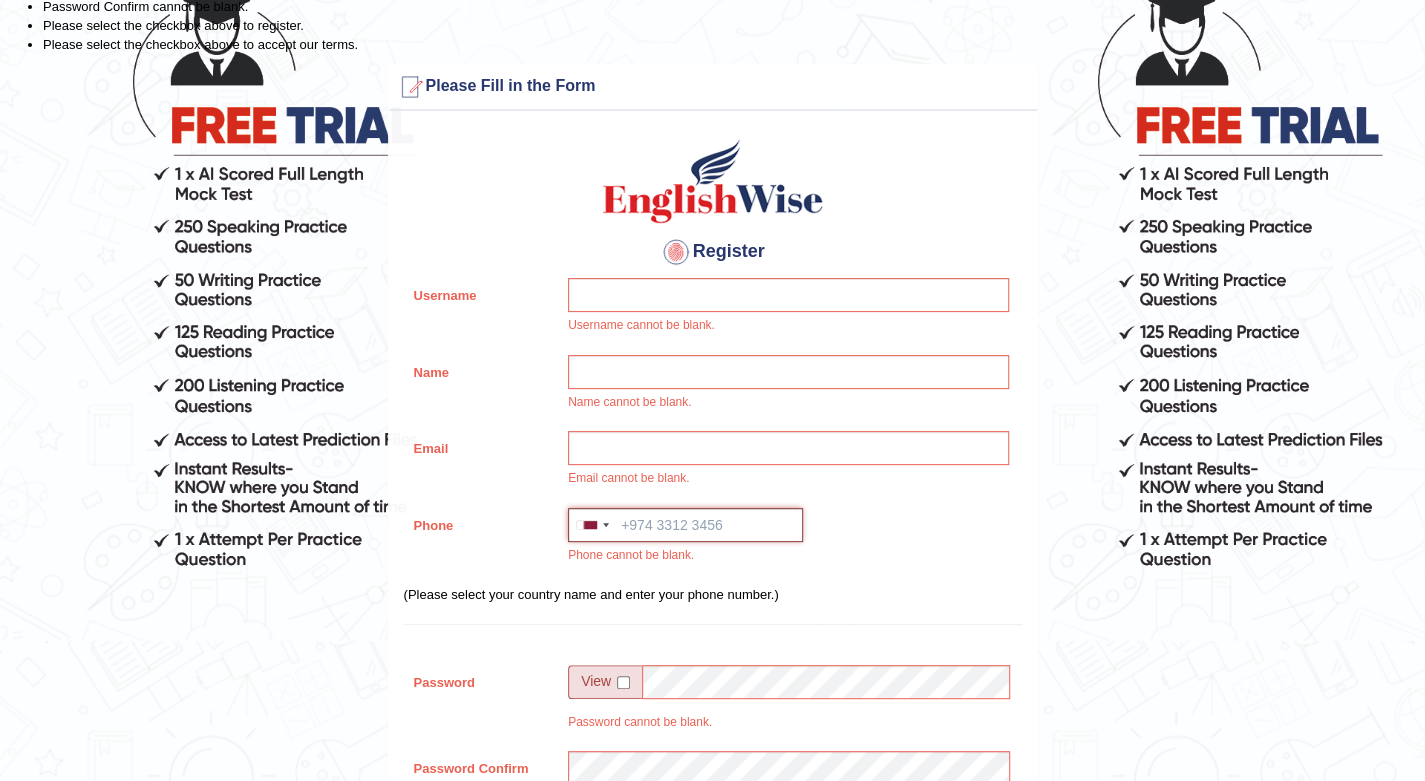 click on "Phone" at bounding box center (685, 525) 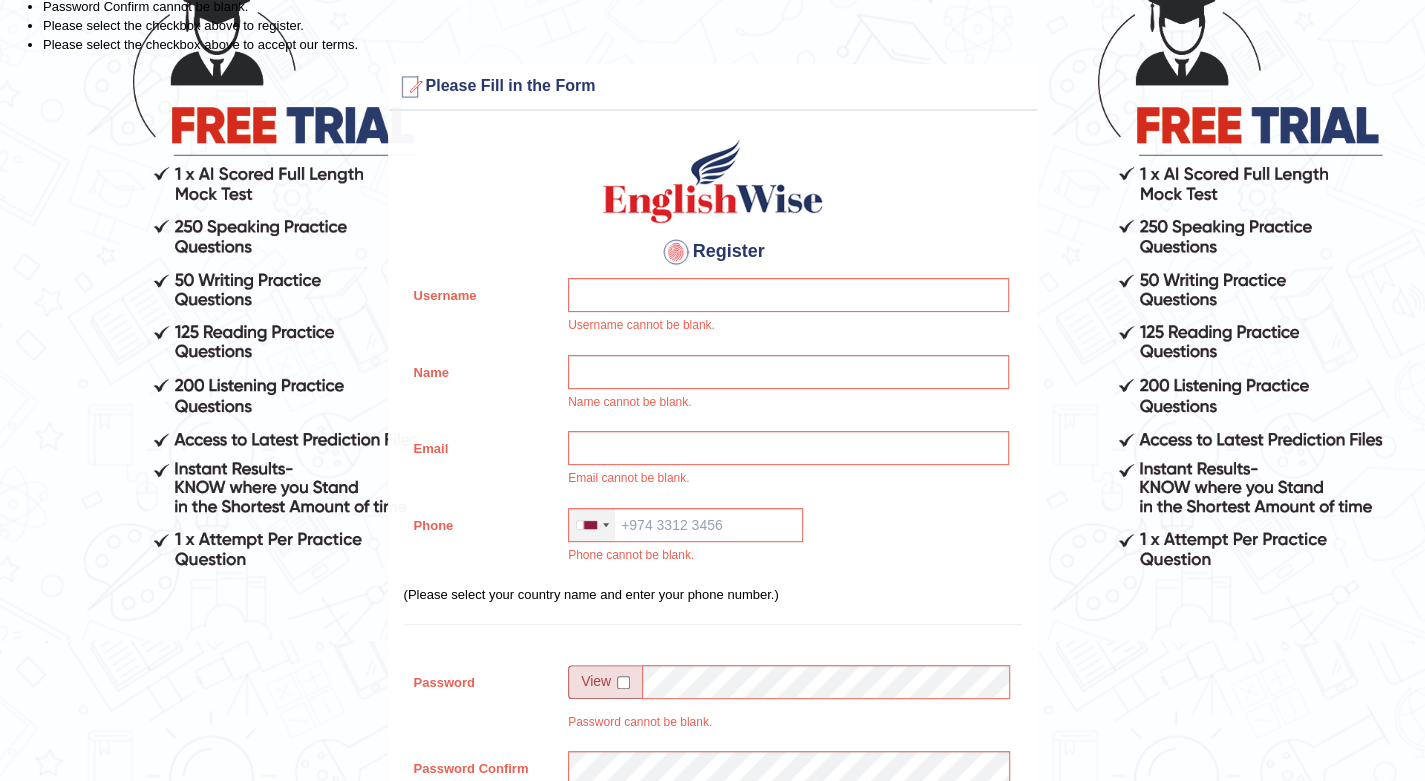 click at bounding box center [587, 525] 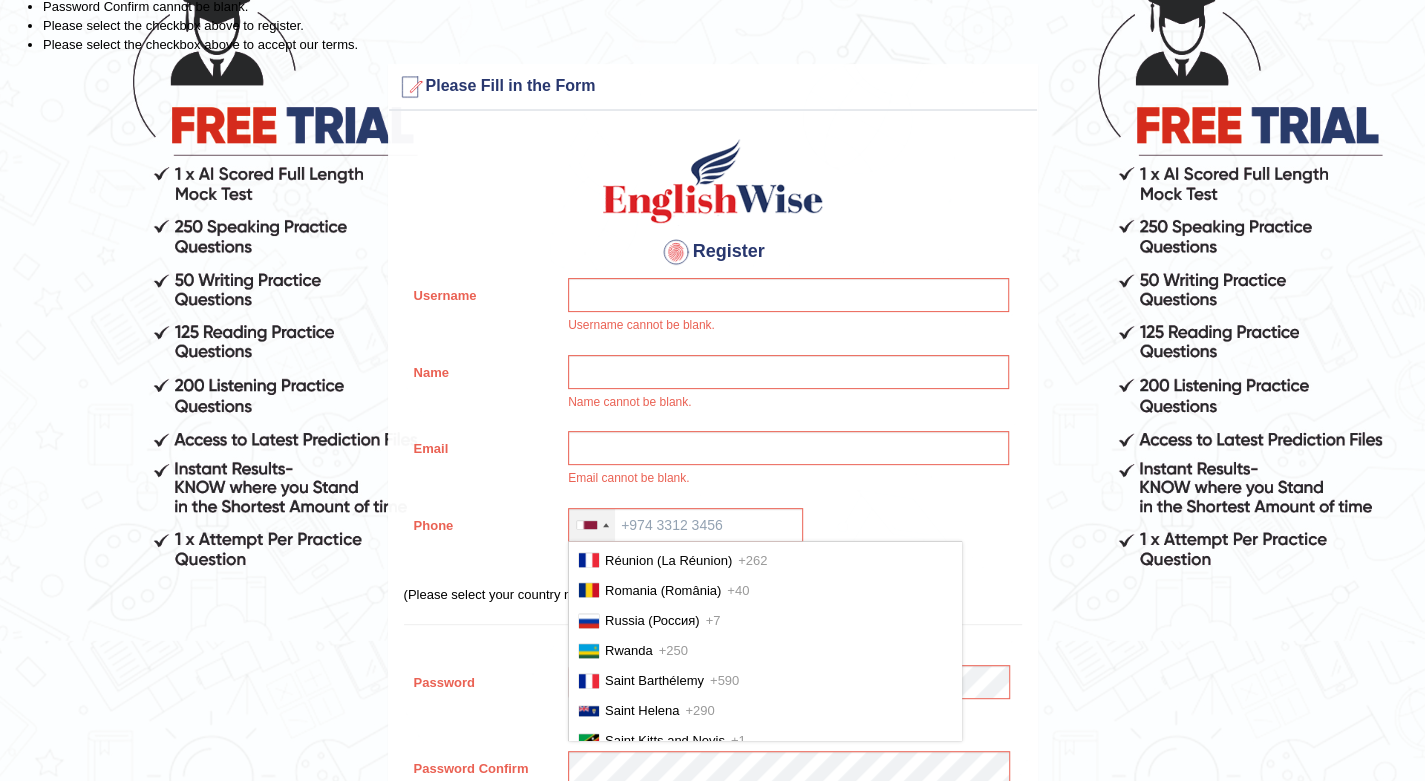 scroll, scrollTop: 5388, scrollLeft: 0, axis: vertical 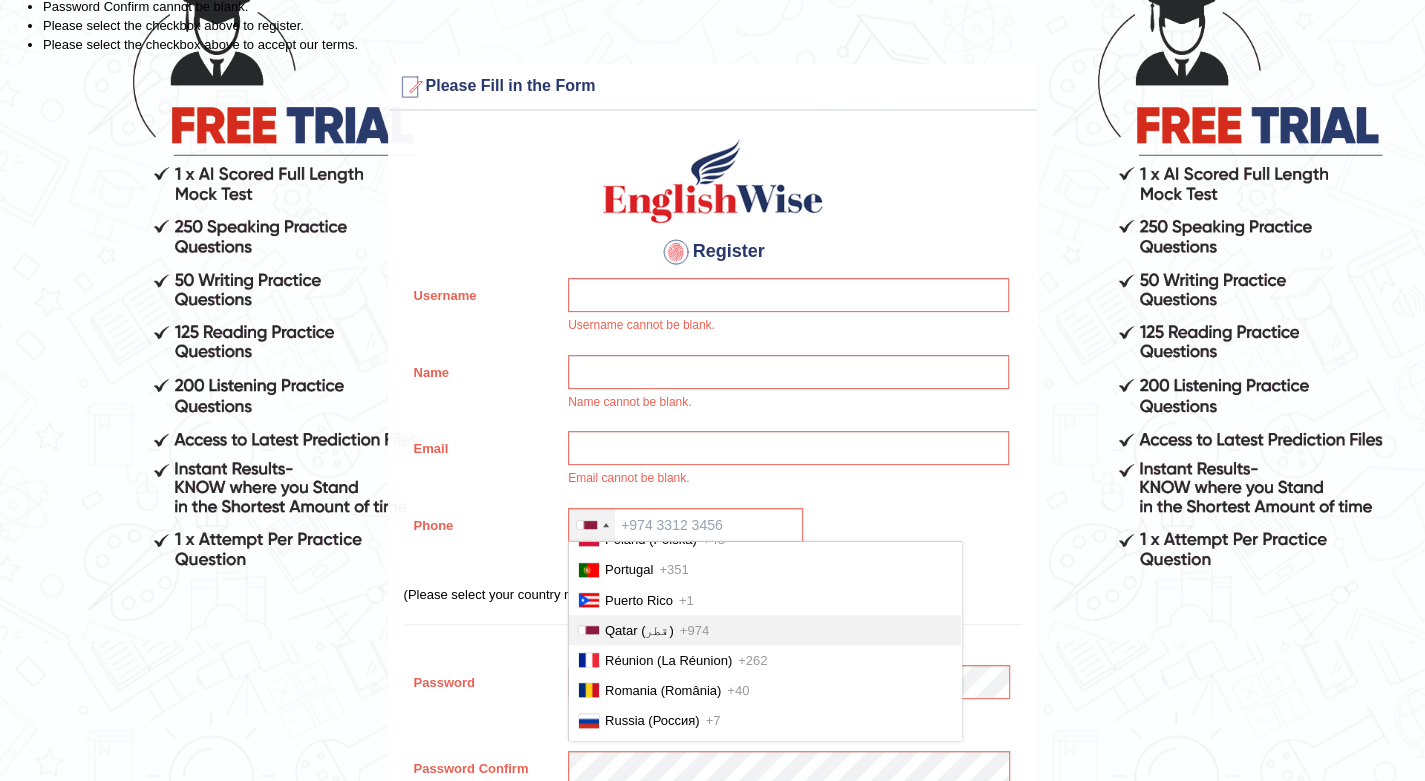 click on "Qatar (‫قطر‬‎)" at bounding box center (639, 630) 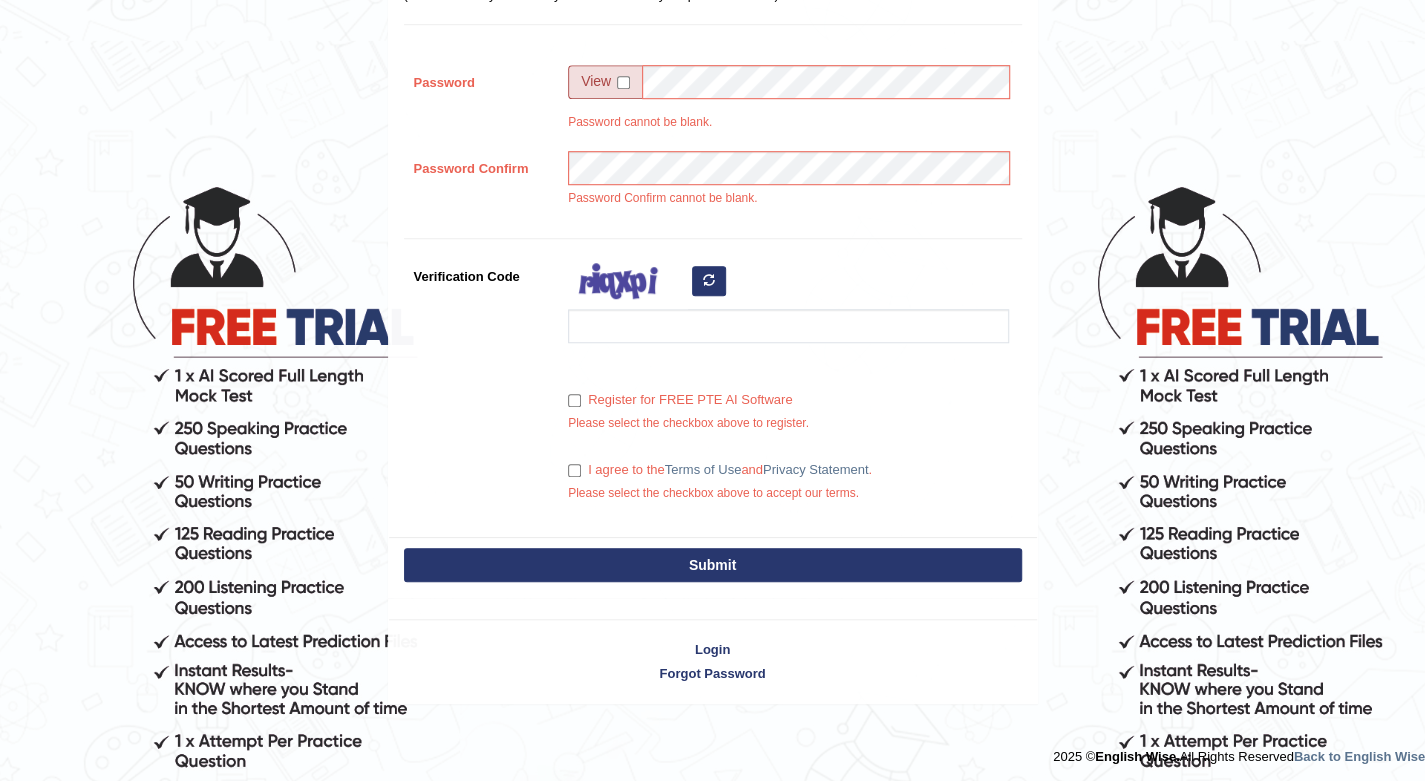 scroll, scrollTop: 78, scrollLeft: 0, axis: vertical 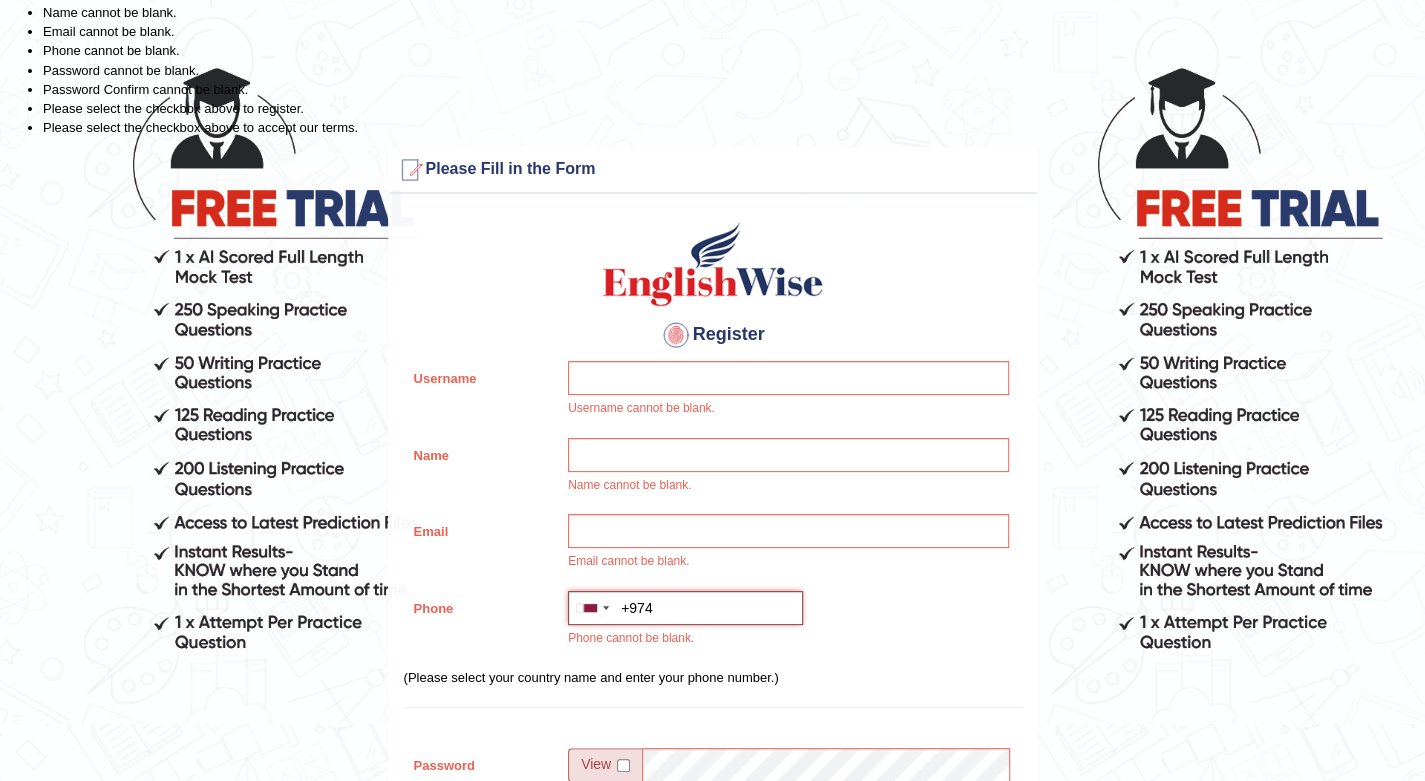 click on "+974" at bounding box center [685, 608] 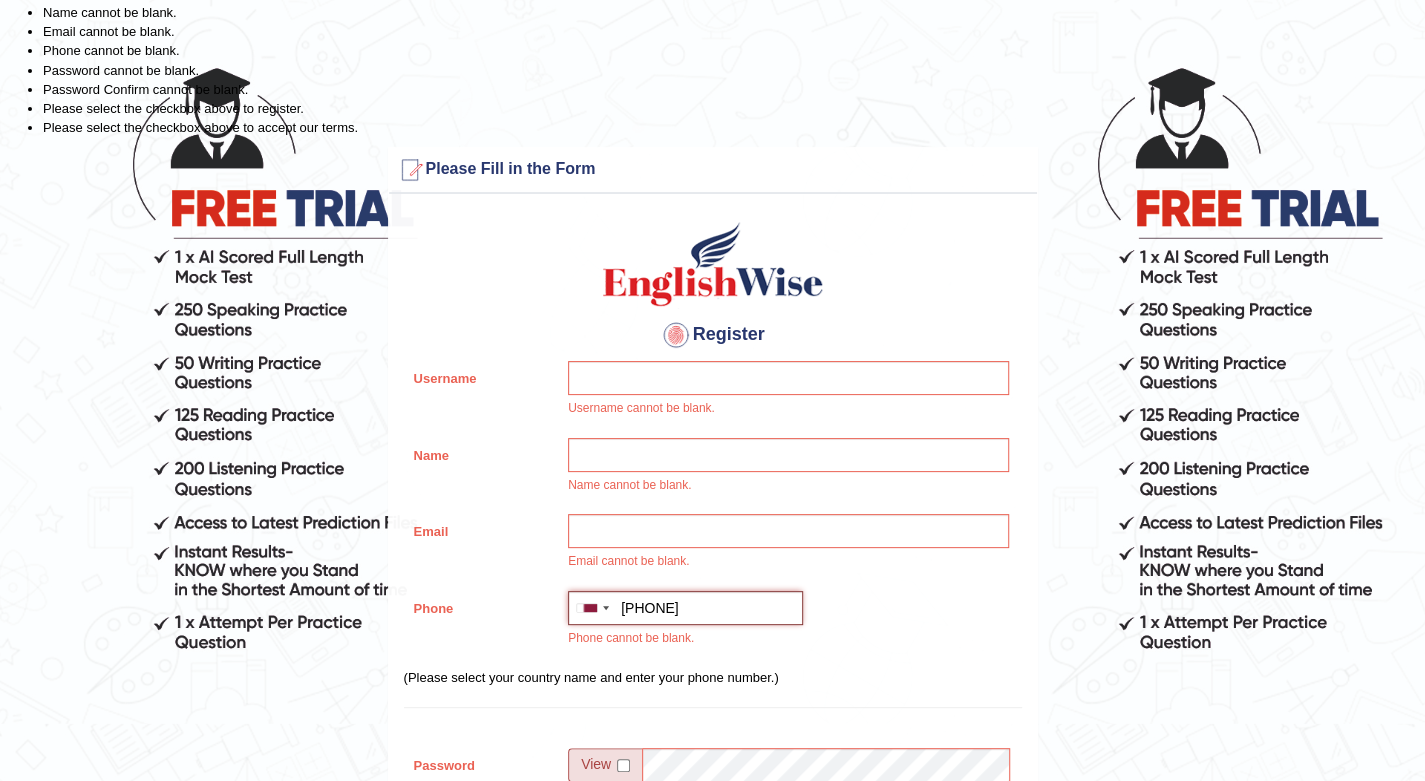 click on "+97433130095" at bounding box center [685, 608] 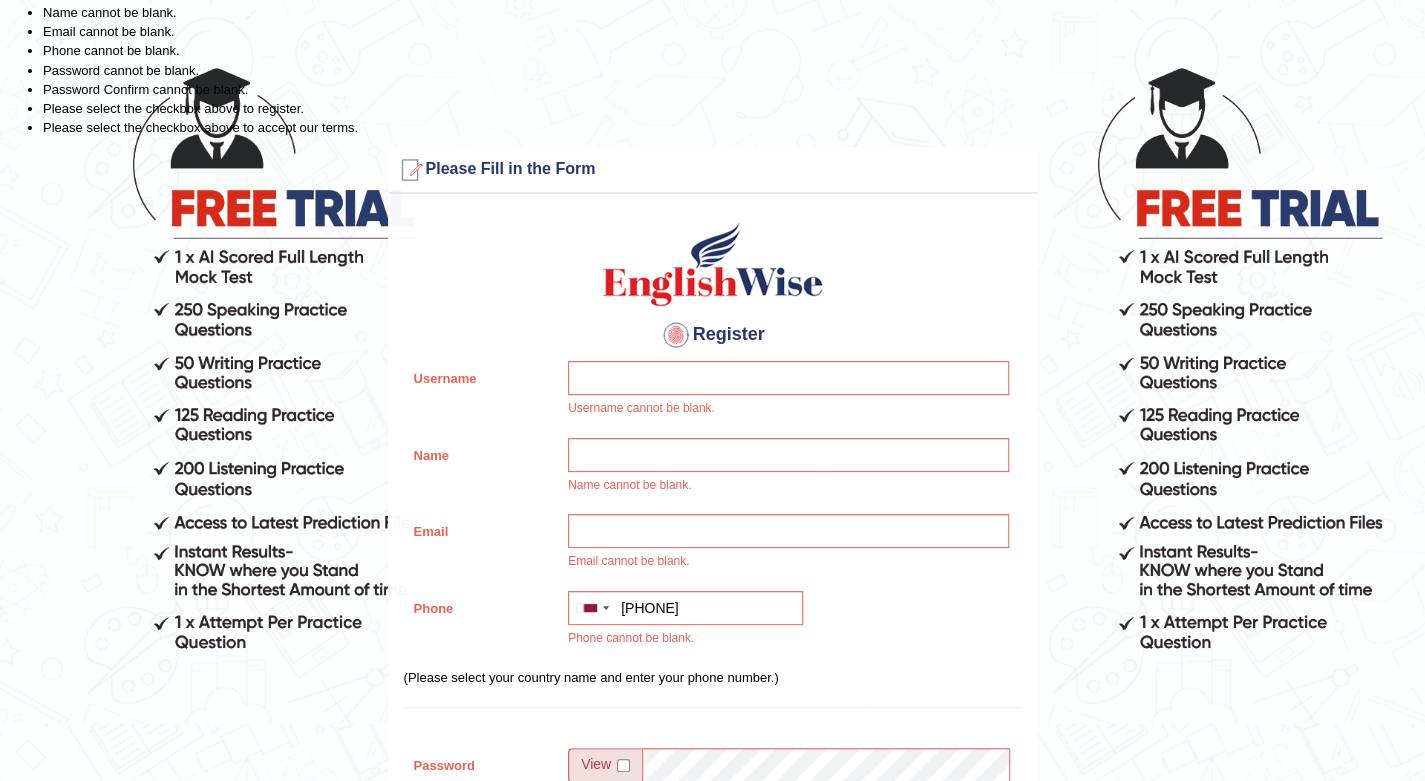 click on "Register
Username
Username cannot be blank.
Name
Name cannot be blank.
Email
Email cannot be blank.
Phone
Australia +61 India (भारत) +91 New Zealand +64 United States +1 Canada +1 United Arab Emirates (‫الإمارات العربية المتحدة‬‎) +971 Saudi Arabia (‫المملكة العربية السعودية‬‎) +966 Bahrain (‫البحرين‬‎) +973 Afghanistan (‫افغانستان‬‎) +93 Albania (Shqipëri) +355 Algeria (‫الجزائر‬‎) +213 American Samoa +1 Andorra +376 Angola +244 Anguilla +1 Antigua and Barbuda +1 Argentina +54 Armenia (Հայաստան) +374 Aruba +297 Australia +61 Austria (Österreich) +43 Azerbaijan (Azərbaycan) +994 Bahamas +1 Bahrain (‫البحرين‬‎) +973 Bangladesh (বাংলাদেশ) +880 Barbados +1 Belarus (Беларусь) +375 Belgium (België) +32 Belize +501 Benin (Bénin) +229 Bermuda +1 Bhutan (འབྲུག) +975 Bolivia +591 +387 Botswana +267 +55 +246 +1" at bounding box center [713, 712] 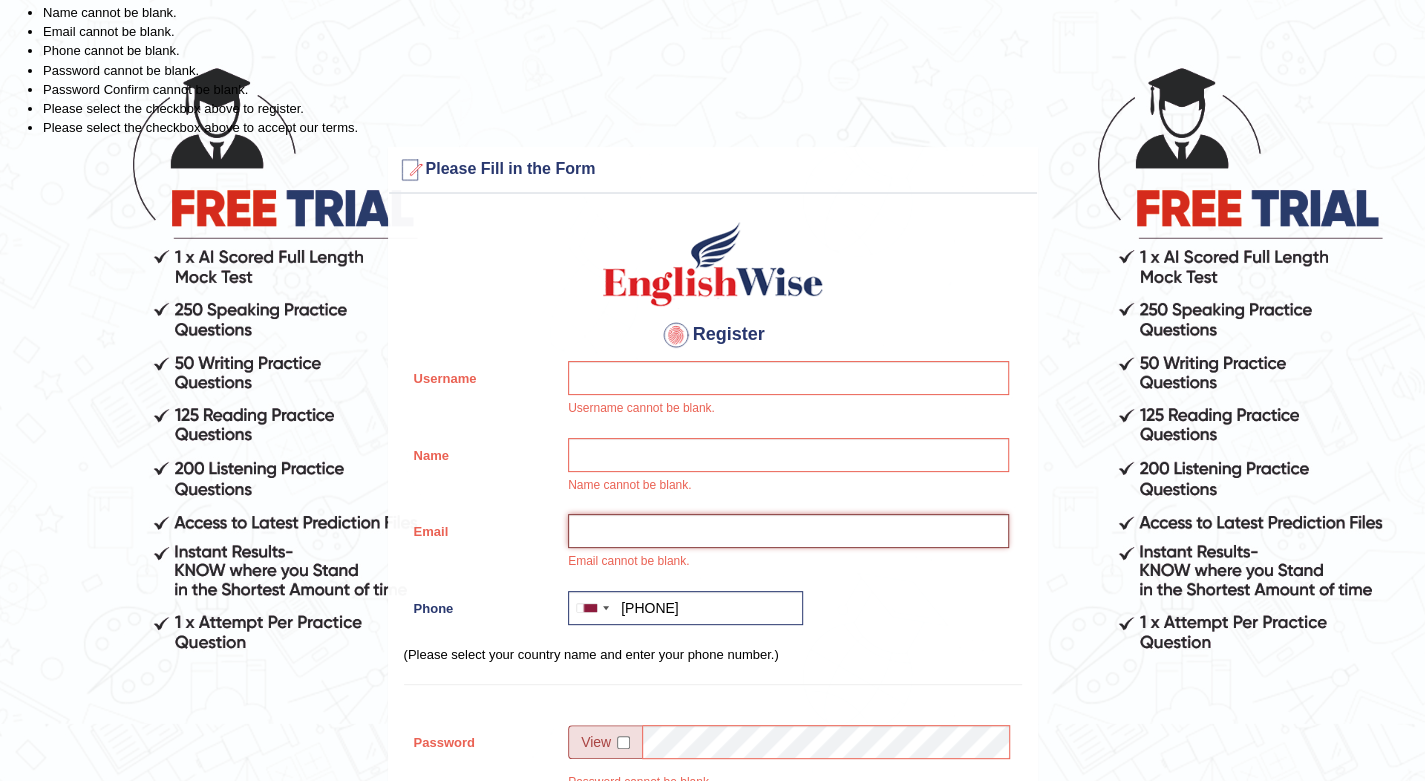 click on "Email" at bounding box center (788, 531) 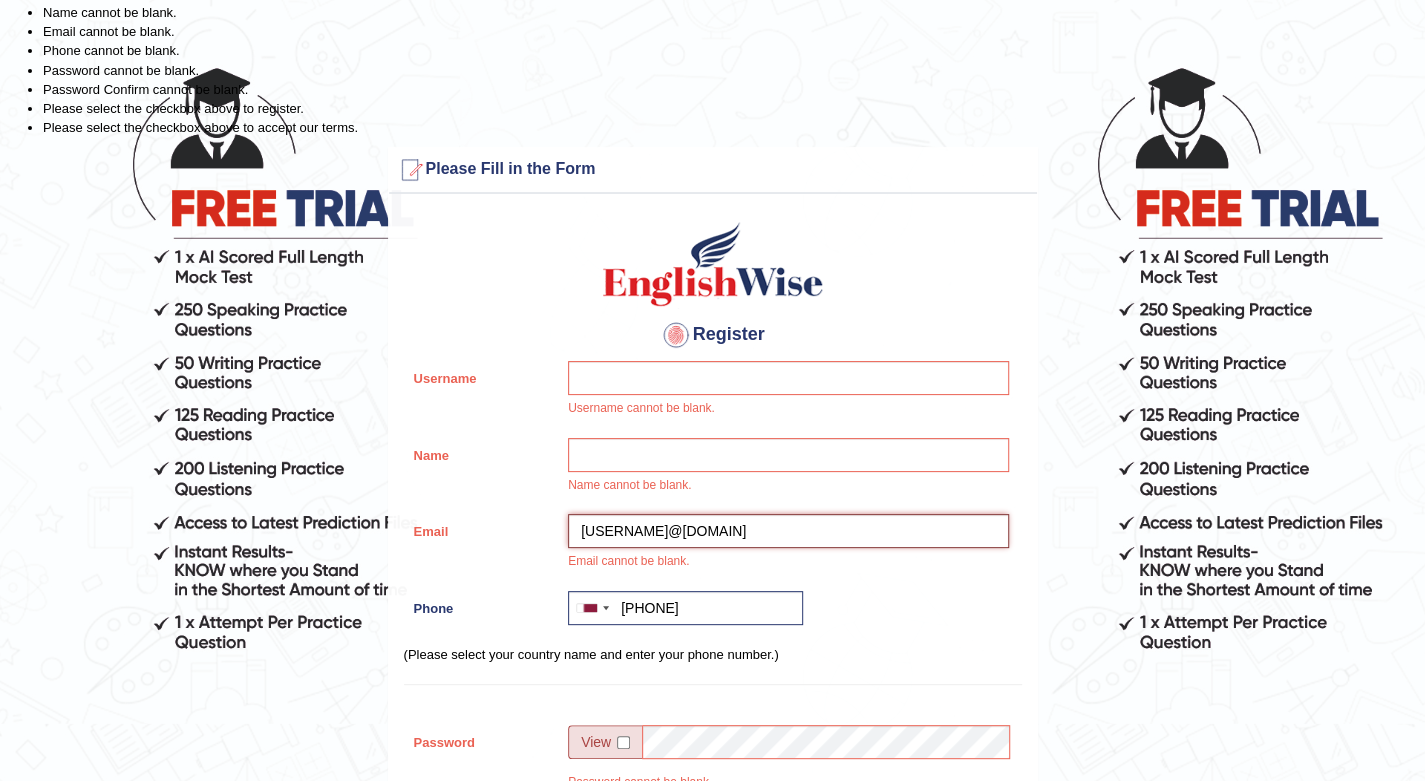 type on "ricogallientes@yahoo.com" 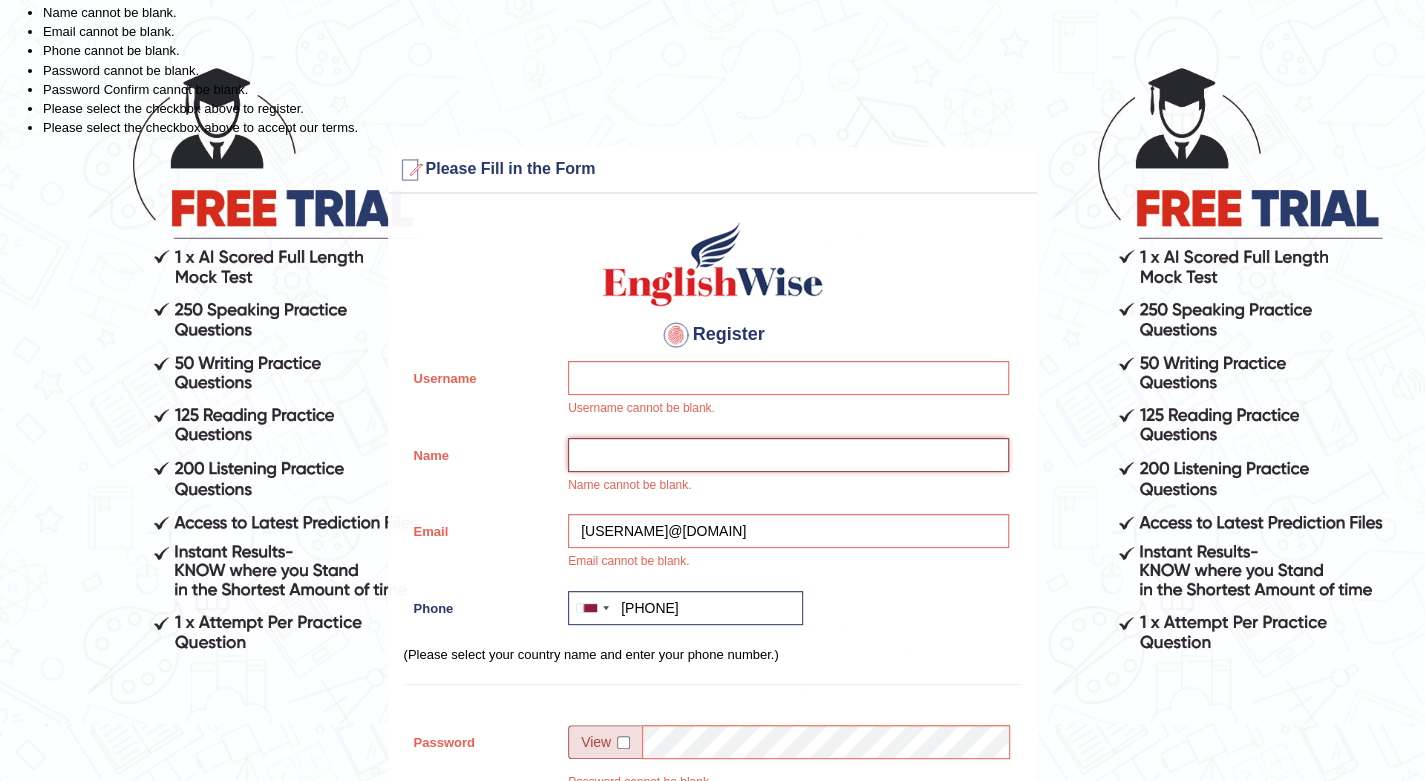 click on "Name" at bounding box center [788, 455] 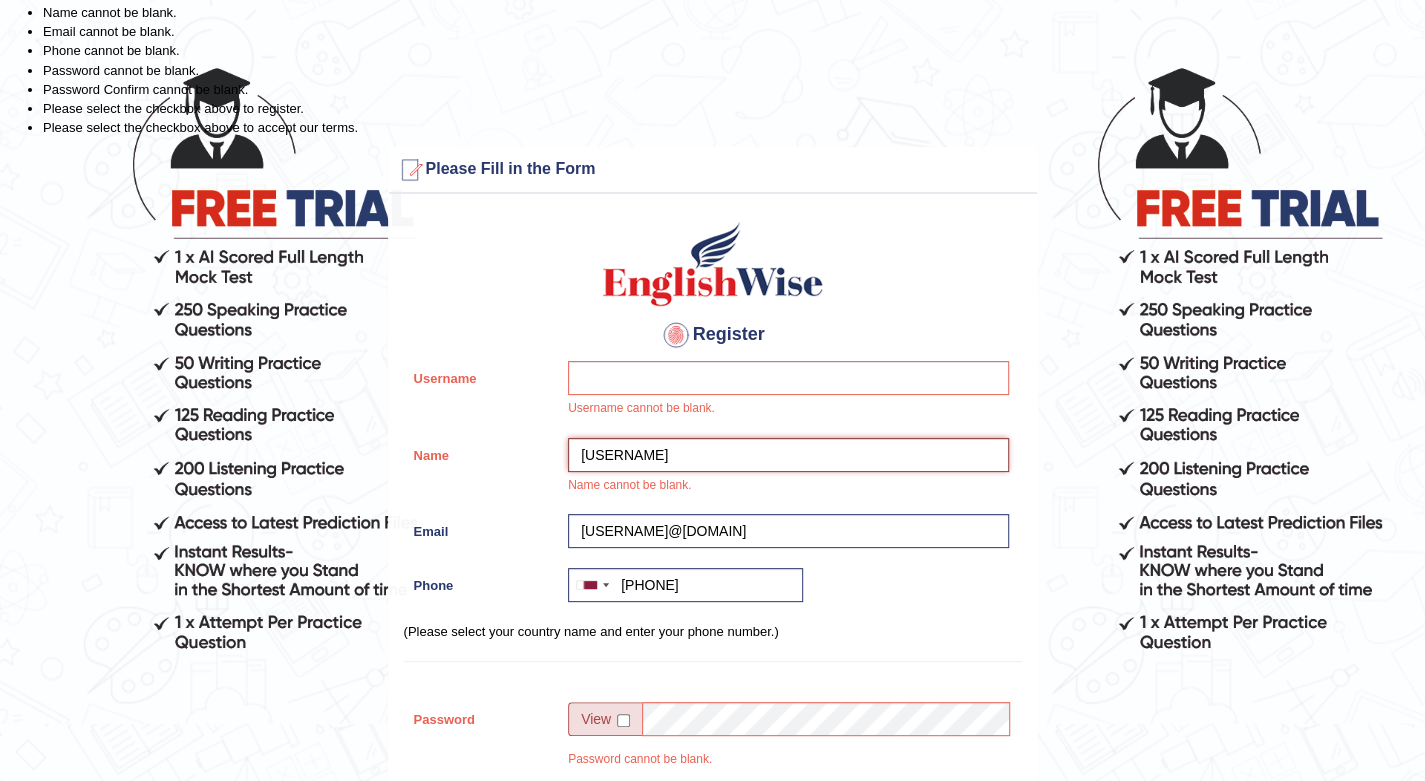 type on "rico" 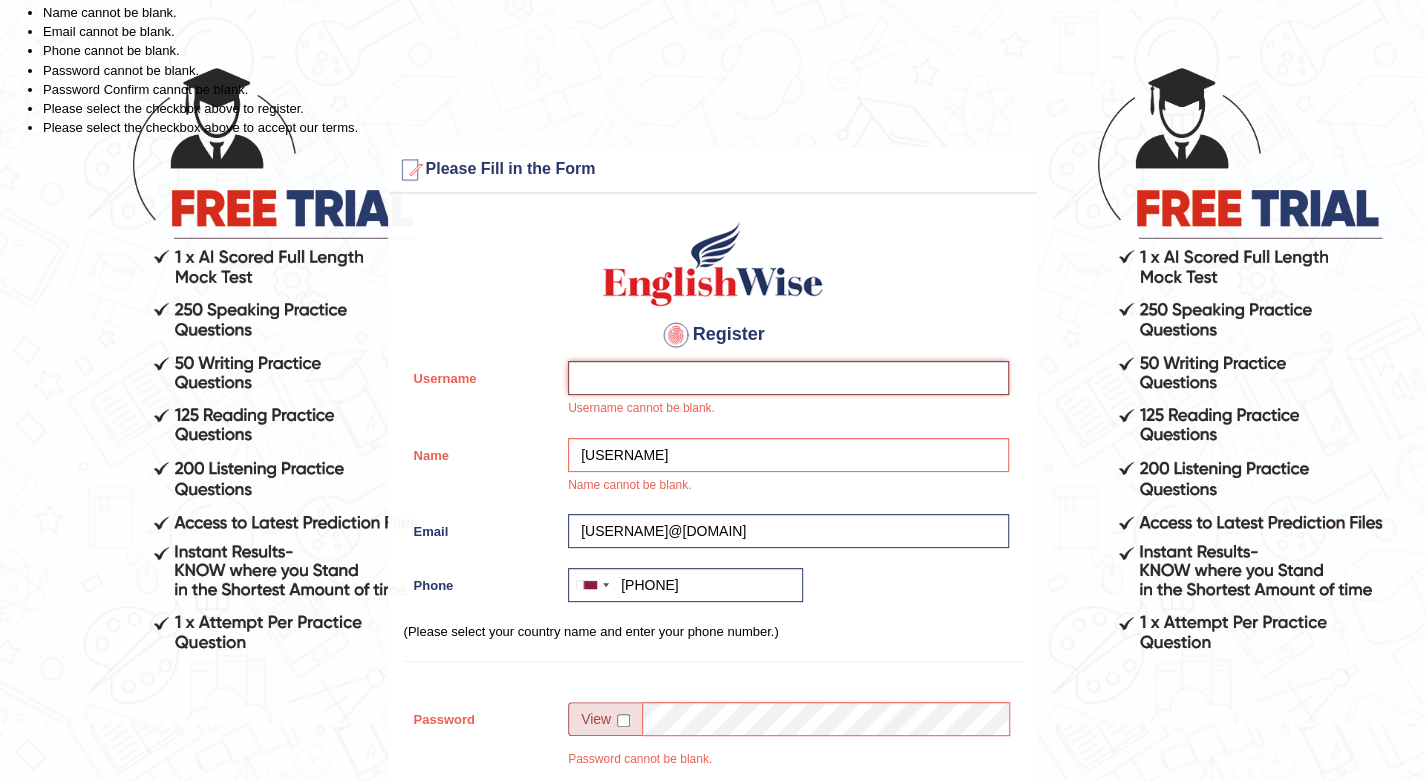 click on "Username" at bounding box center (788, 378) 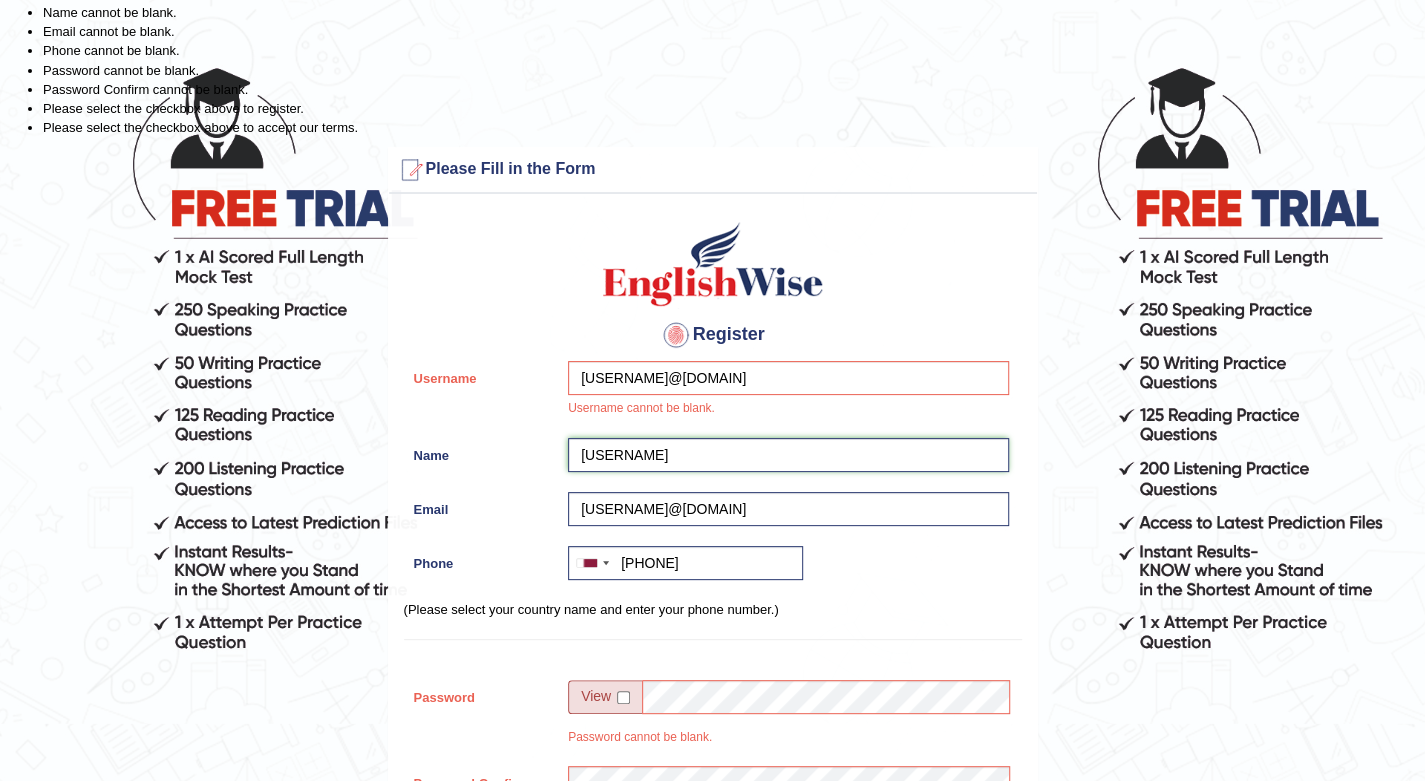 click on "rico" at bounding box center [788, 455] 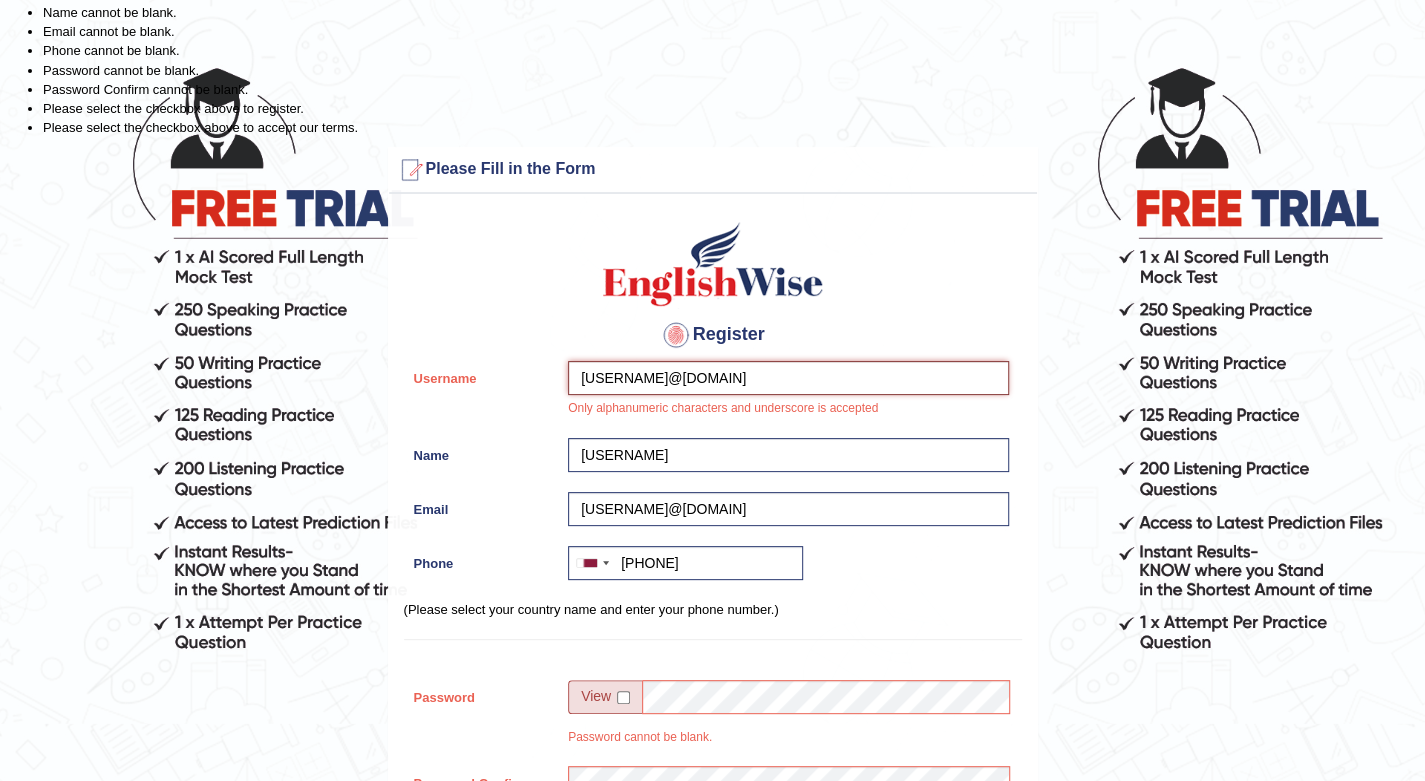 click on "ricogallientes@yahoo.com" at bounding box center (788, 378) 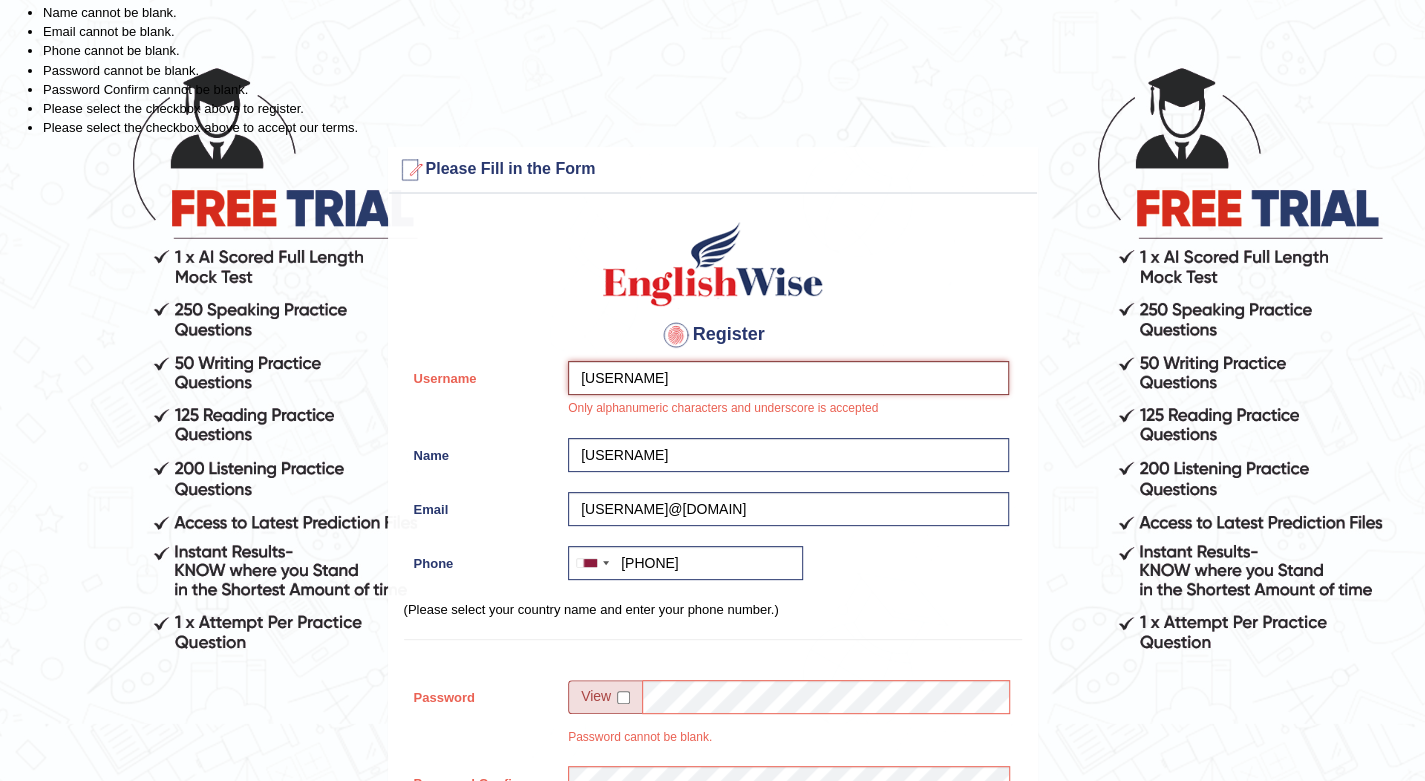 type on "ricogallientes" 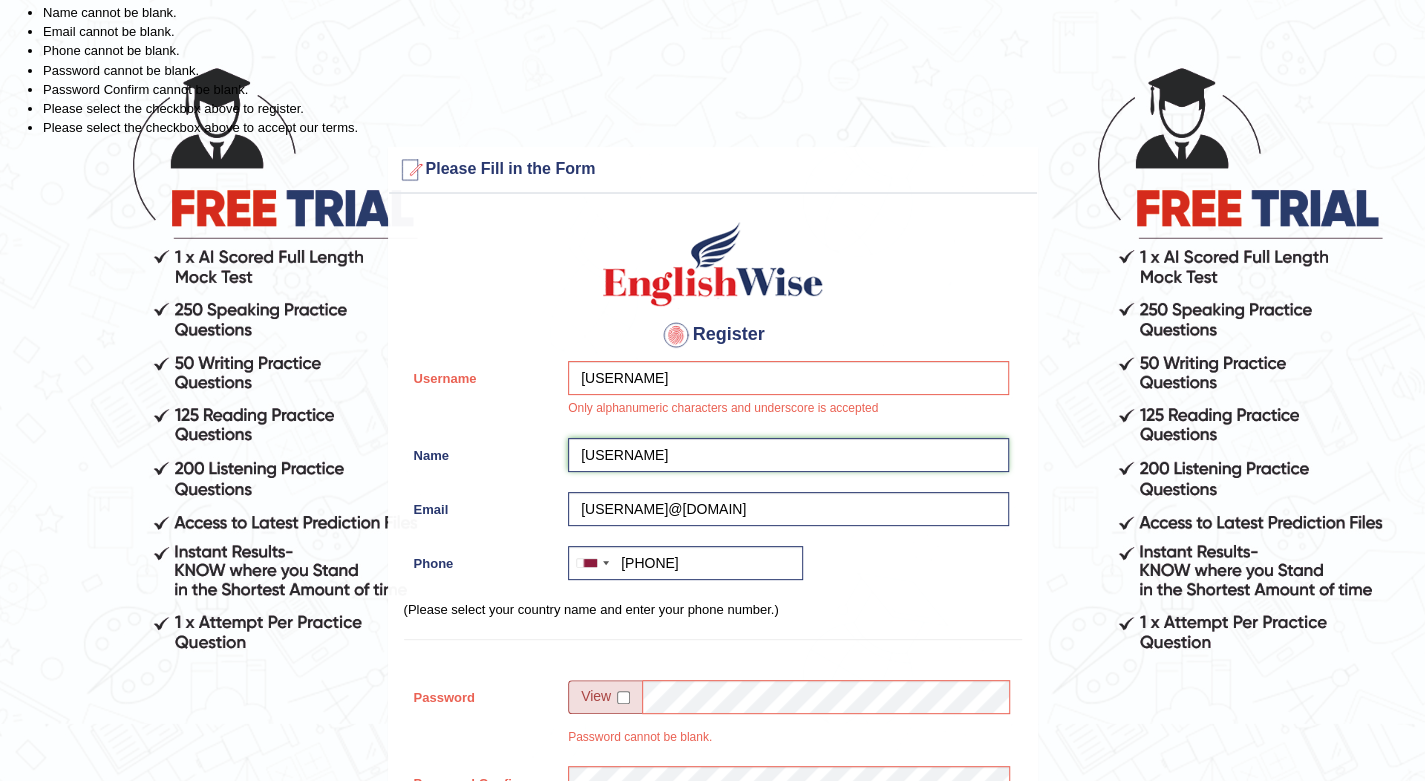 click on "rico" at bounding box center (788, 455) 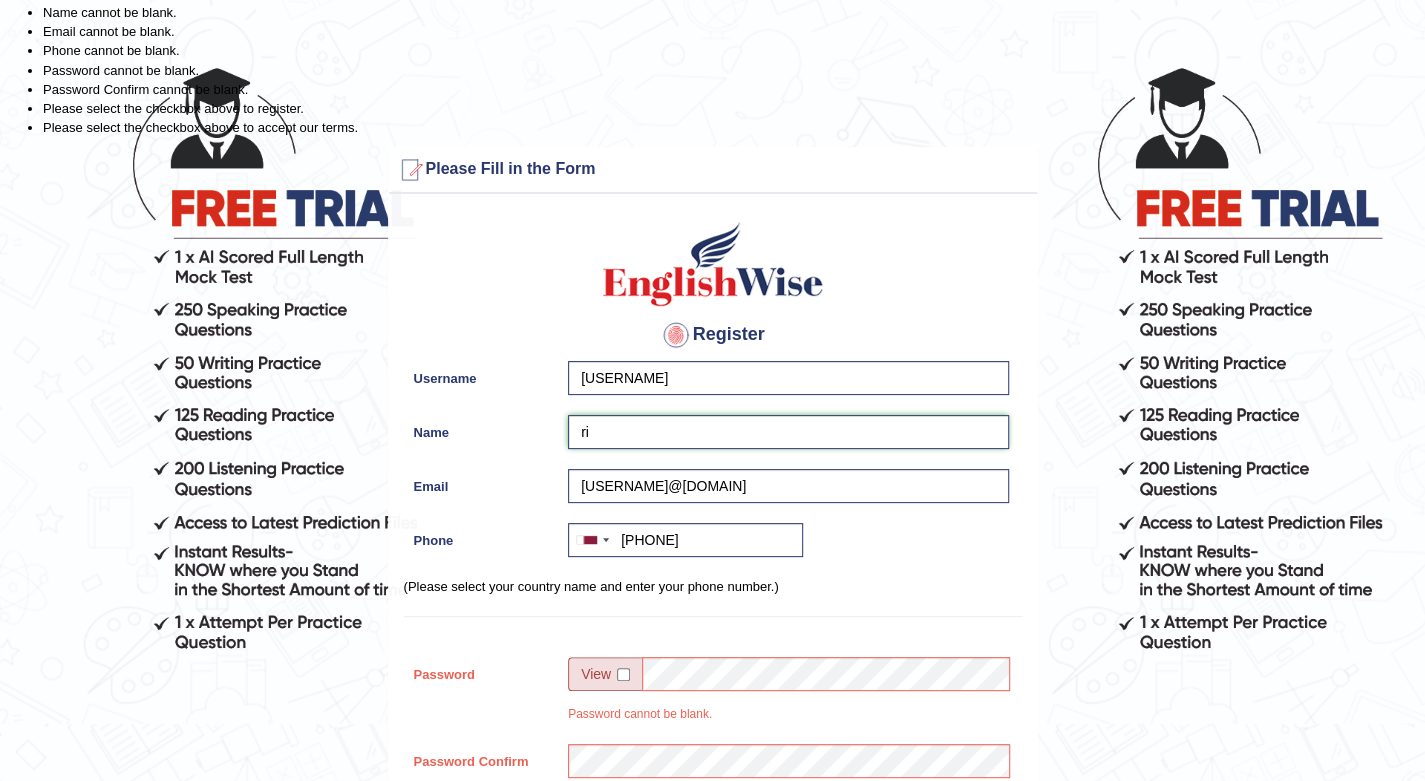 type on "r" 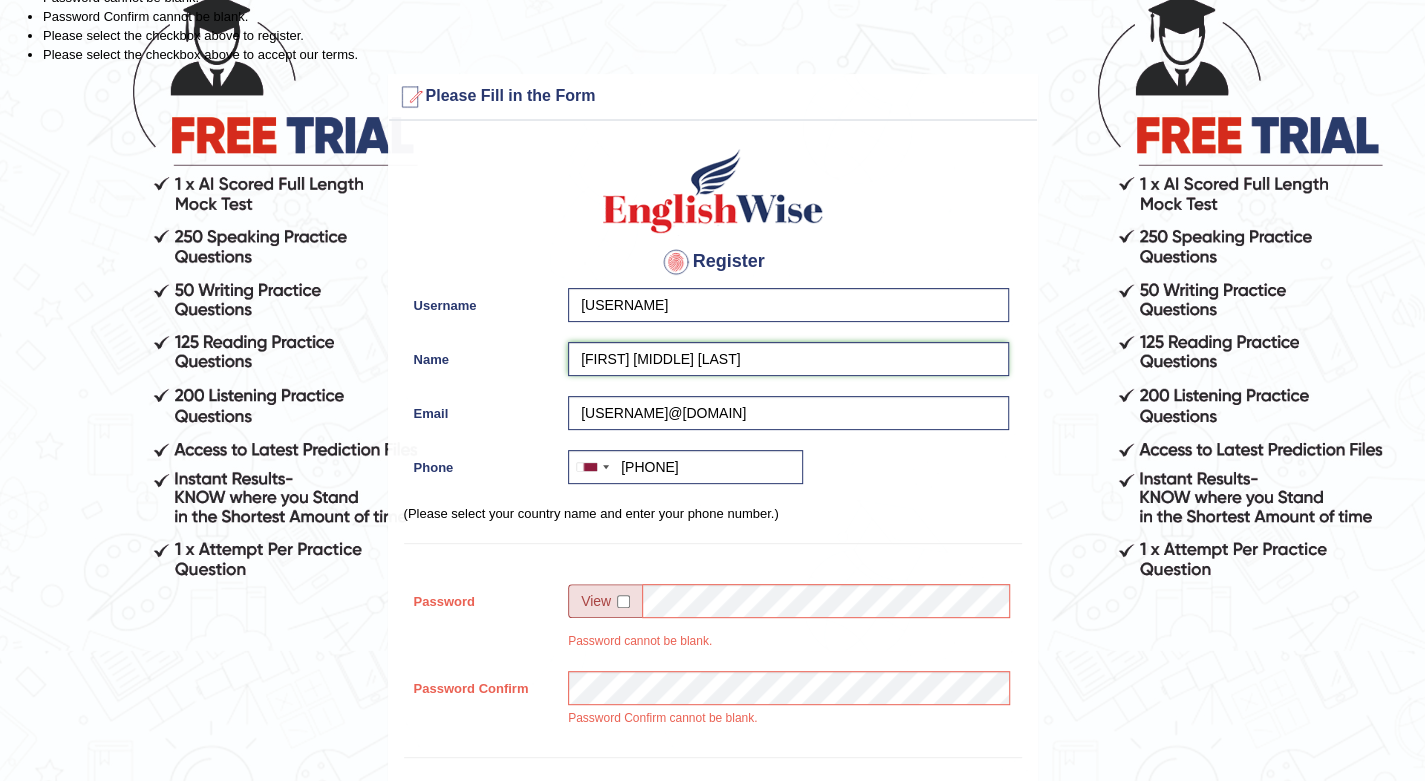 scroll, scrollTop: 178, scrollLeft: 0, axis: vertical 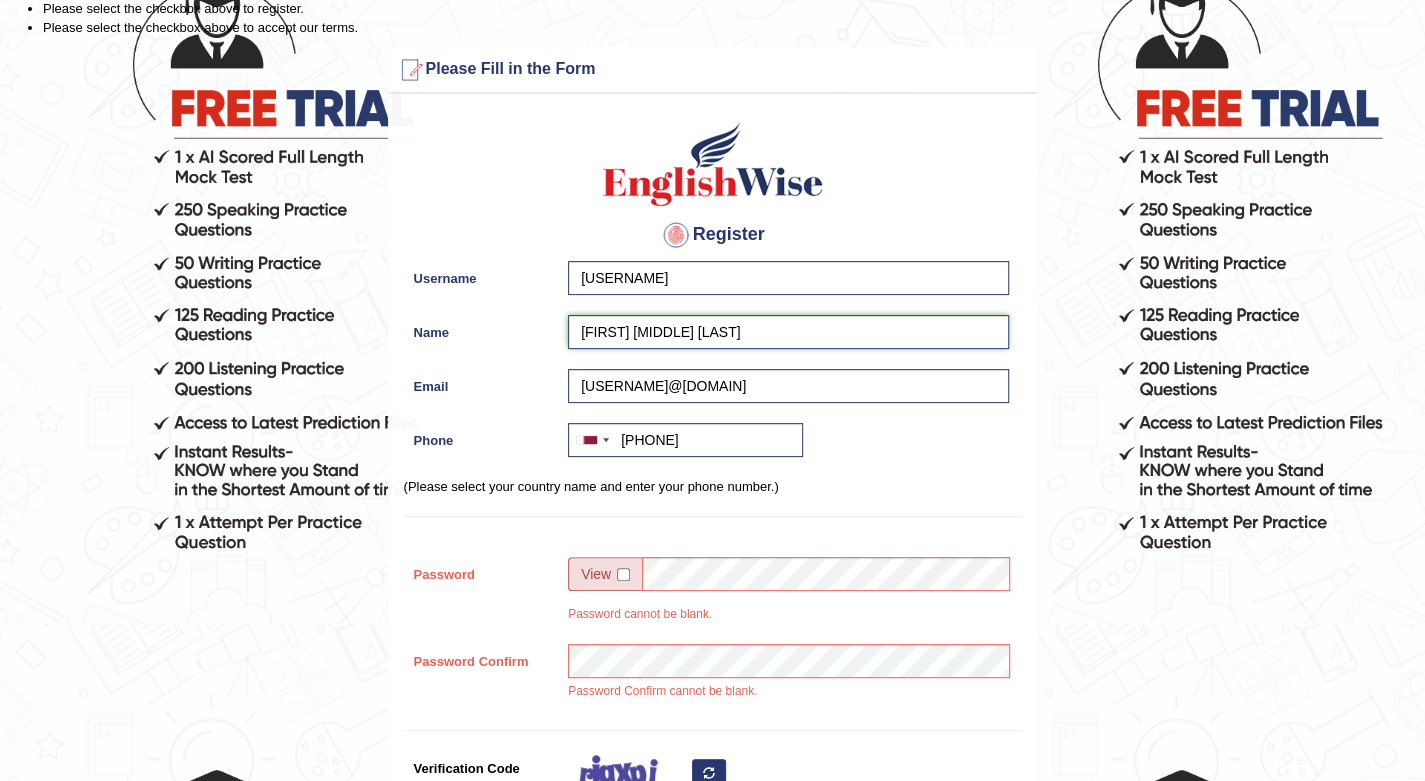 type on "Rico T. Gallientes" 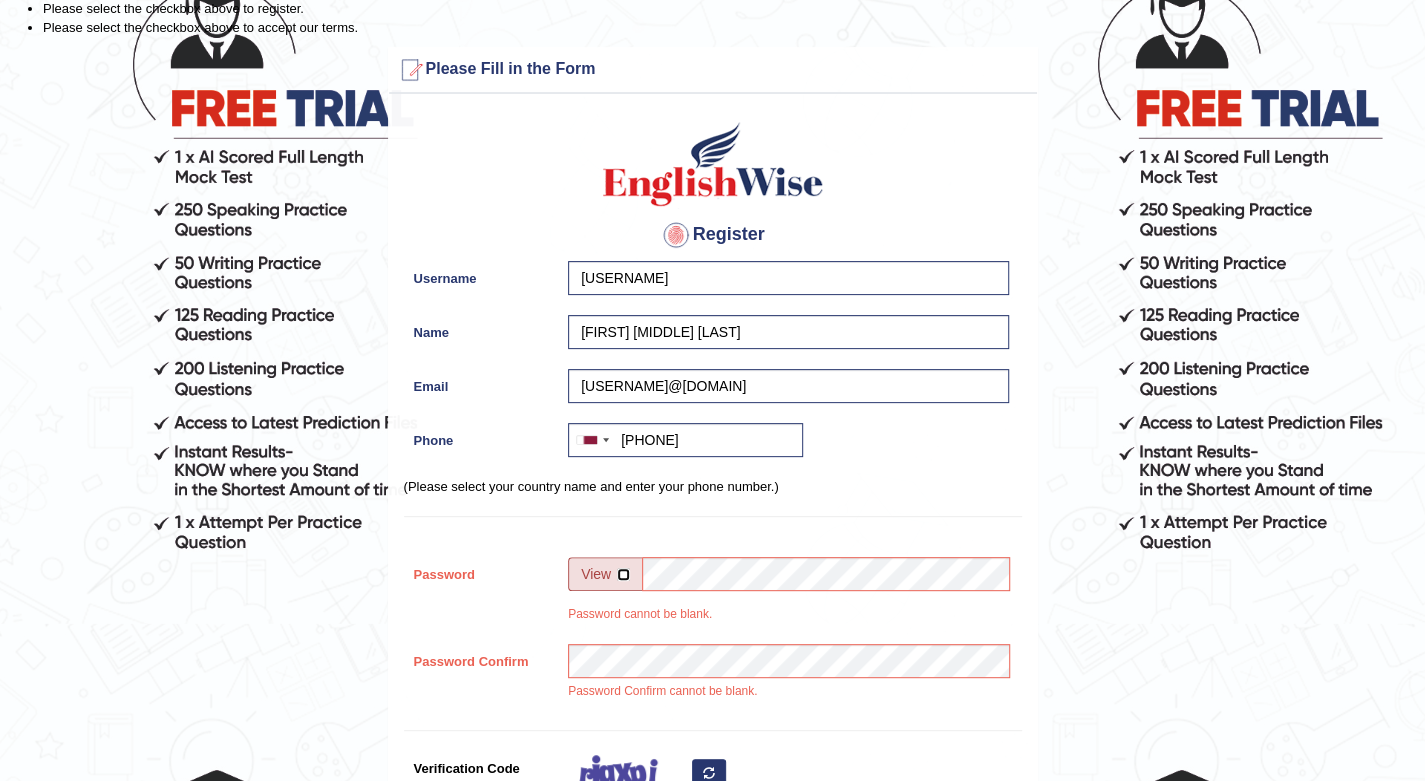 click at bounding box center (623, 574) 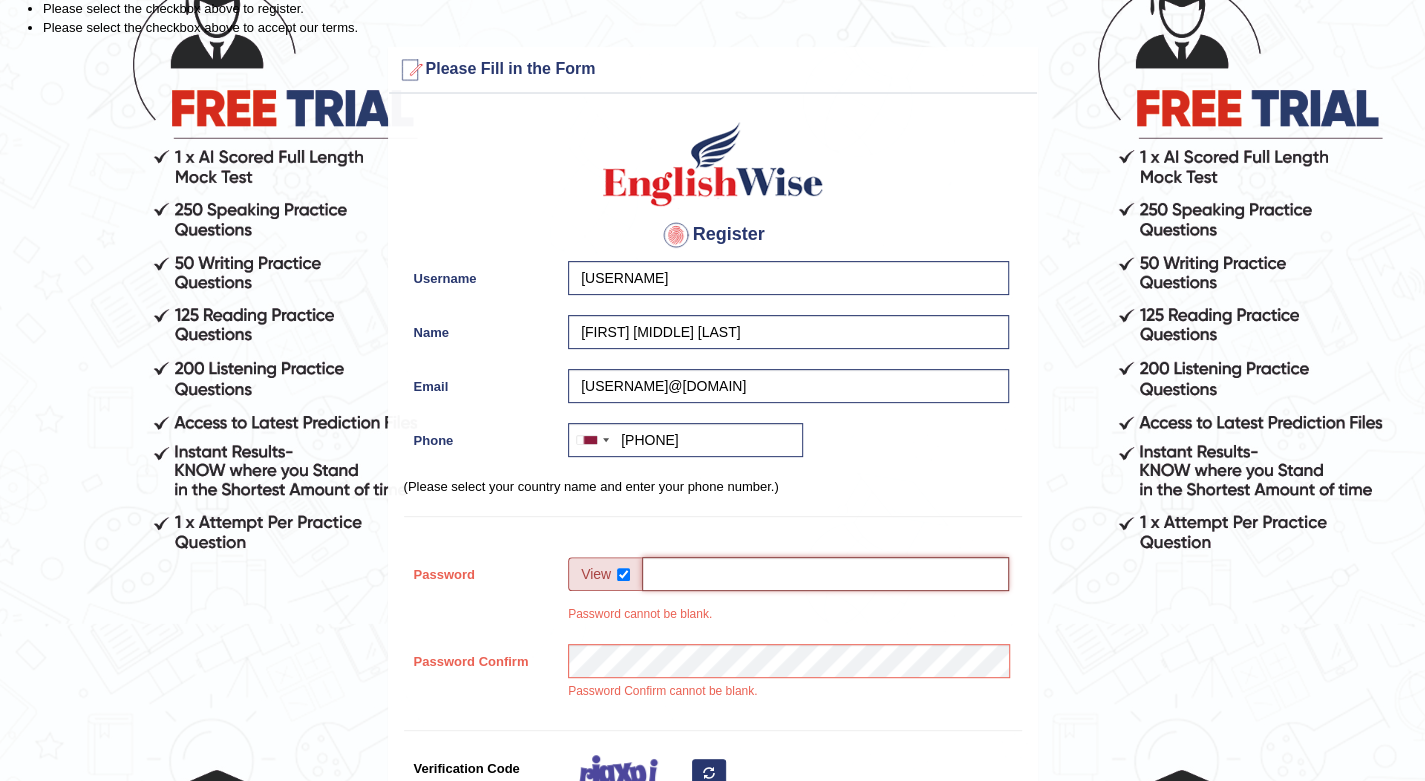 click on "Password" at bounding box center [825, 574] 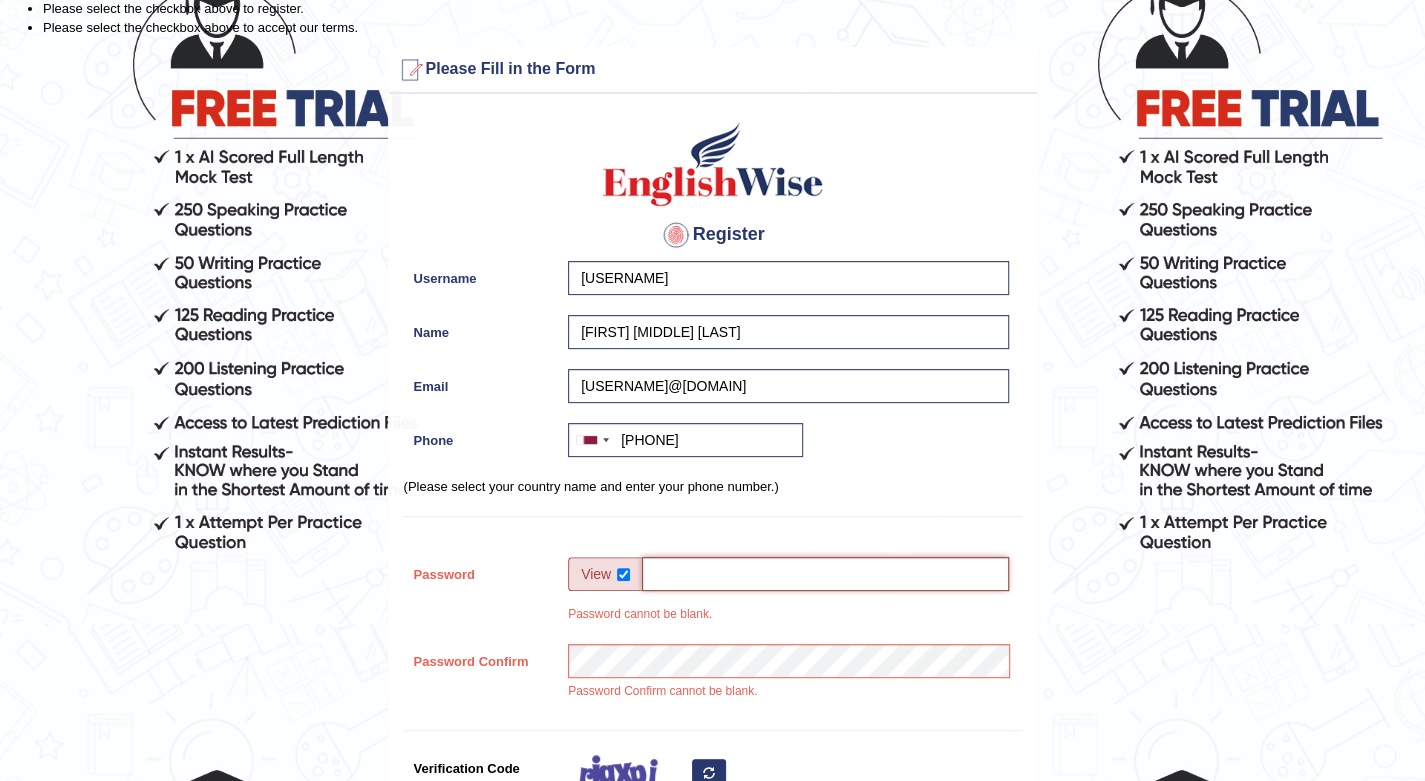 drag, startPoint x: 795, startPoint y: 567, endPoint x: 630, endPoint y: 589, distance: 166.4602 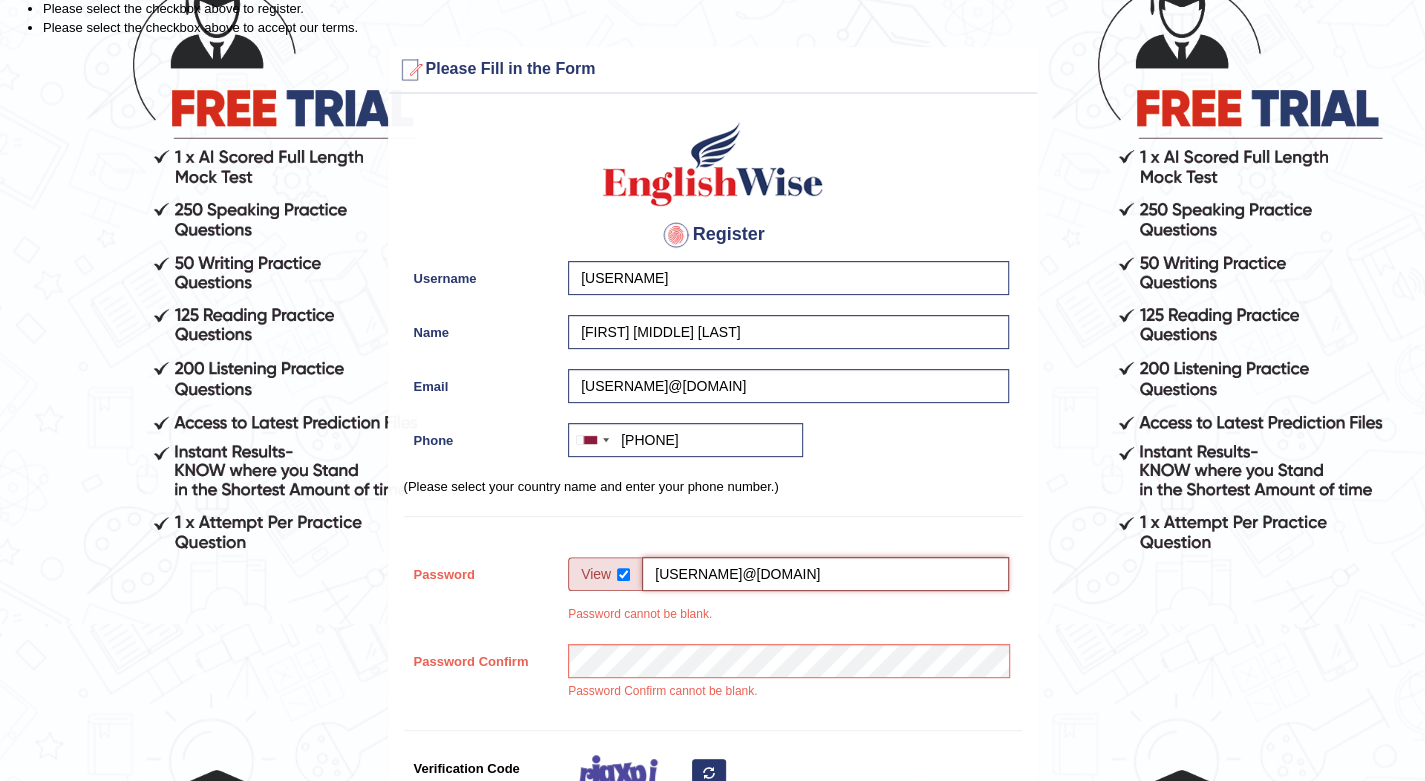 type on "Jonites@123" 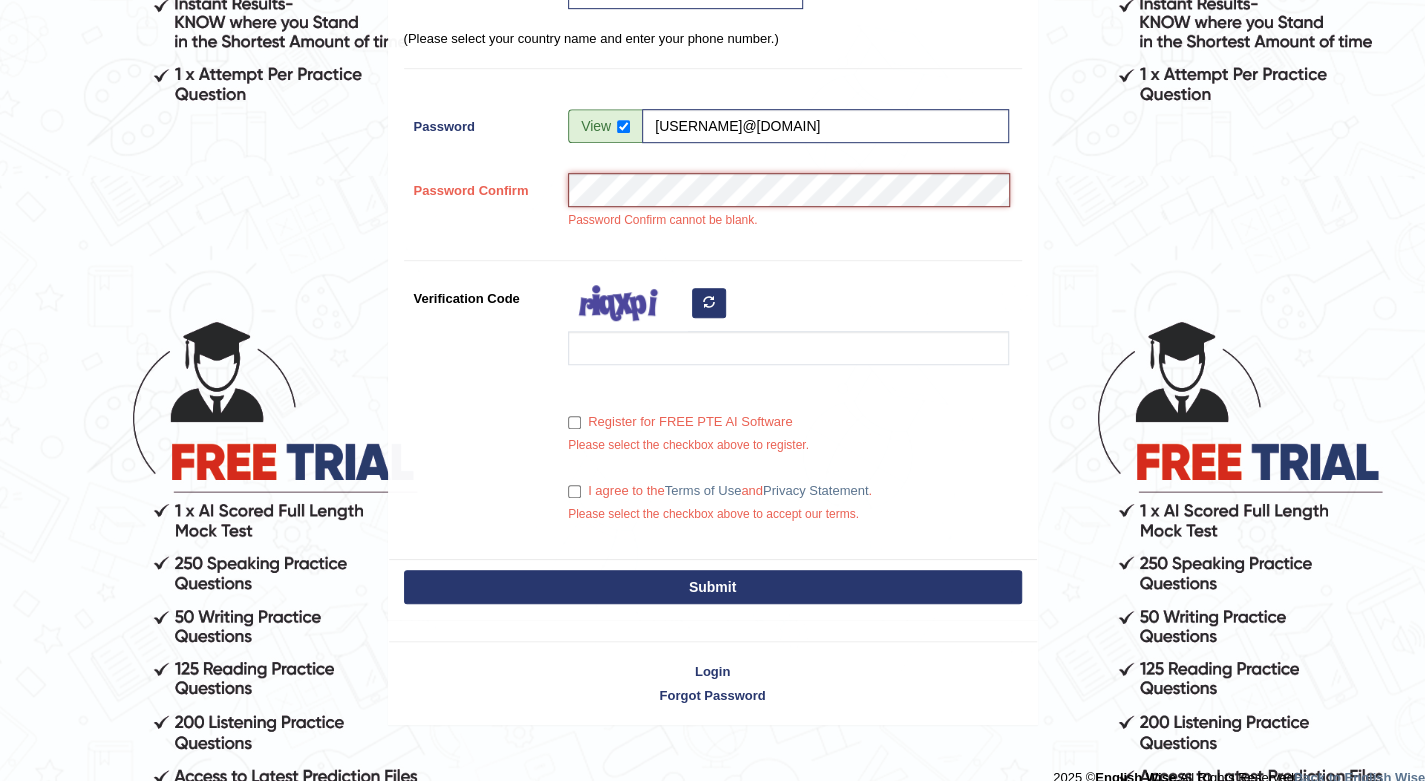 scroll, scrollTop: 648, scrollLeft: 0, axis: vertical 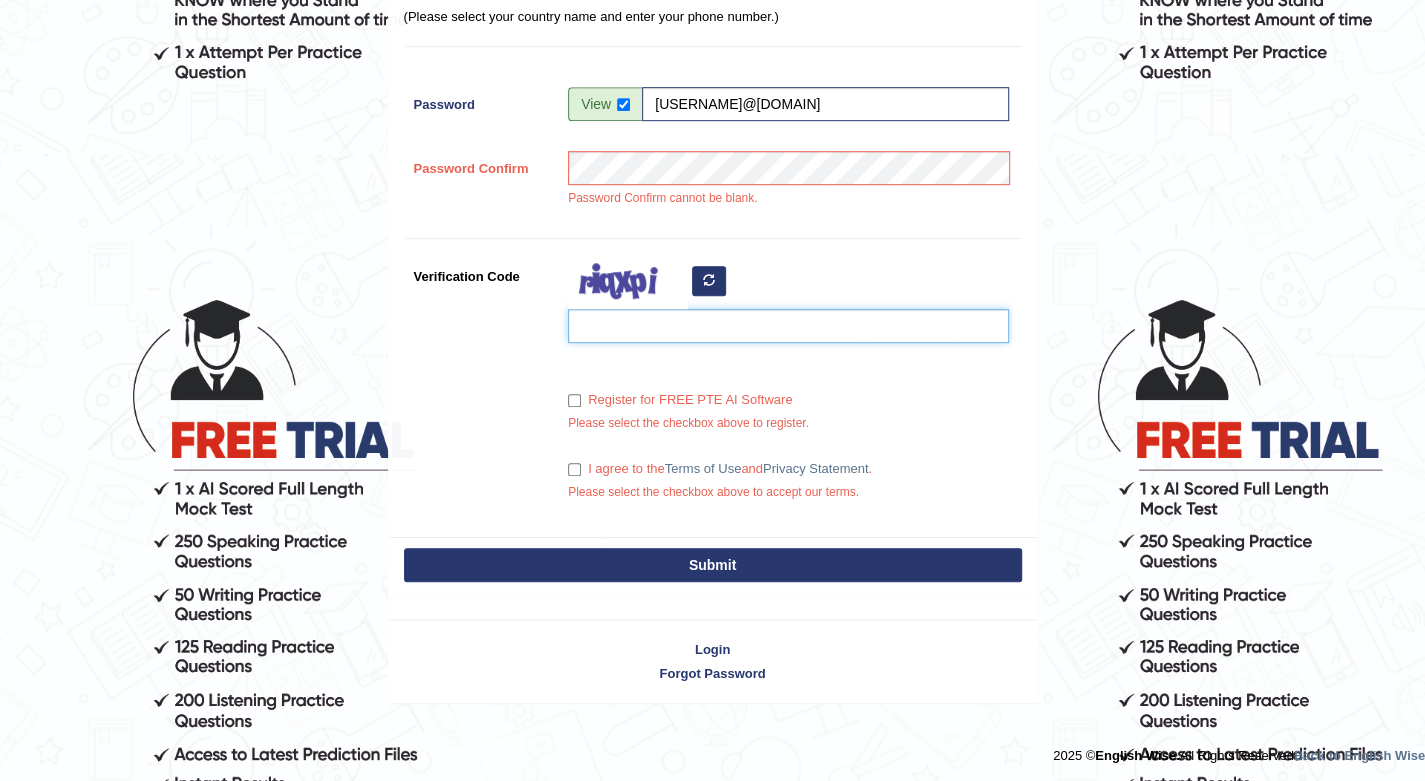 click on "Verification Code" at bounding box center [788, 326] 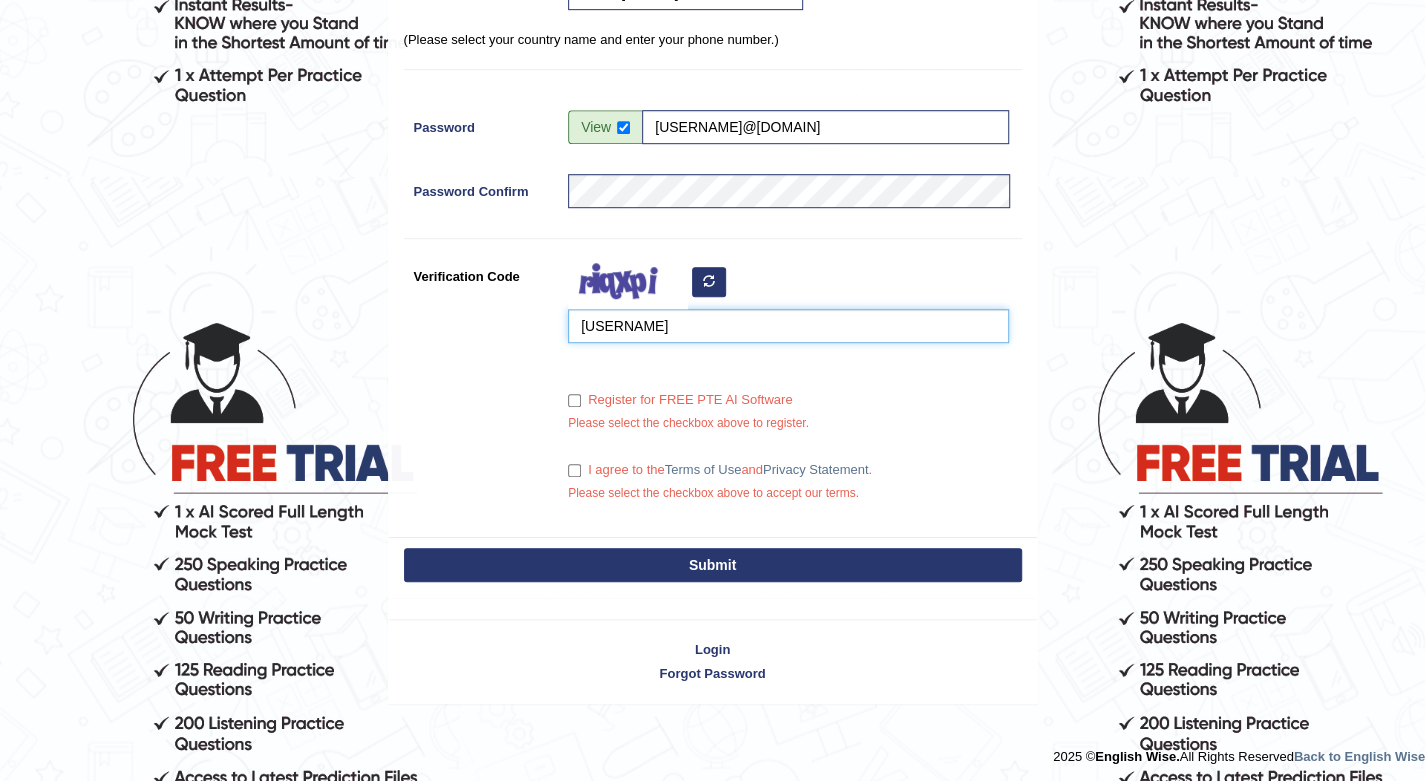type on "nihetey" 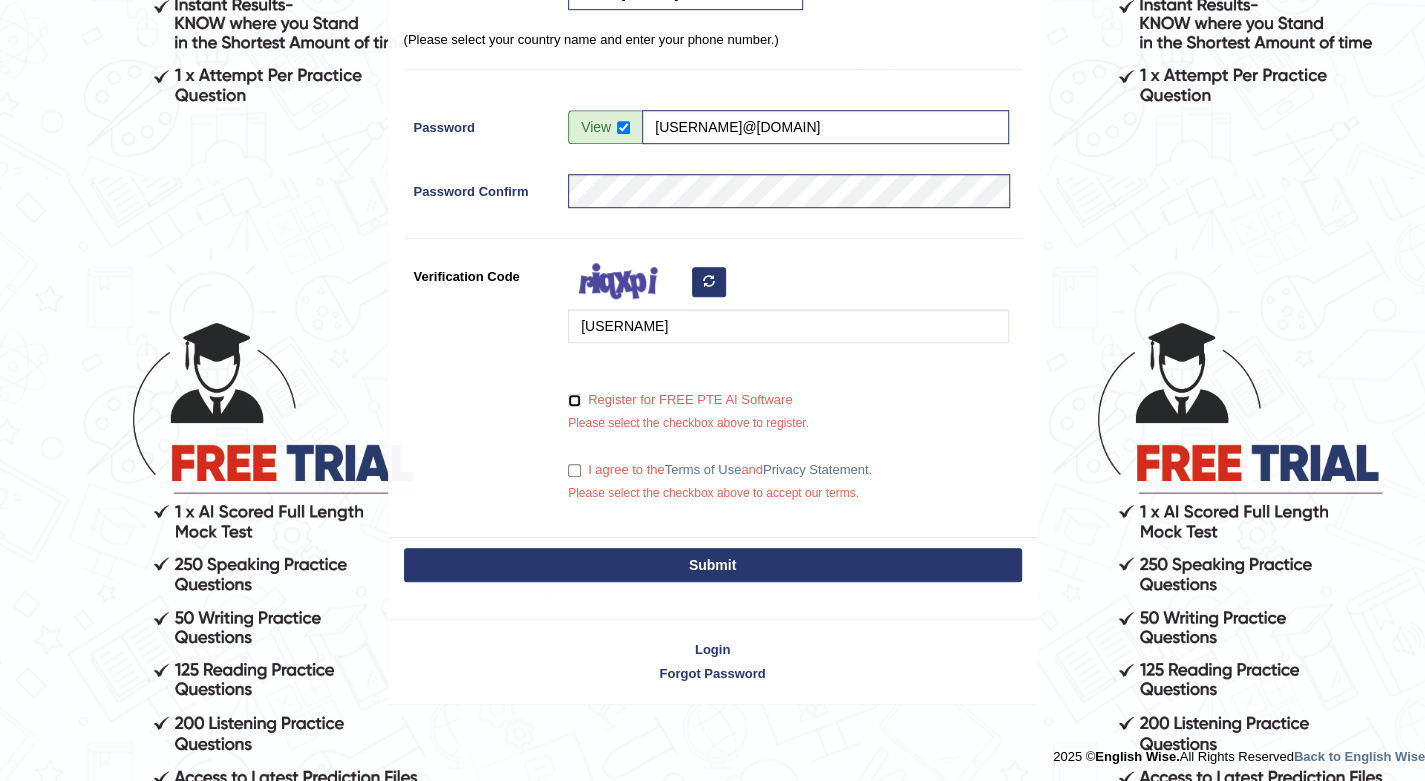 click on "Register for FREE PTE AI Software" at bounding box center [574, 400] 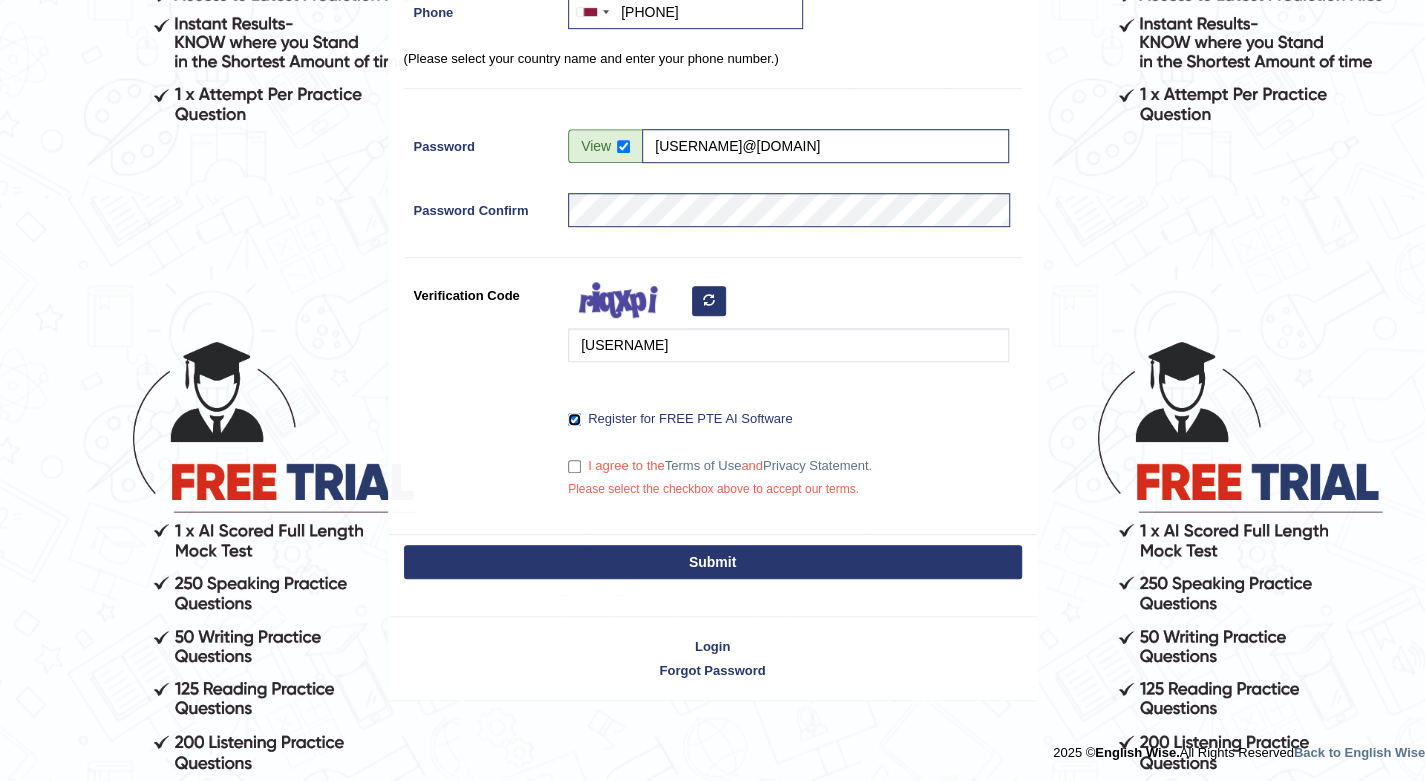 scroll, scrollTop: 602, scrollLeft: 0, axis: vertical 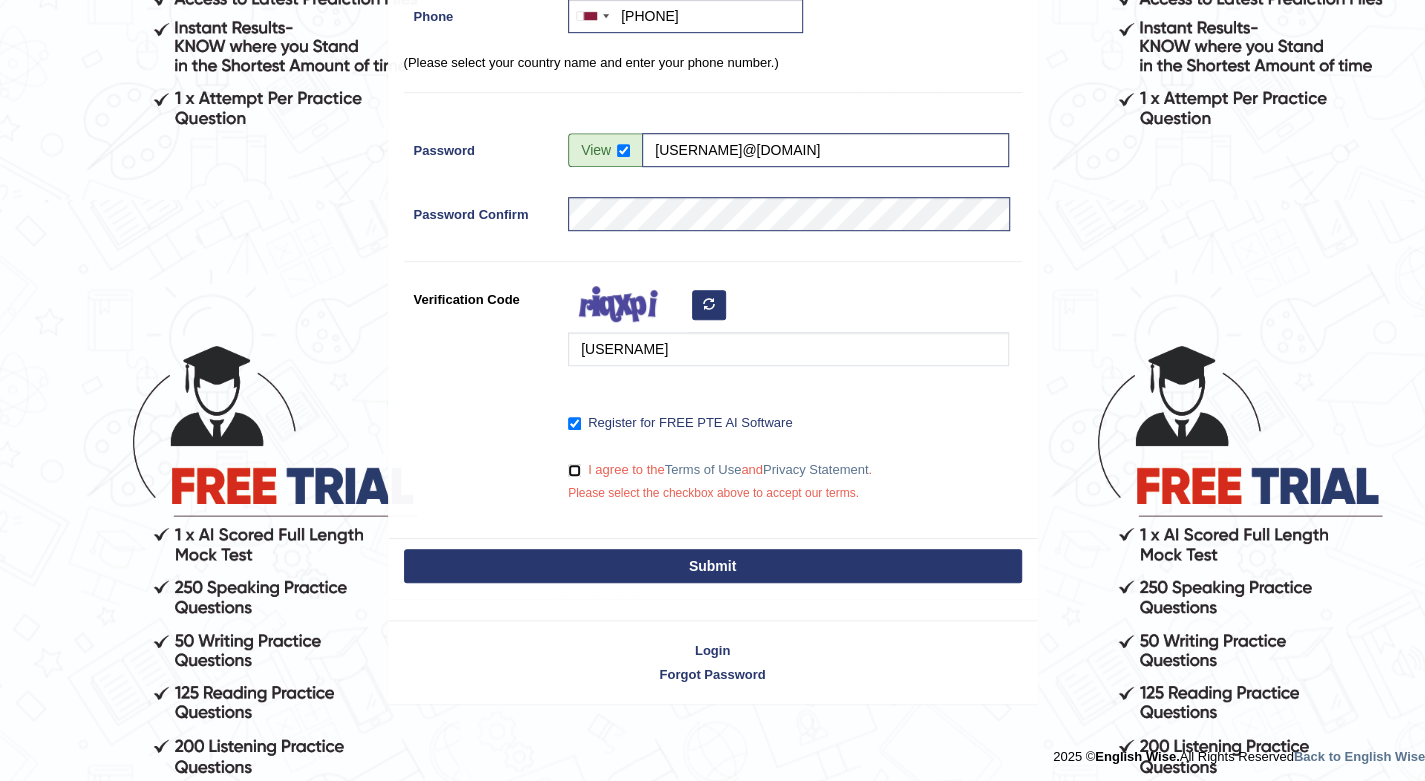 click on "I agree to the  Terms of Use  and  Privacy Statement ." at bounding box center [574, 470] 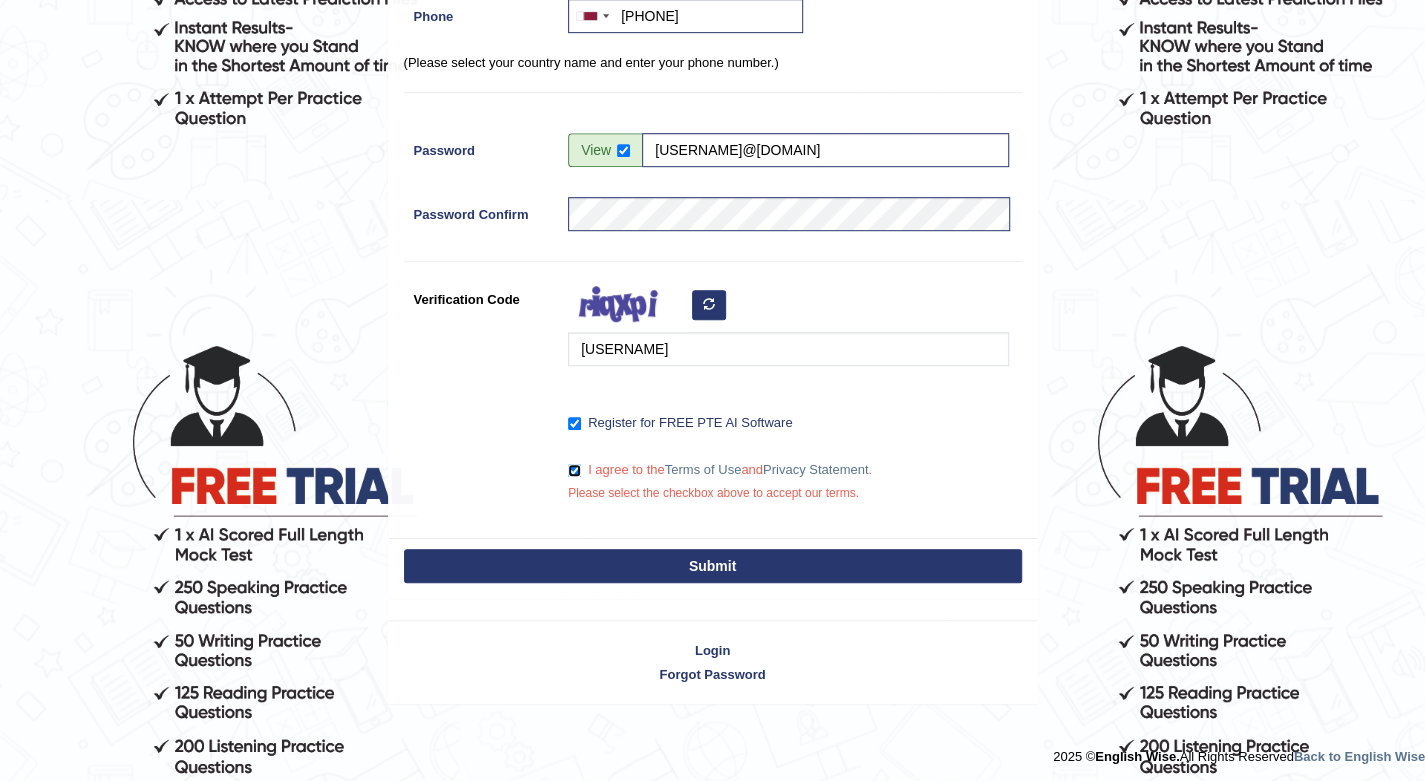 scroll, scrollTop: 580, scrollLeft: 0, axis: vertical 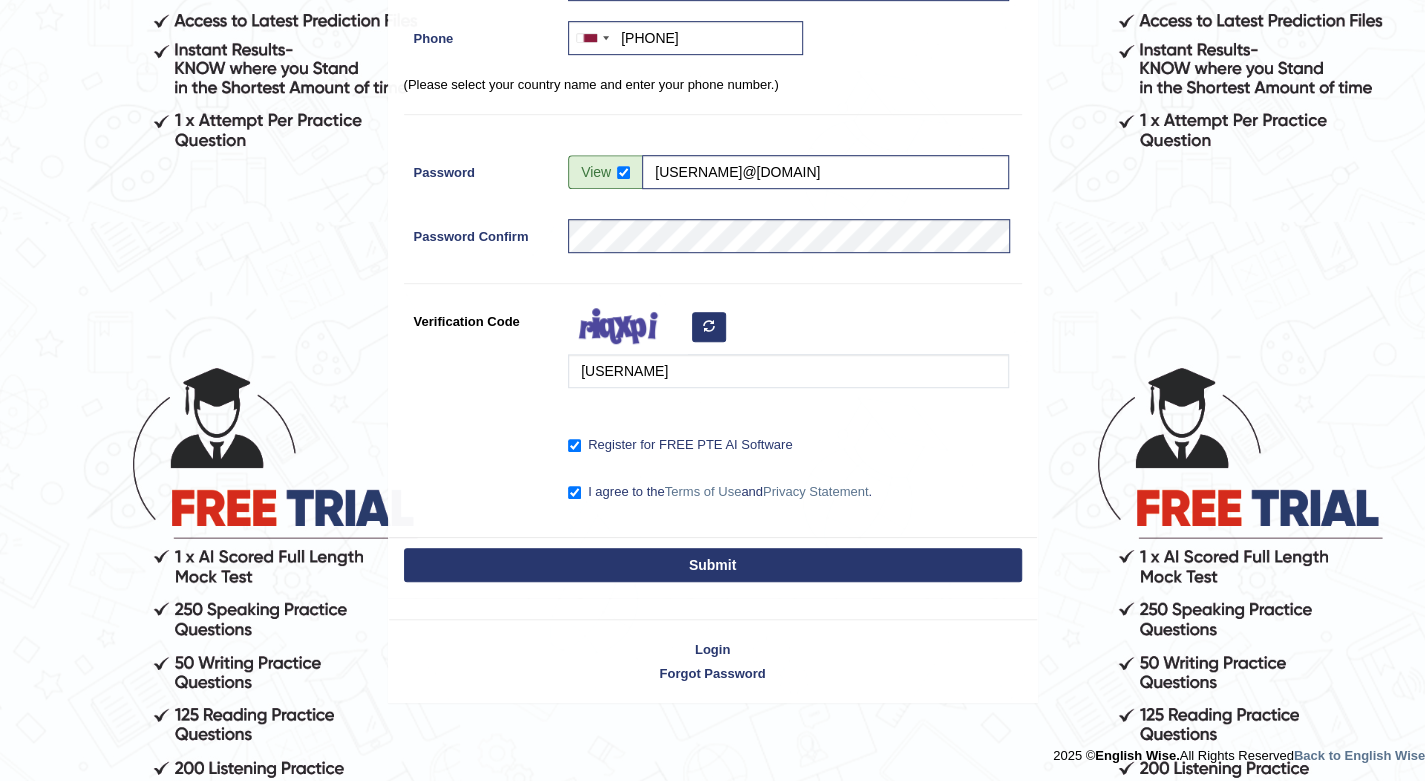 click on "Submit" at bounding box center [713, 565] 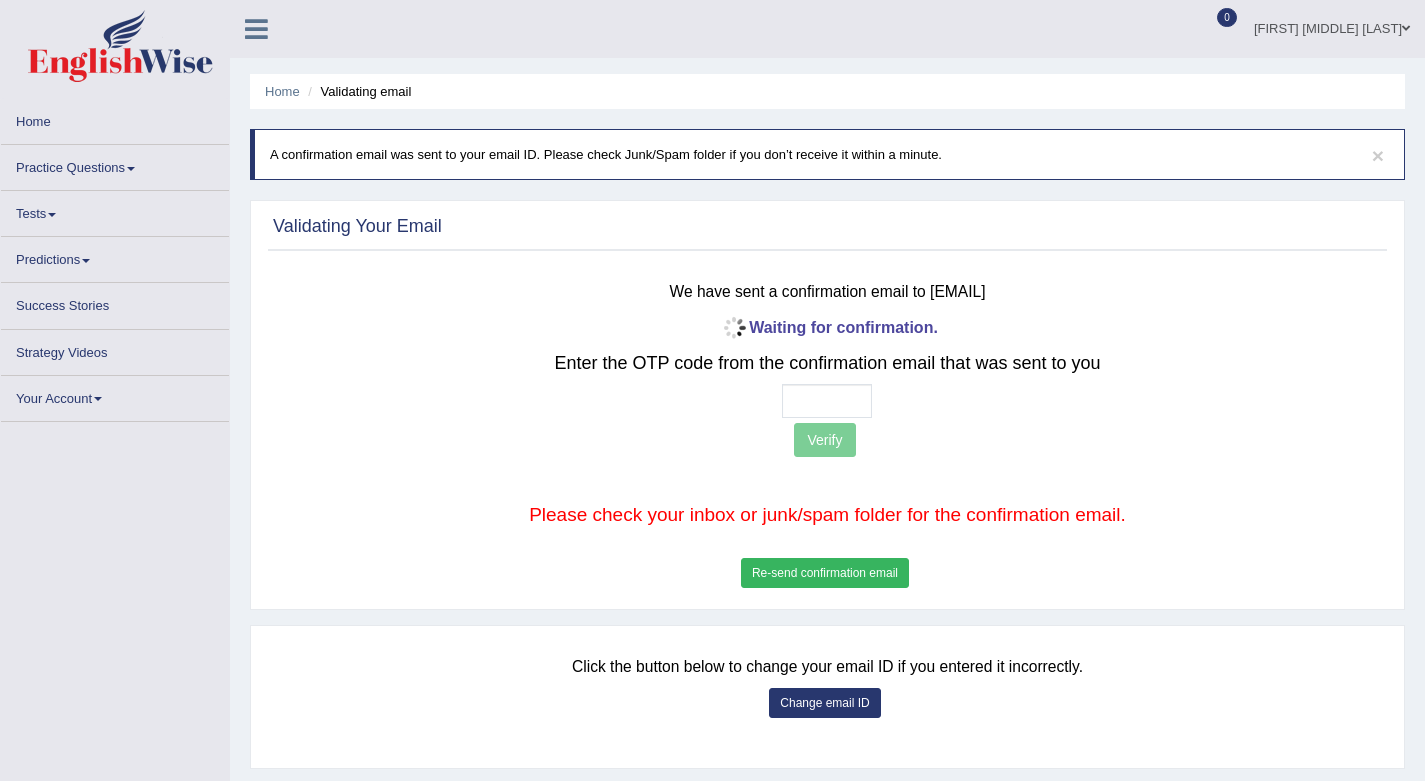scroll, scrollTop: 0, scrollLeft: 0, axis: both 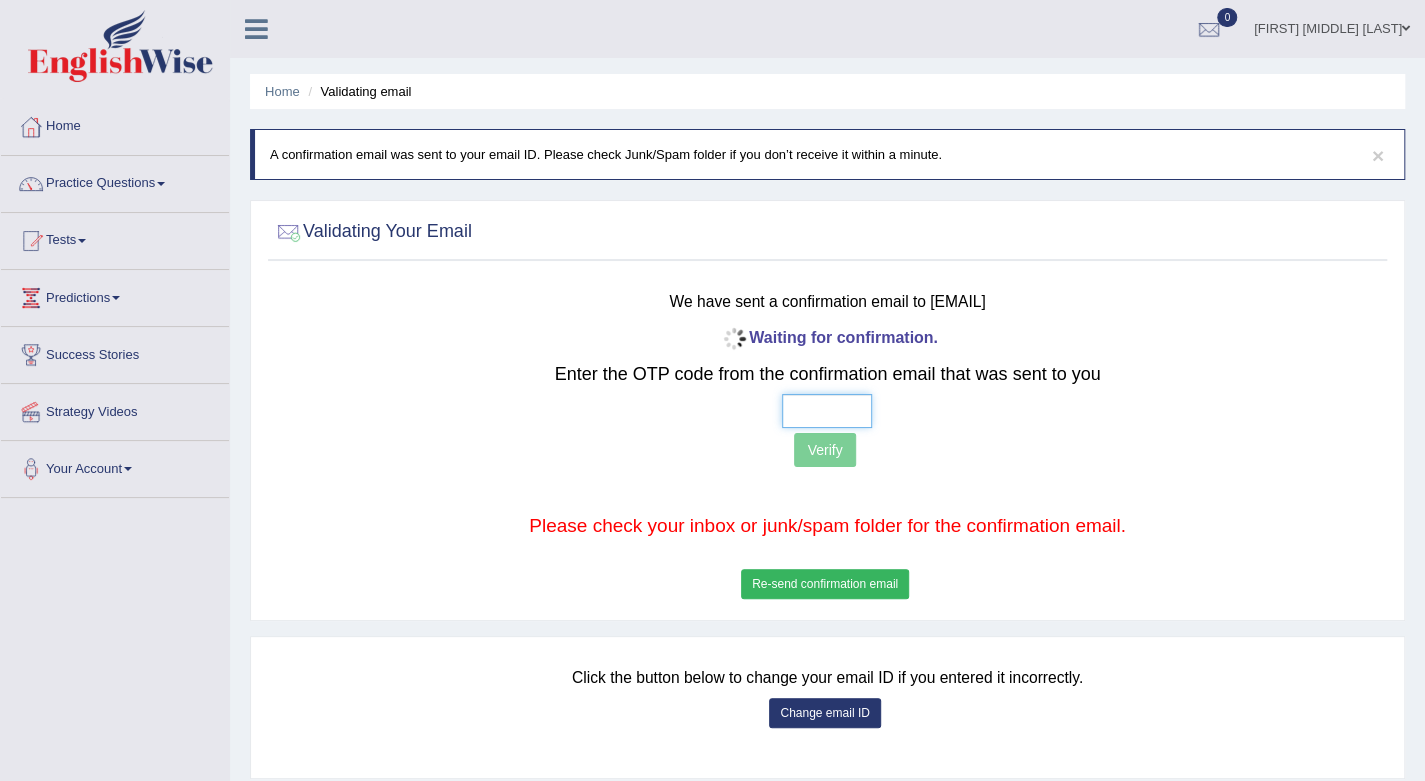 click at bounding box center (827, 411) 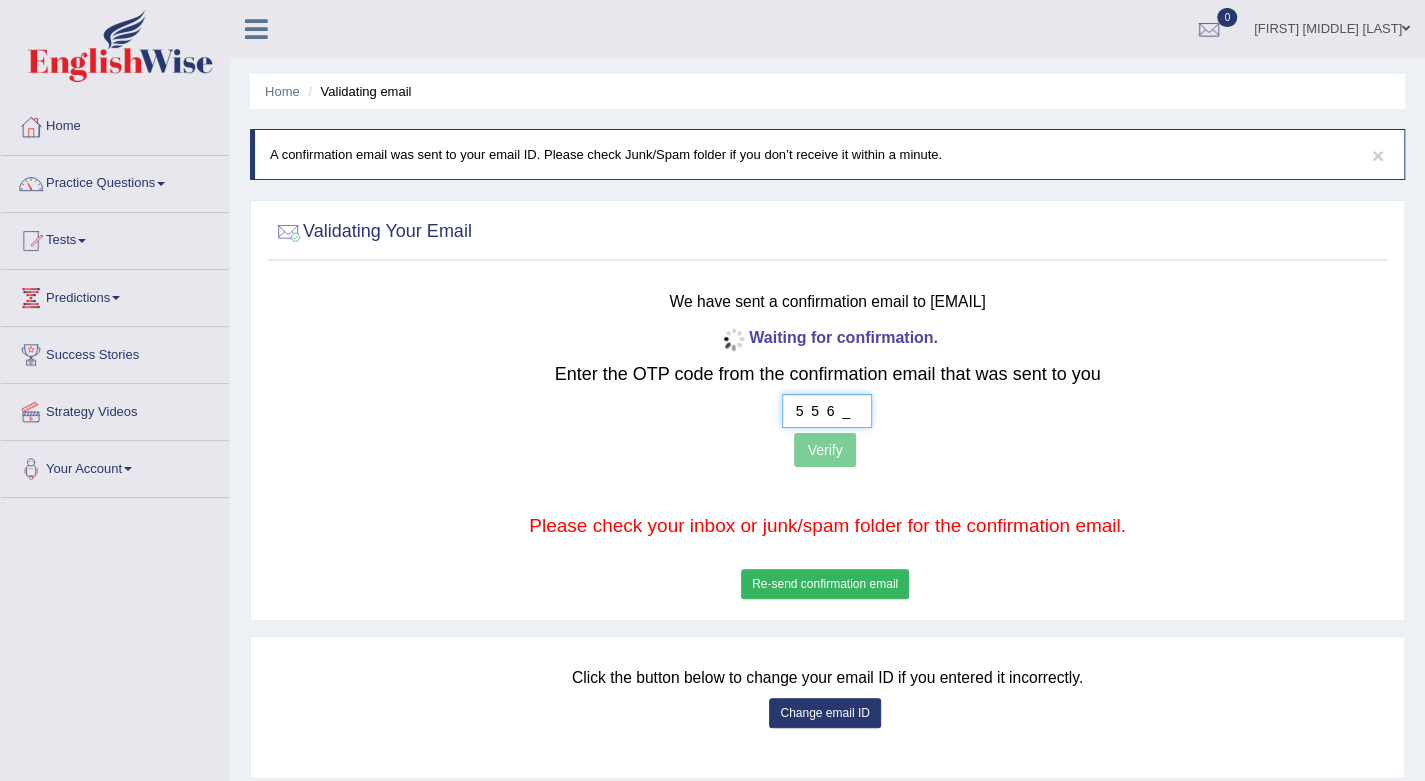 type on "5  5  6  9" 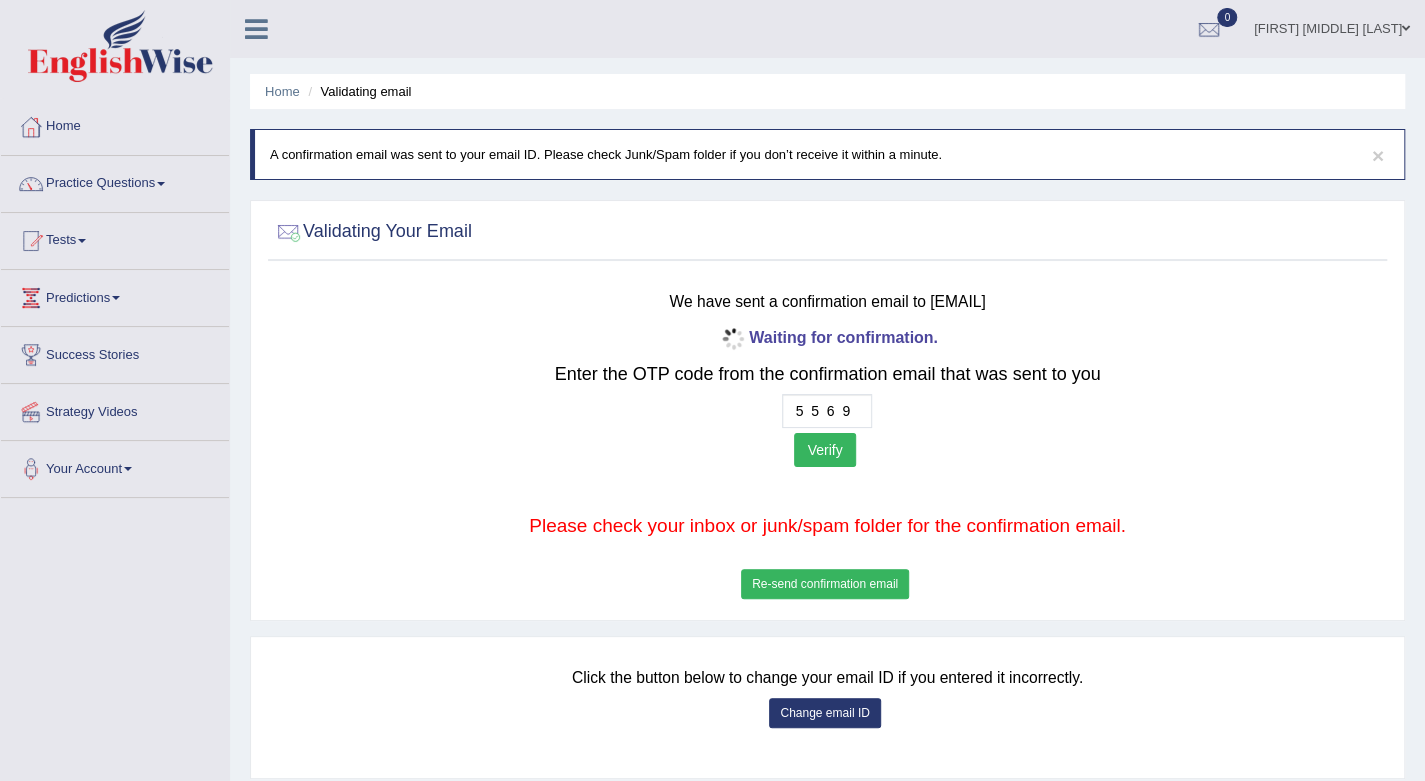 click on "Verify" at bounding box center [824, 450] 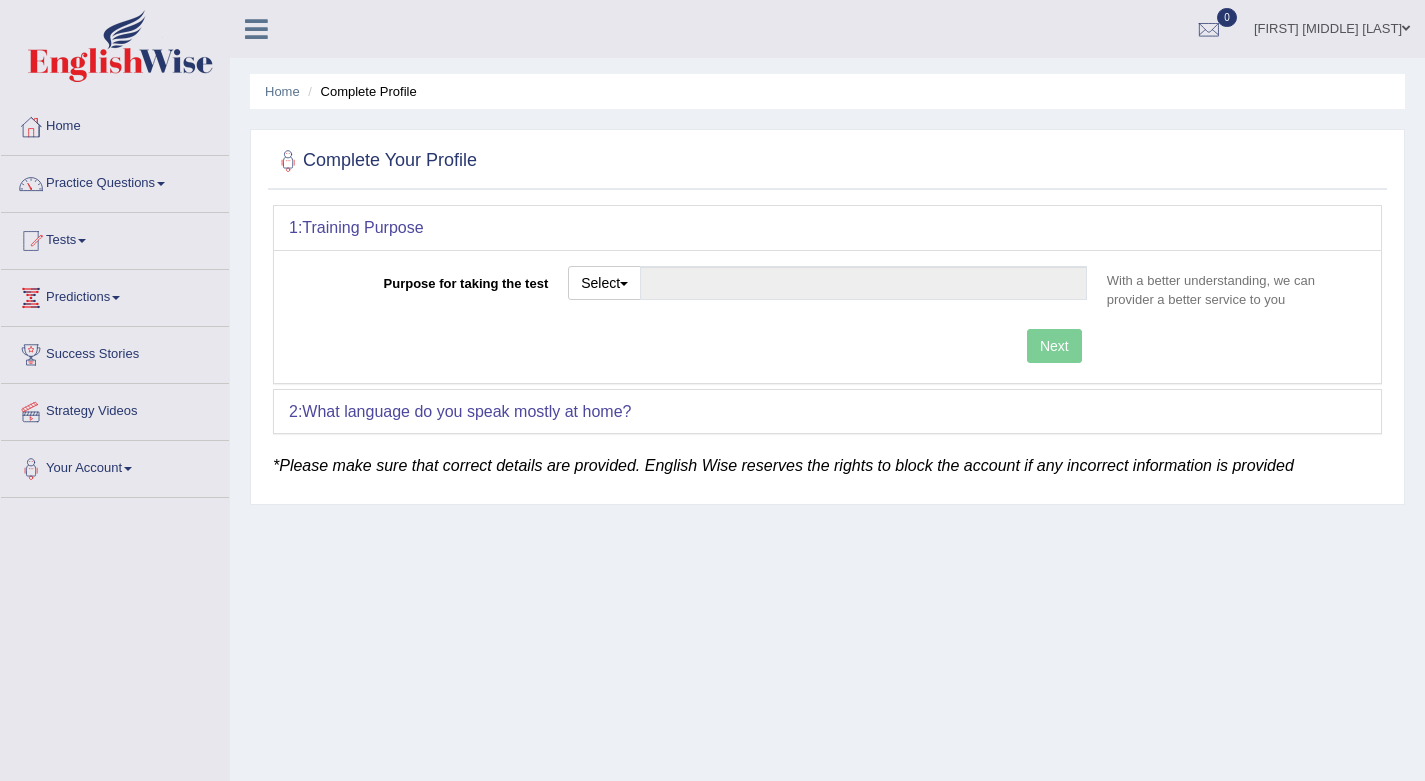 scroll, scrollTop: 0, scrollLeft: 0, axis: both 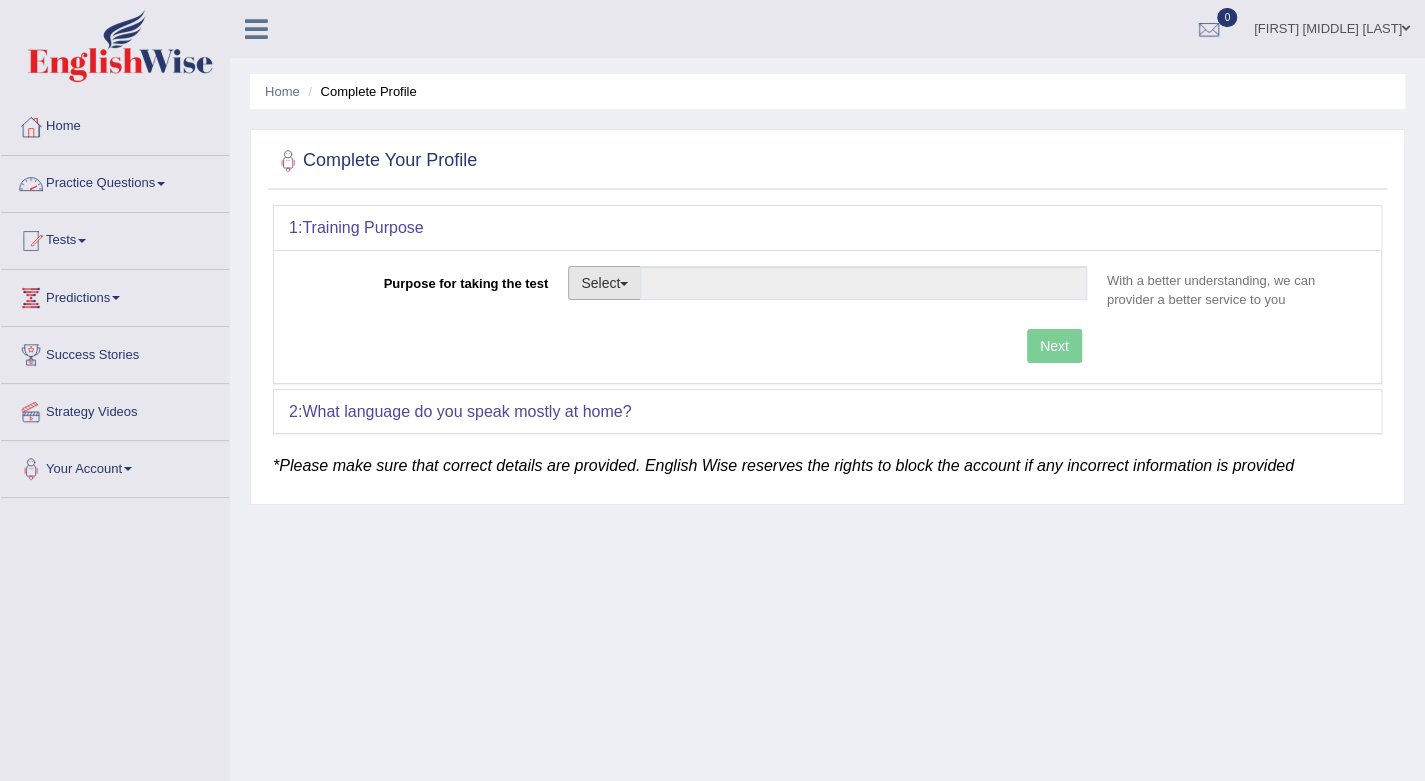 click at bounding box center [624, 284] 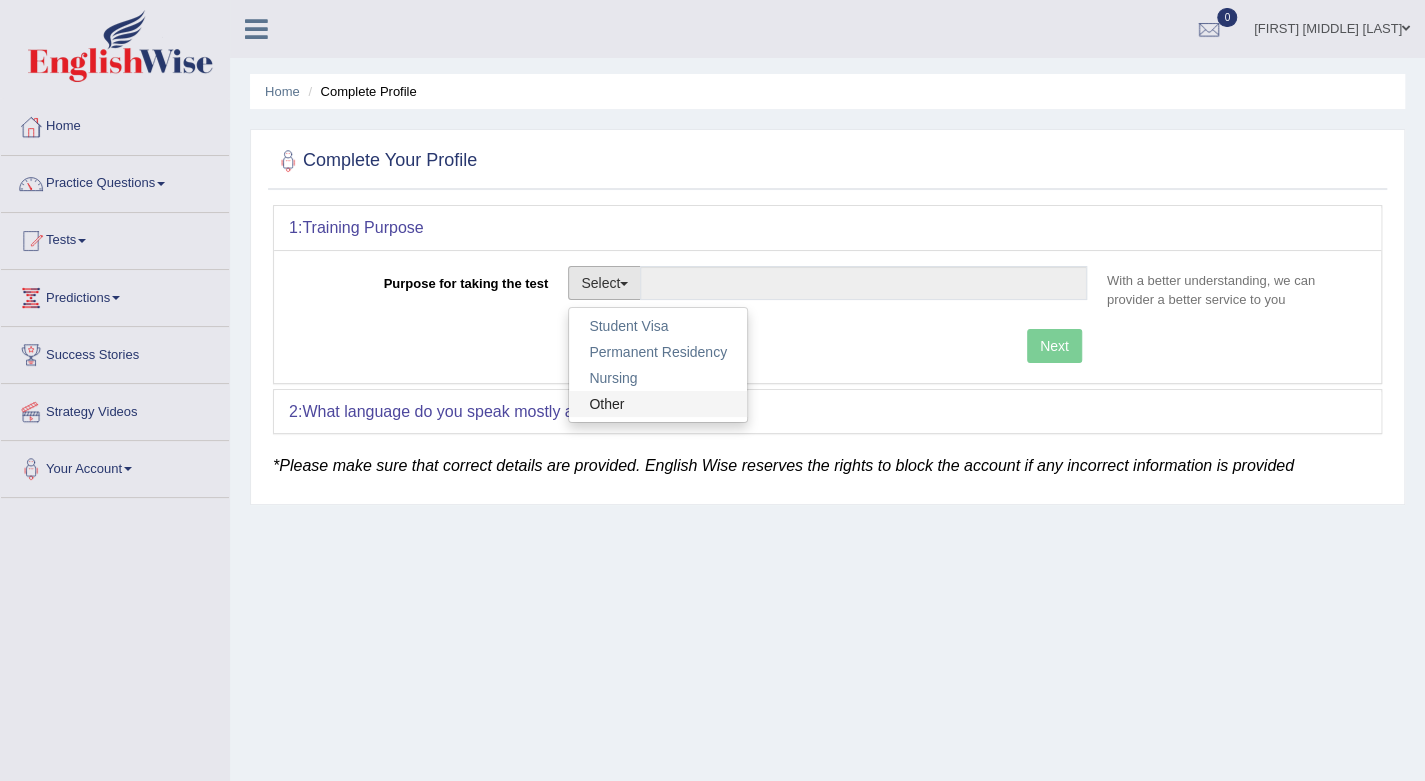 click on "Other" at bounding box center [658, 404] 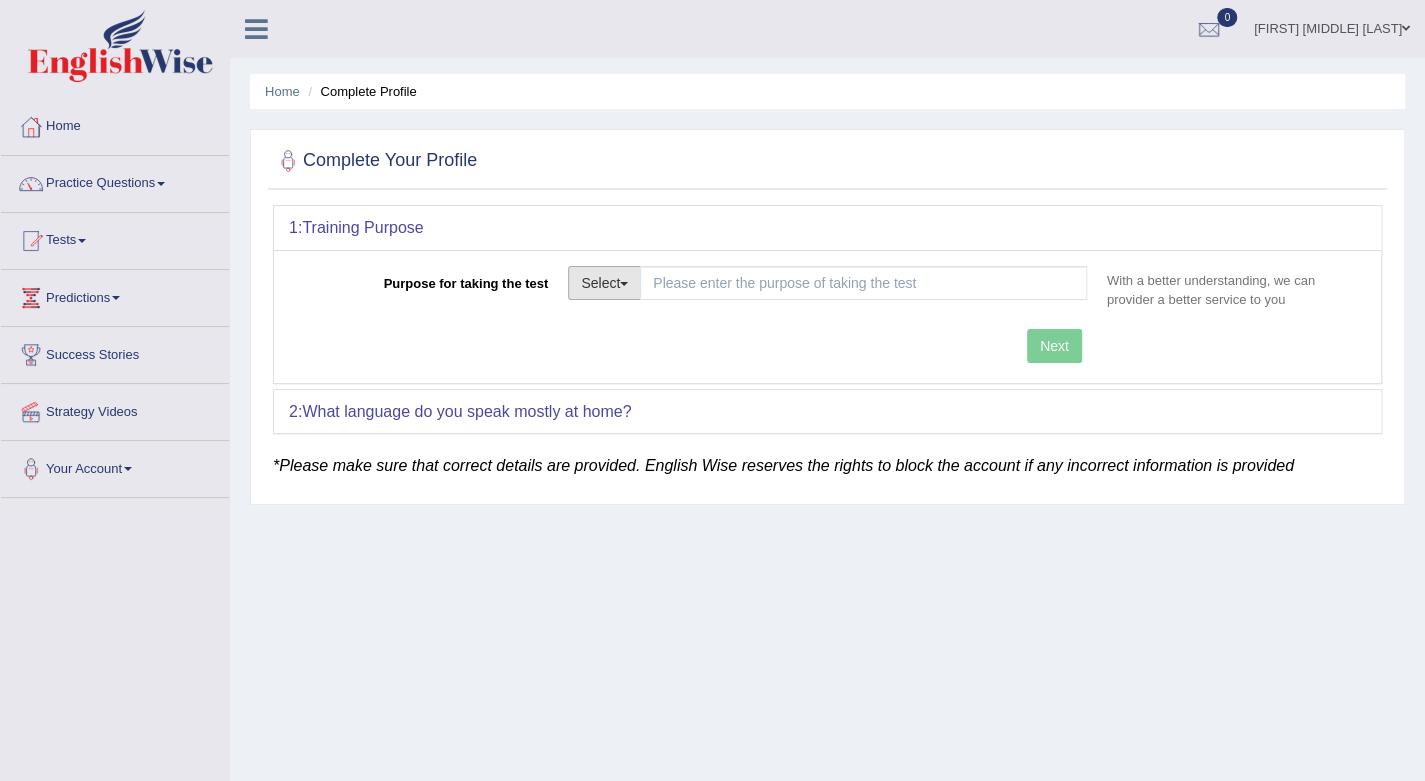 click on "Select" at bounding box center [604, 283] 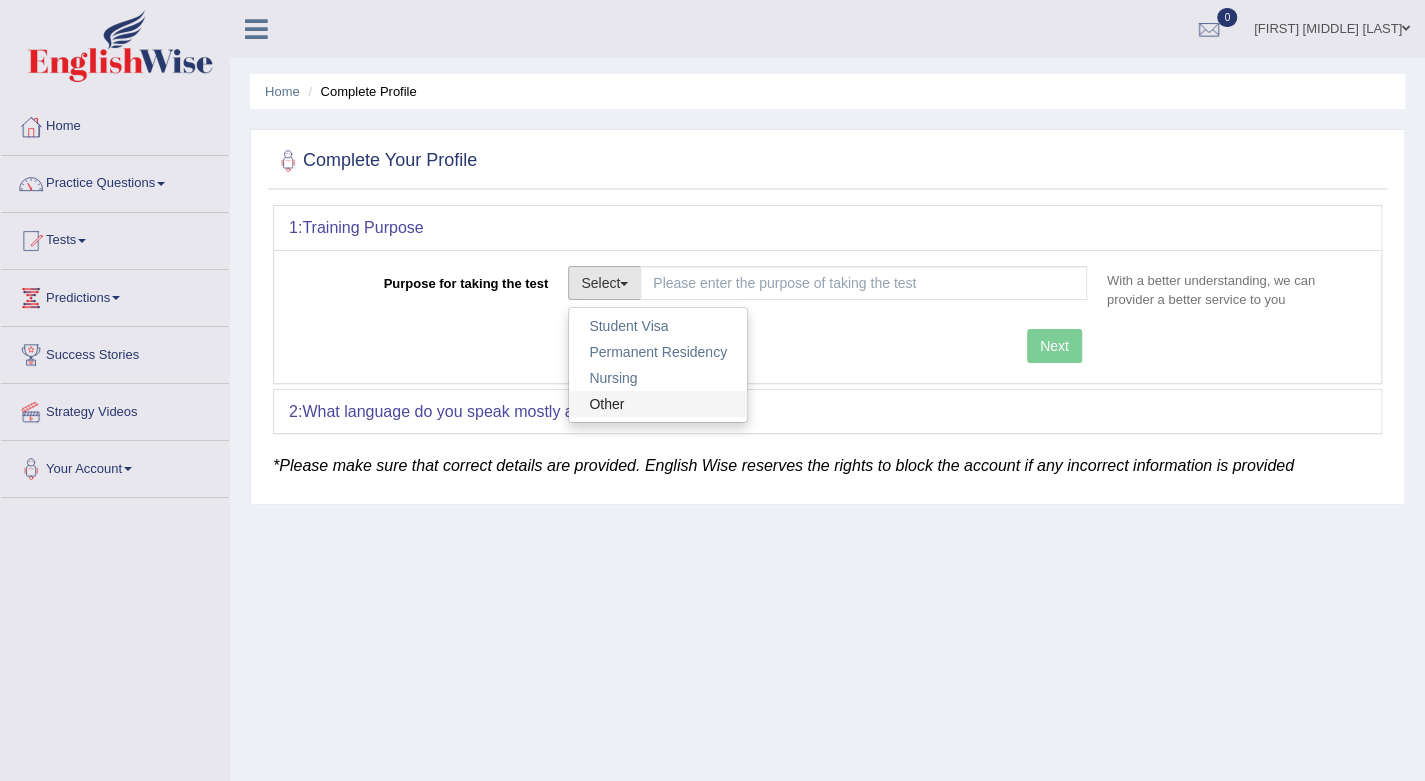 click on "Other" at bounding box center [658, 404] 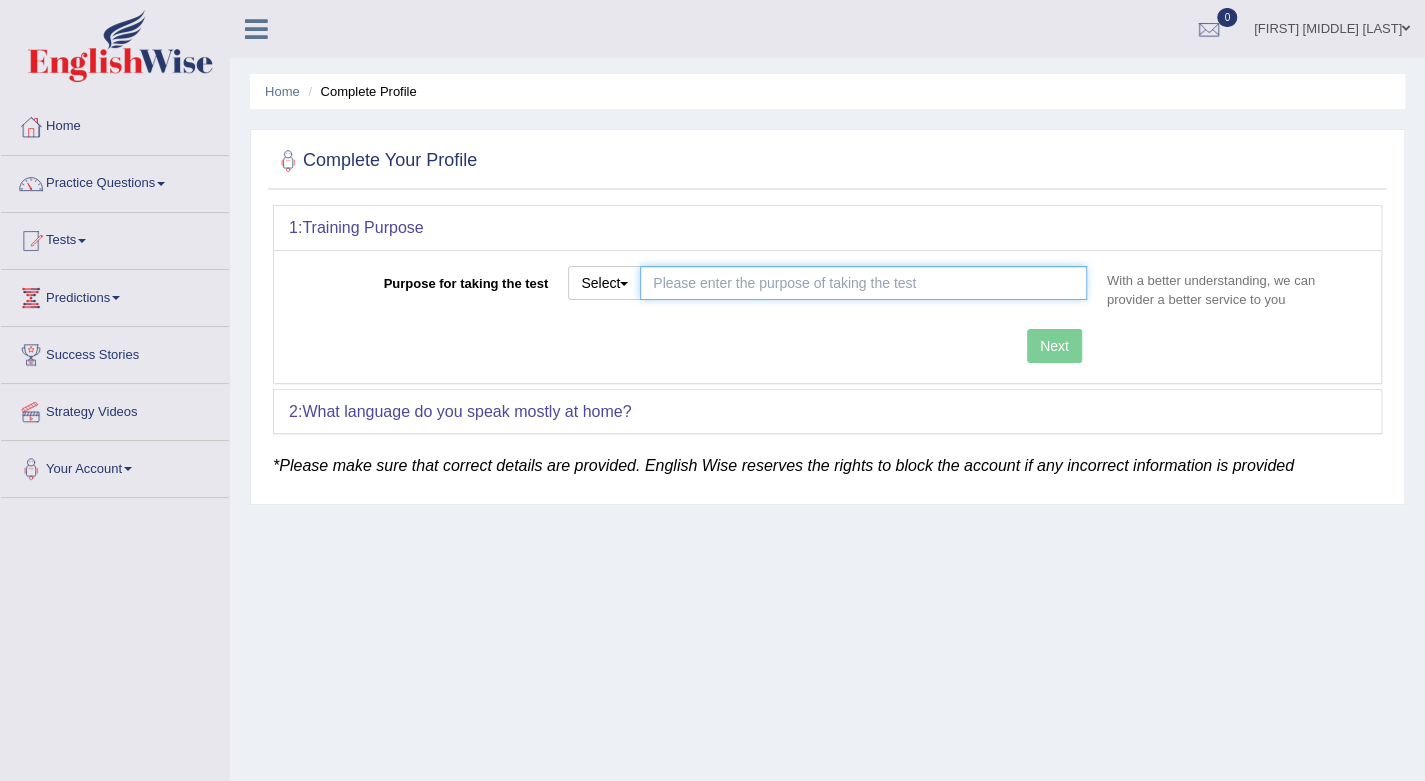 click on "Purpose for taking the test" at bounding box center [863, 283] 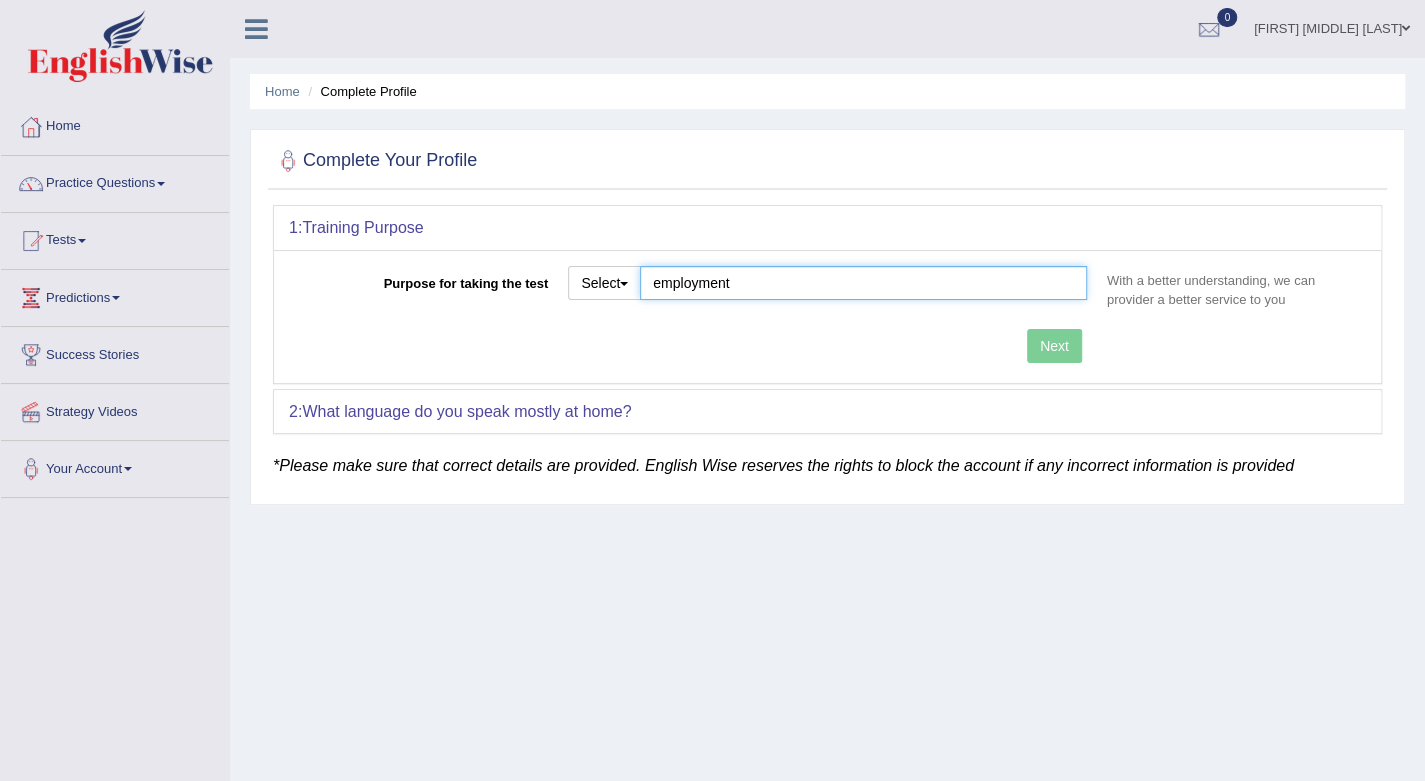 type on "employment" 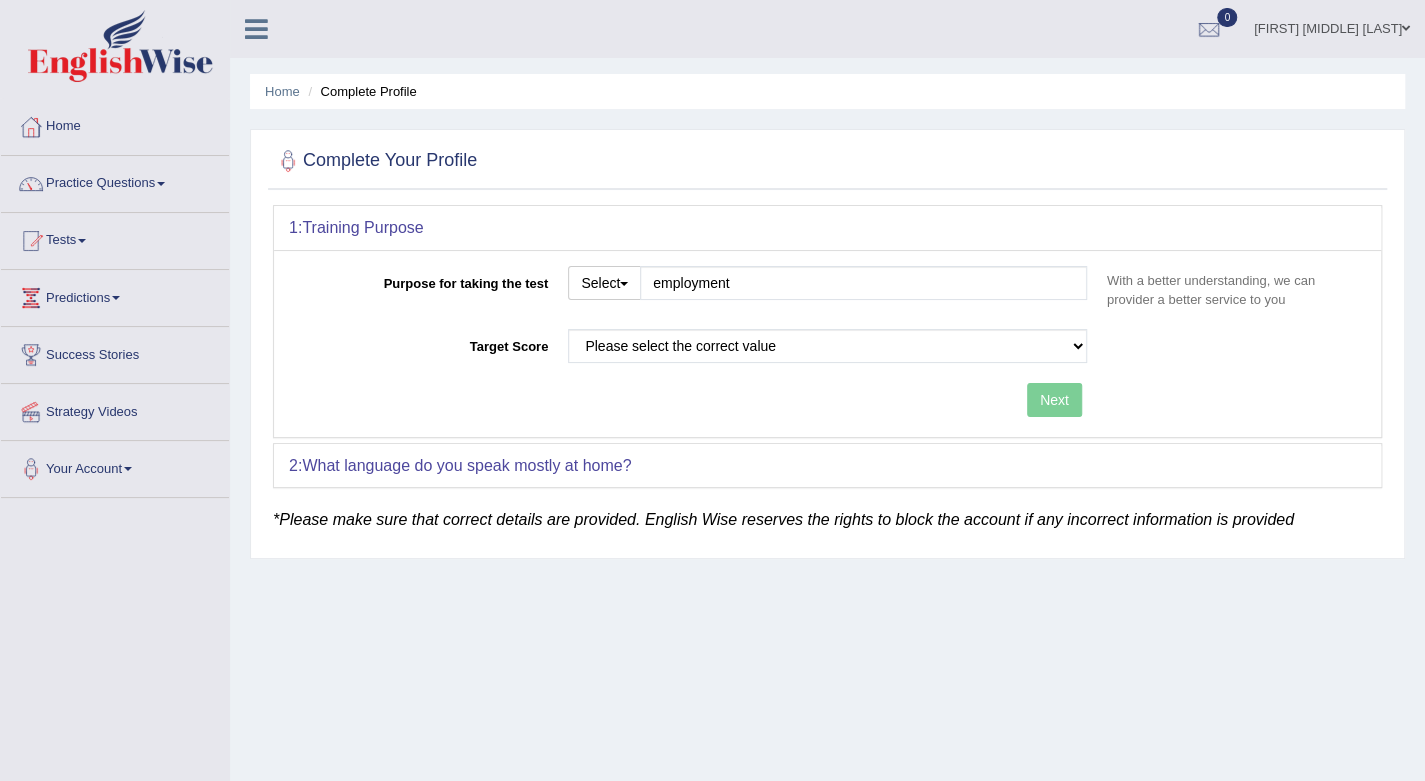 click on "Purpose for taking the test
Select
Student Visa
Permanent Residency
Nursing
Other
employment
With a better understanding, we can provider a better service to you
Target Score
Please select the correct value
50 (6 bands)
58 (6.5 bands)
65 (7 bands)
79 (8 bands)
Next" at bounding box center (827, 343) 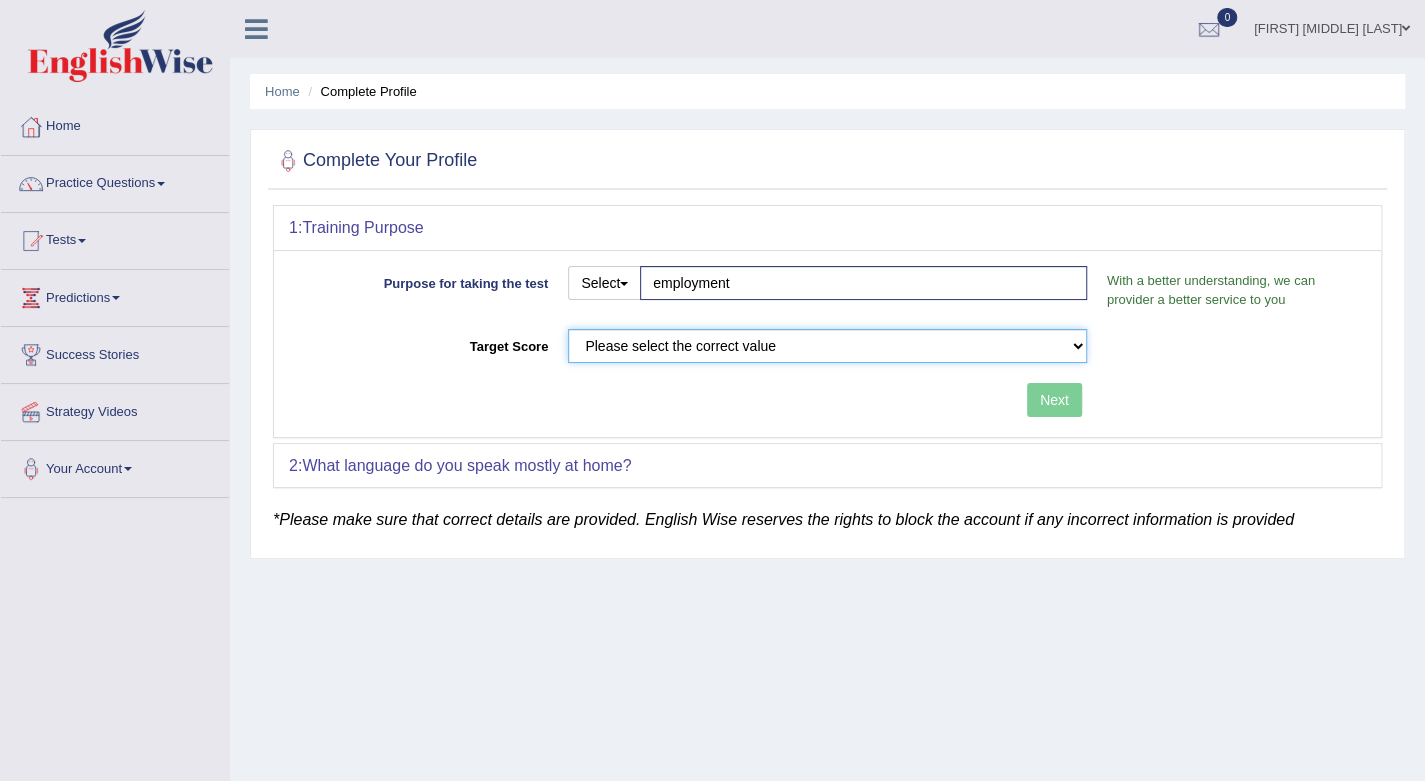 click on "Please select the correct value
50 (6 bands)
58 (6.5 bands)
65 (7 bands)
79 (8 bands)" at bounding box center (827, 346) 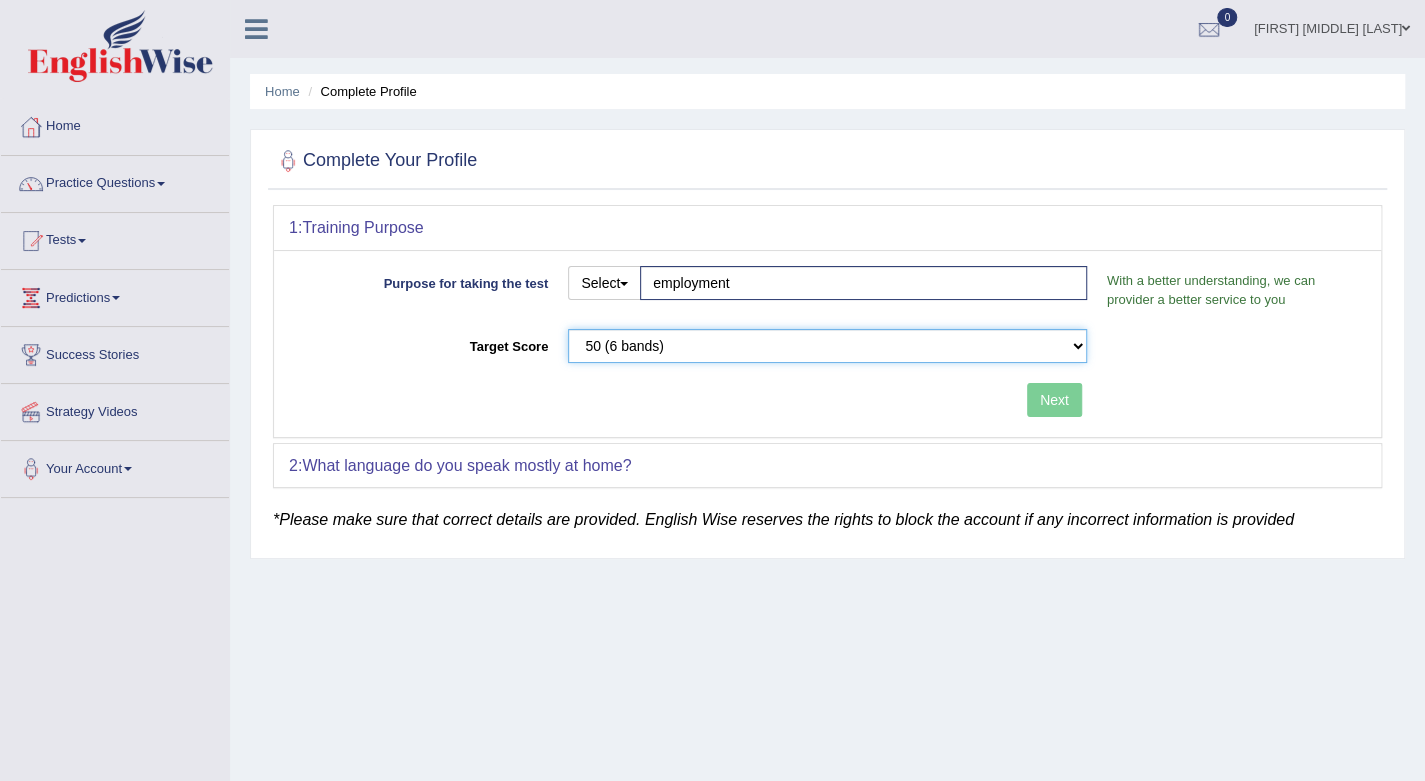 click on "Please select the correct value
50 (6 bands)
58 (6.5 bands)
65 (7 bands)
79 (8 bands)" at bounding box center [827, 346] 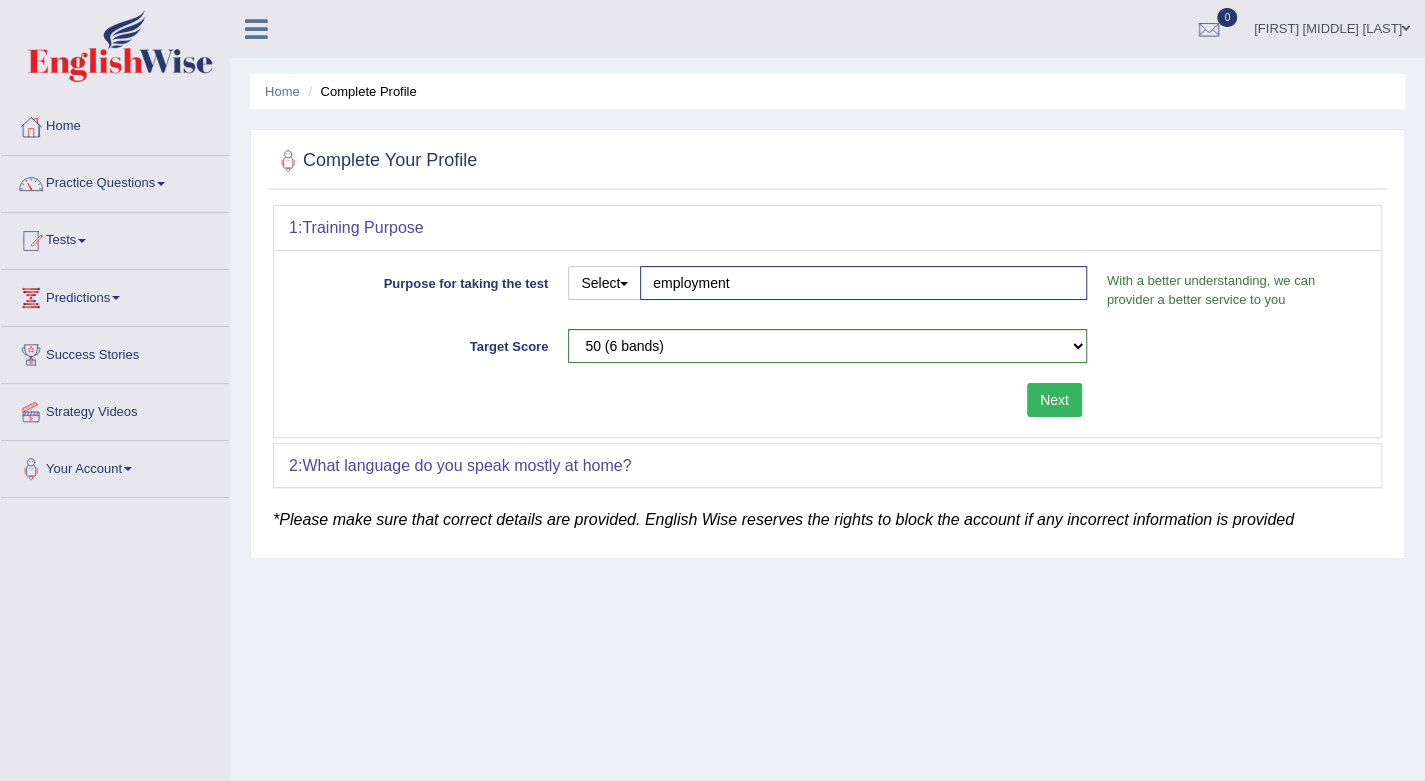 click on "Next" at bounding box center (1054, 400) 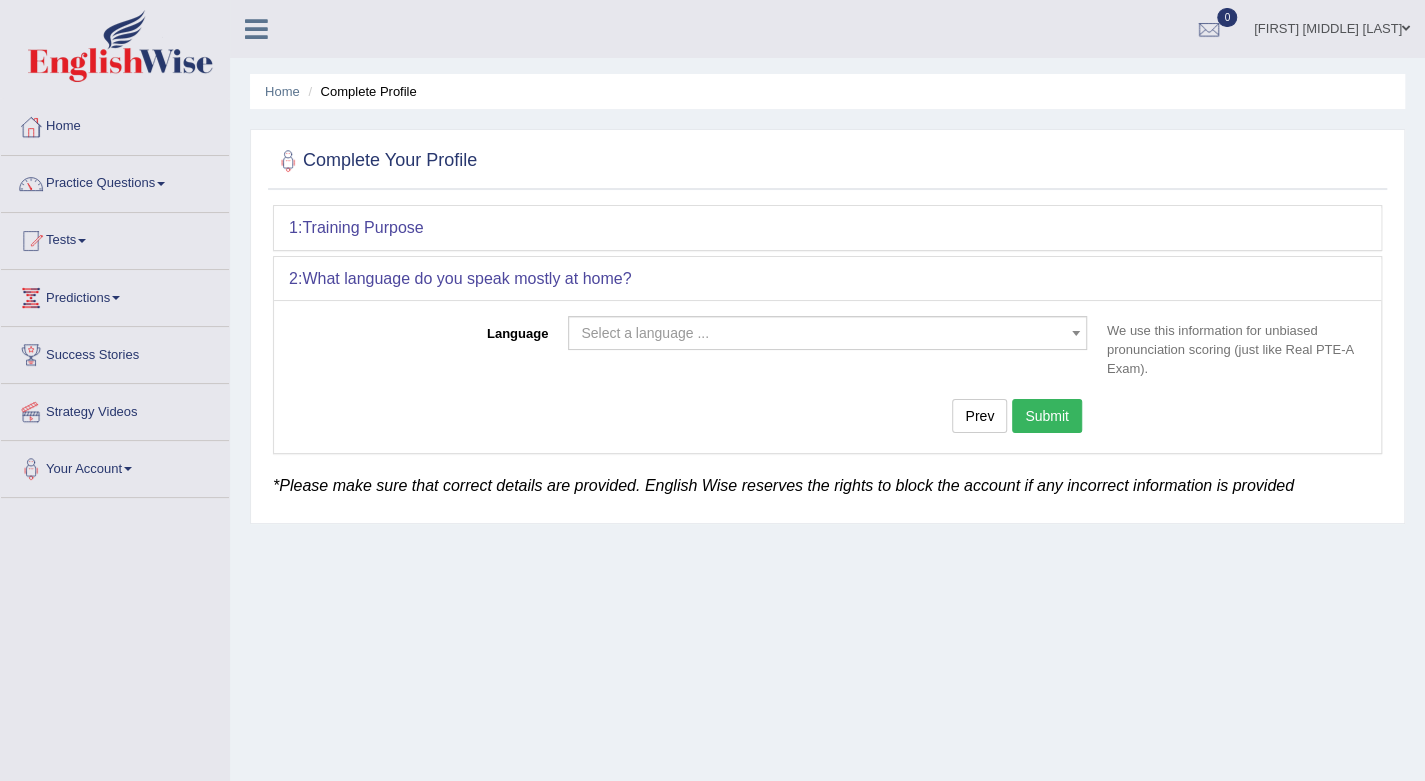 click on "Select a language ..." at bounding box center (821, 333) 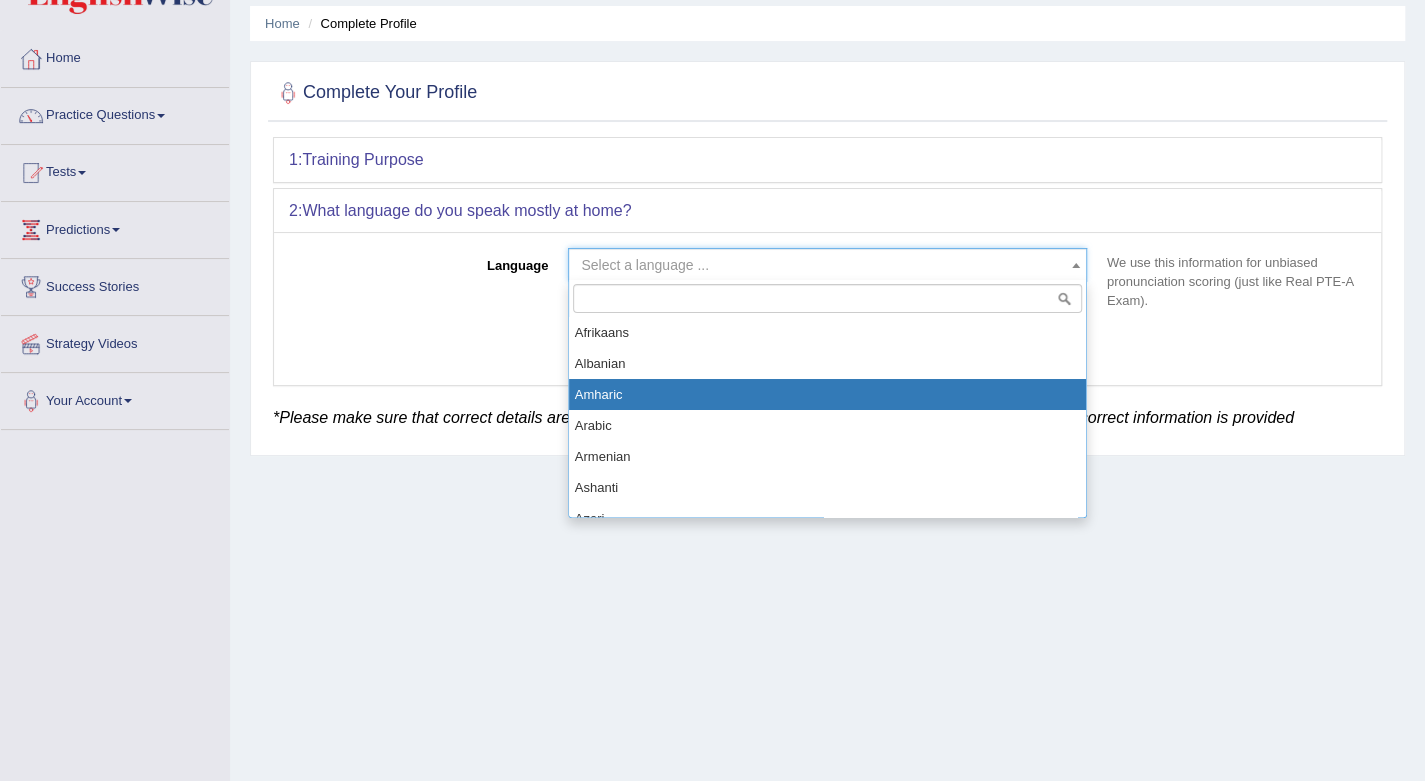 scroll, scrollTop: 100, scrollLeft: 0, axis: vertical 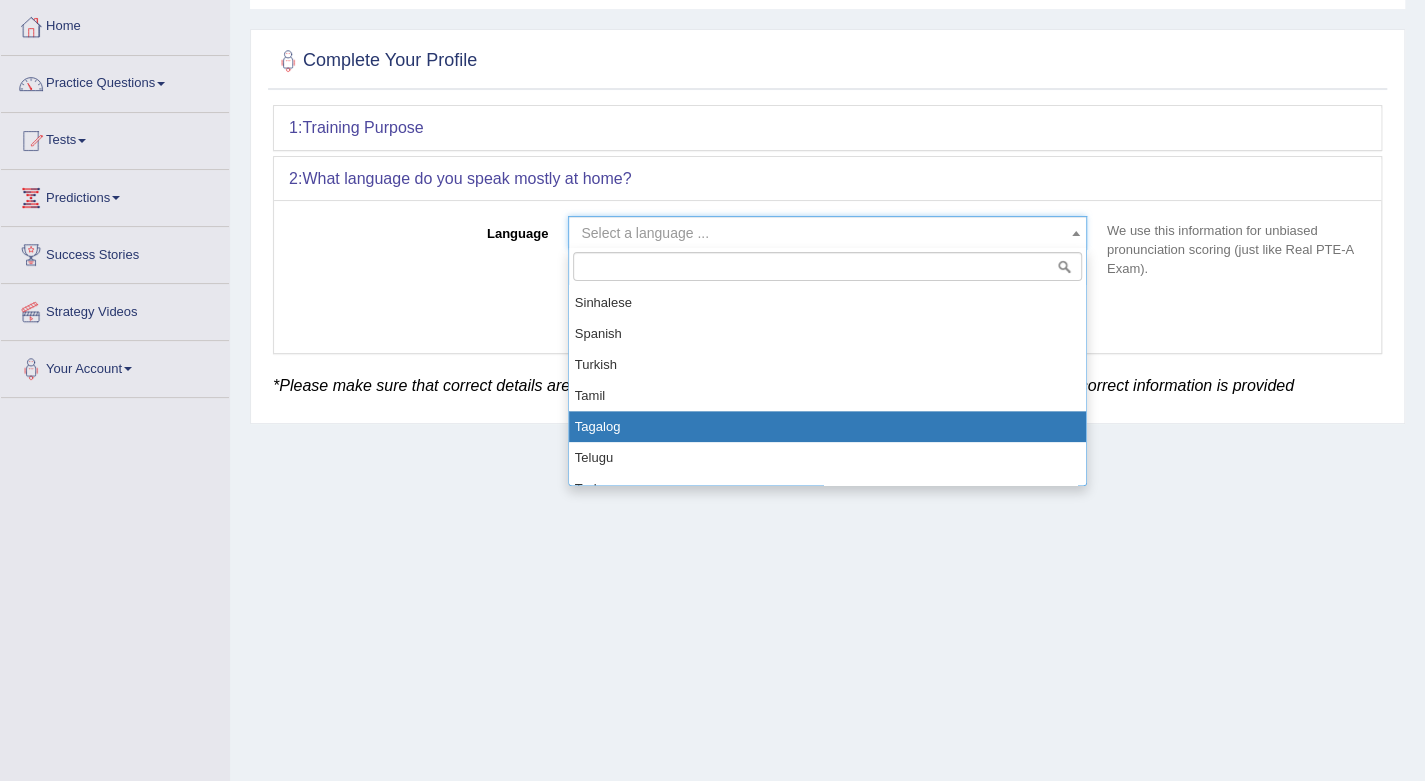 select on "Tagalog" 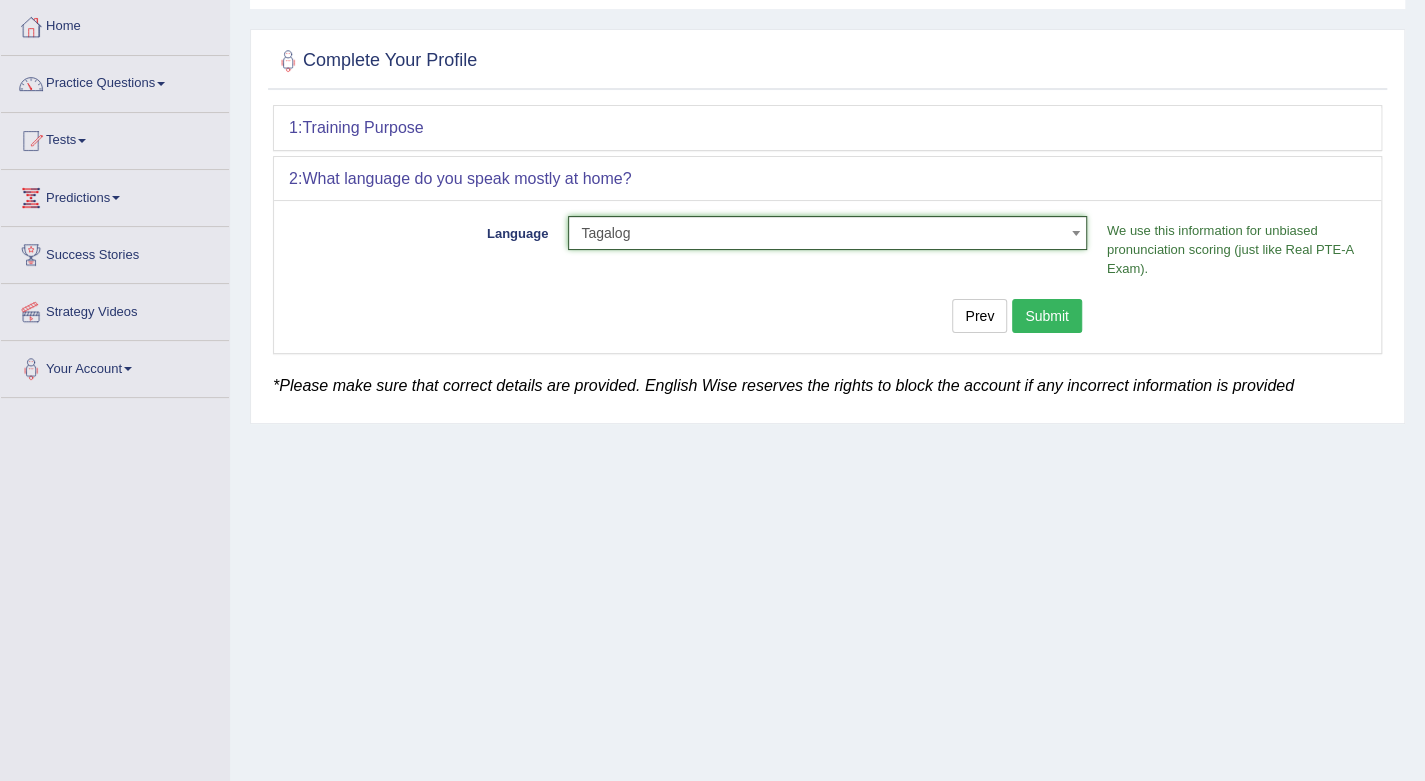 click on "Submit" at bounding box center (1047, 316) 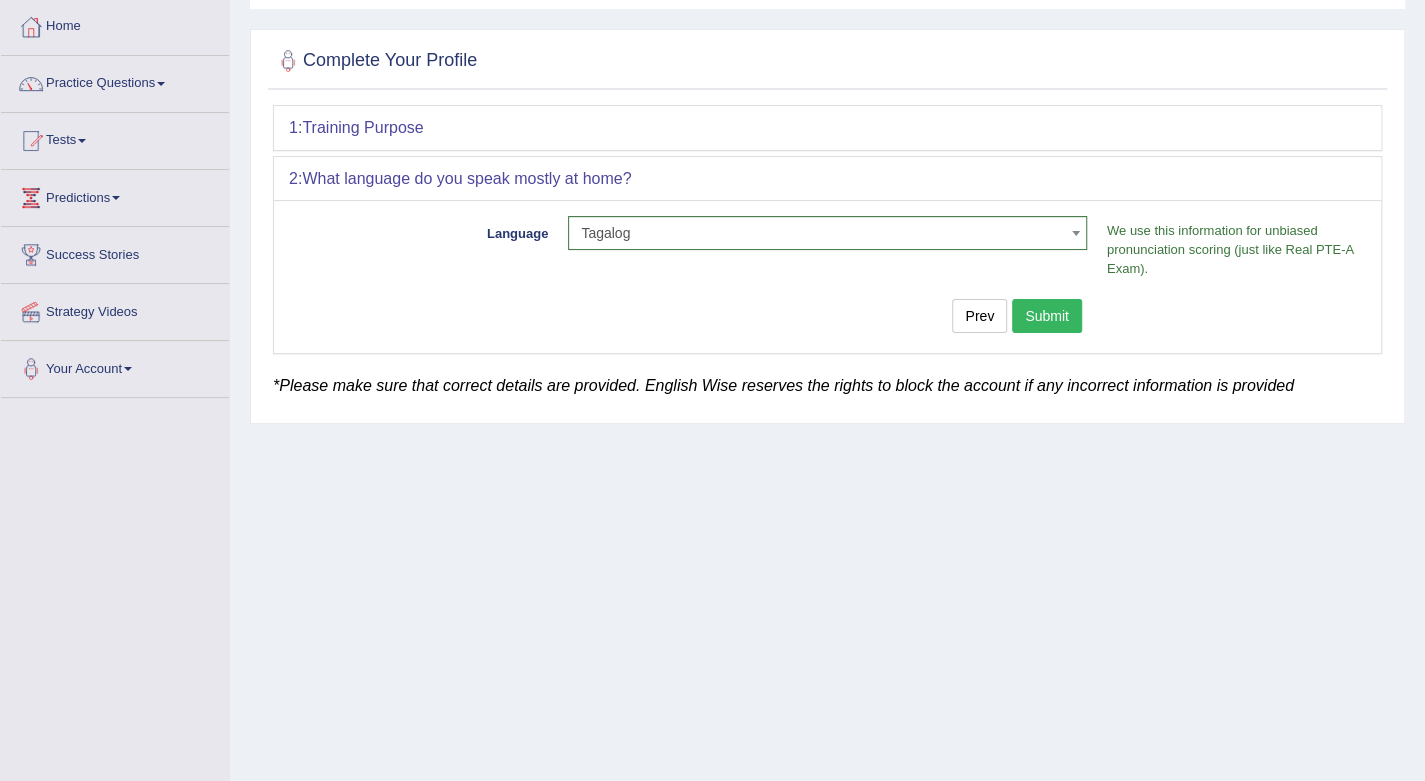 click on "Submit" at bounding box center (1047, 316) 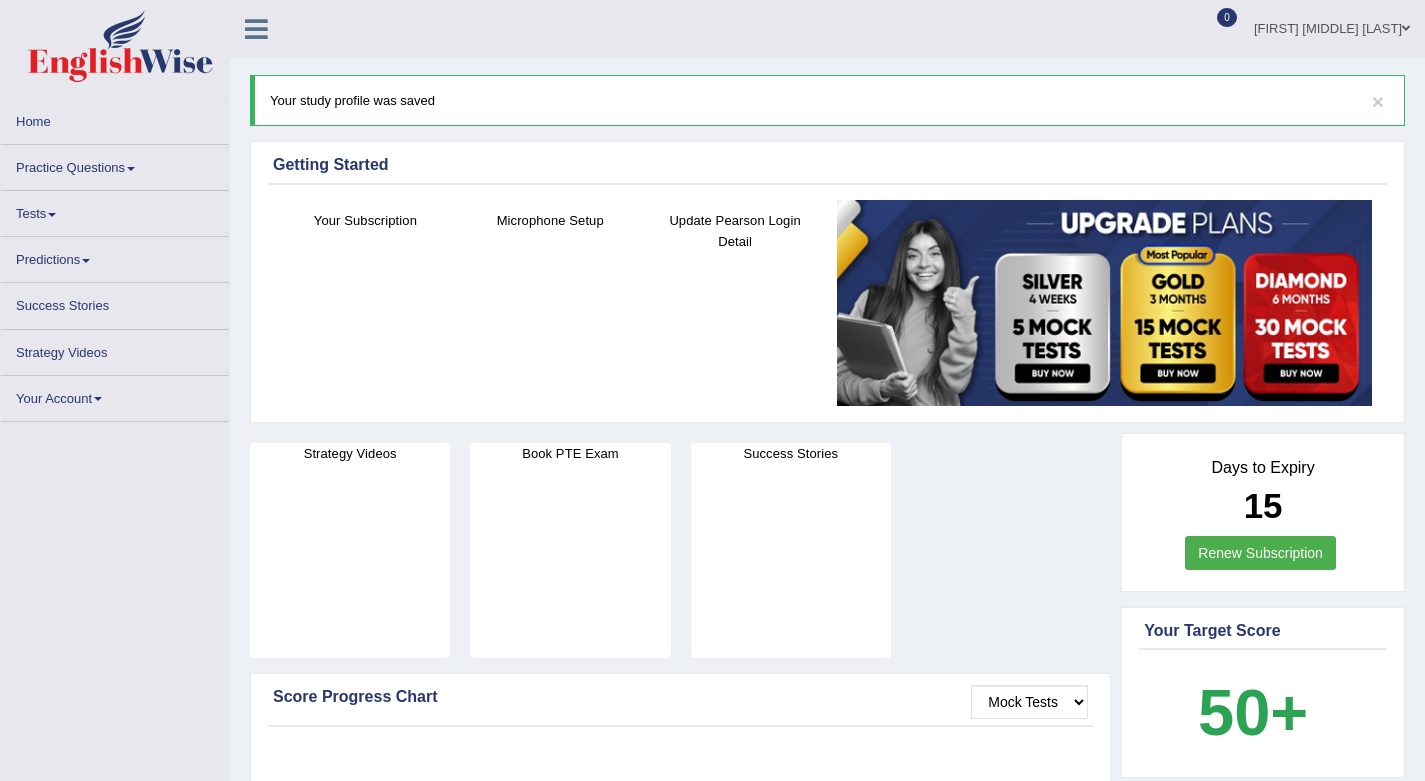scroll, scrollTop: 0, scrollLeft: 0, axis: both 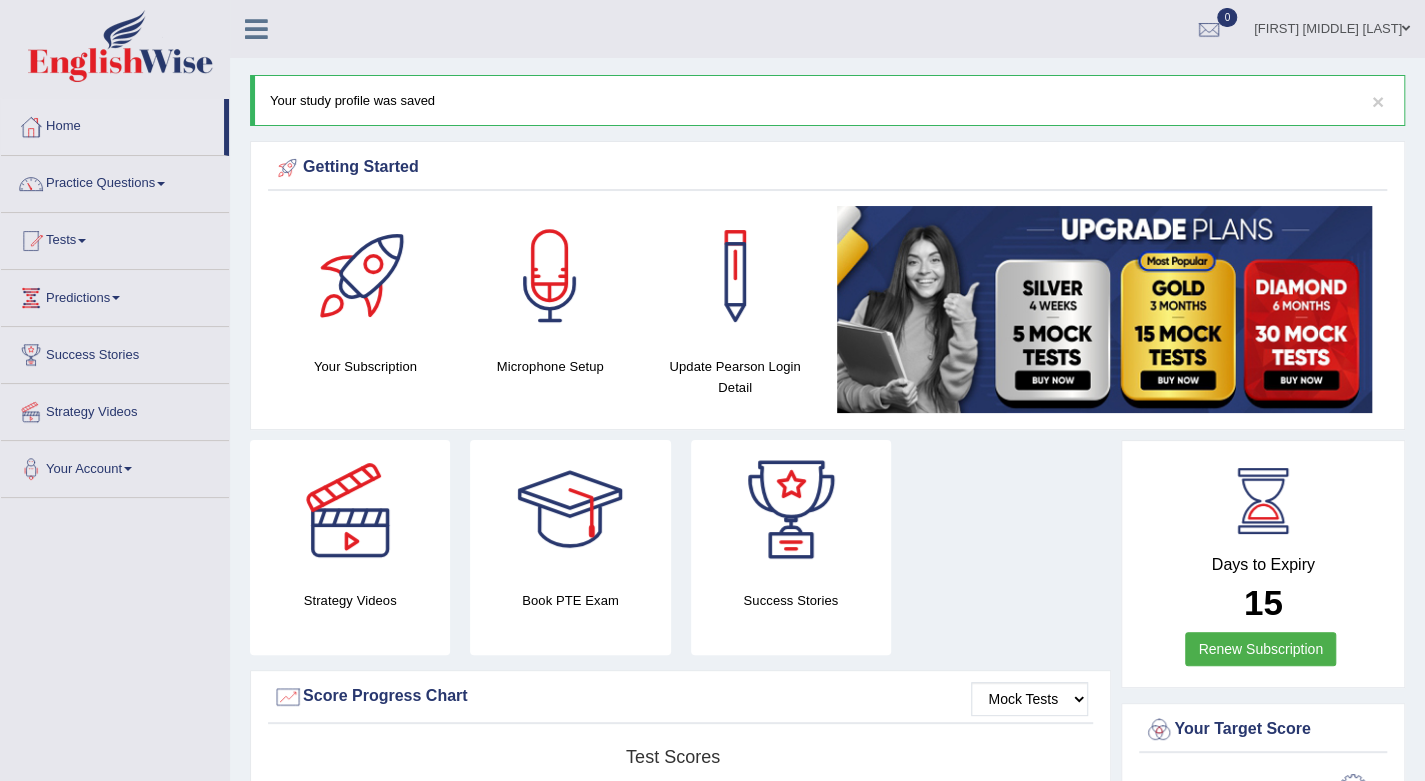 click at bounding box center (1104, 309) 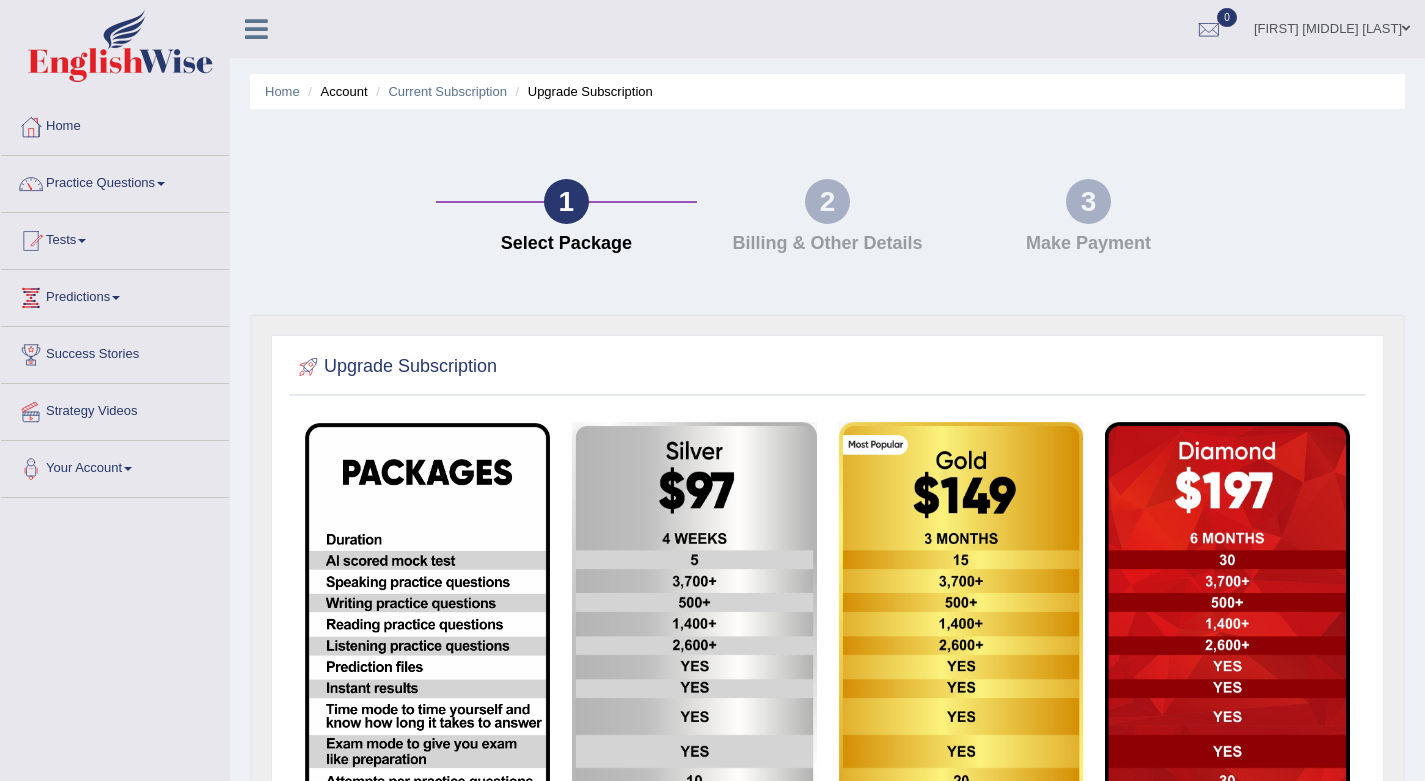 scroll, scrollTop: 0, scrollLeft: 0, axis: both 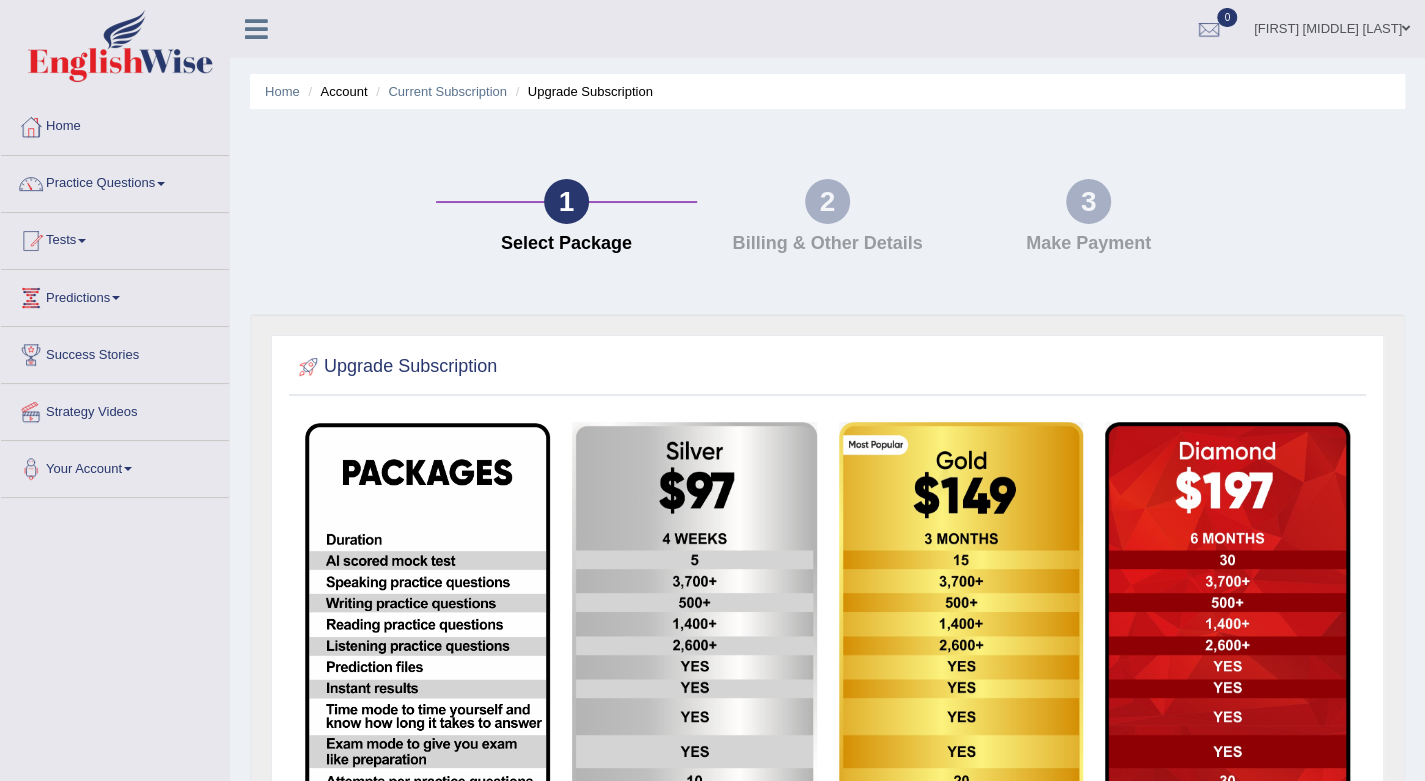 click on "Toggle navigation
Home
Practice Questions   Speaking Practice Read Aloud
Repeat Sentence
Describe Image
Re-tell Lecture
Answer Short Question
Summarize Group Discussion
Respond To A Situation
Writing Practice  Summarize Written Text
Write Essay
Reading Practice  Reading & Writing: Fill In The Blanks
Choose Multiple Answers
Re-order Paragraphs
Fill In The Blanks
Choose Single Answer
Listening Practice  Summarize Spoken Text
Highlight Incorrect Words
Highlight Correct Summary
Select Missing Word
Choose Single Answer
Choose Multiple Answers
Fill In The Blanks
Write From Dictation
Pronunciation
Tests  Take Practice Sectional Test
Take Mock Test" at bounding box center [712, 559] 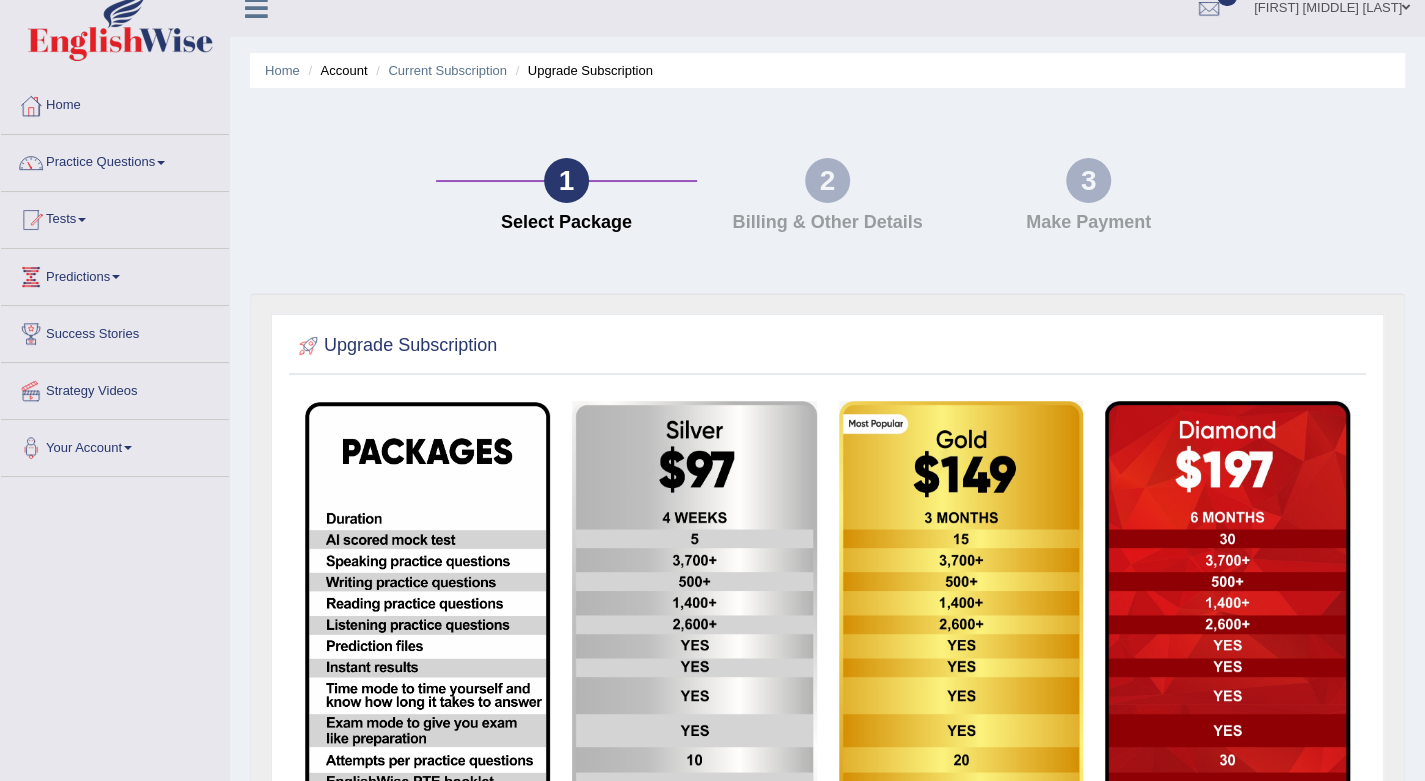 scroll, scrollTop: 0, scrollLeft: 0, axis: both 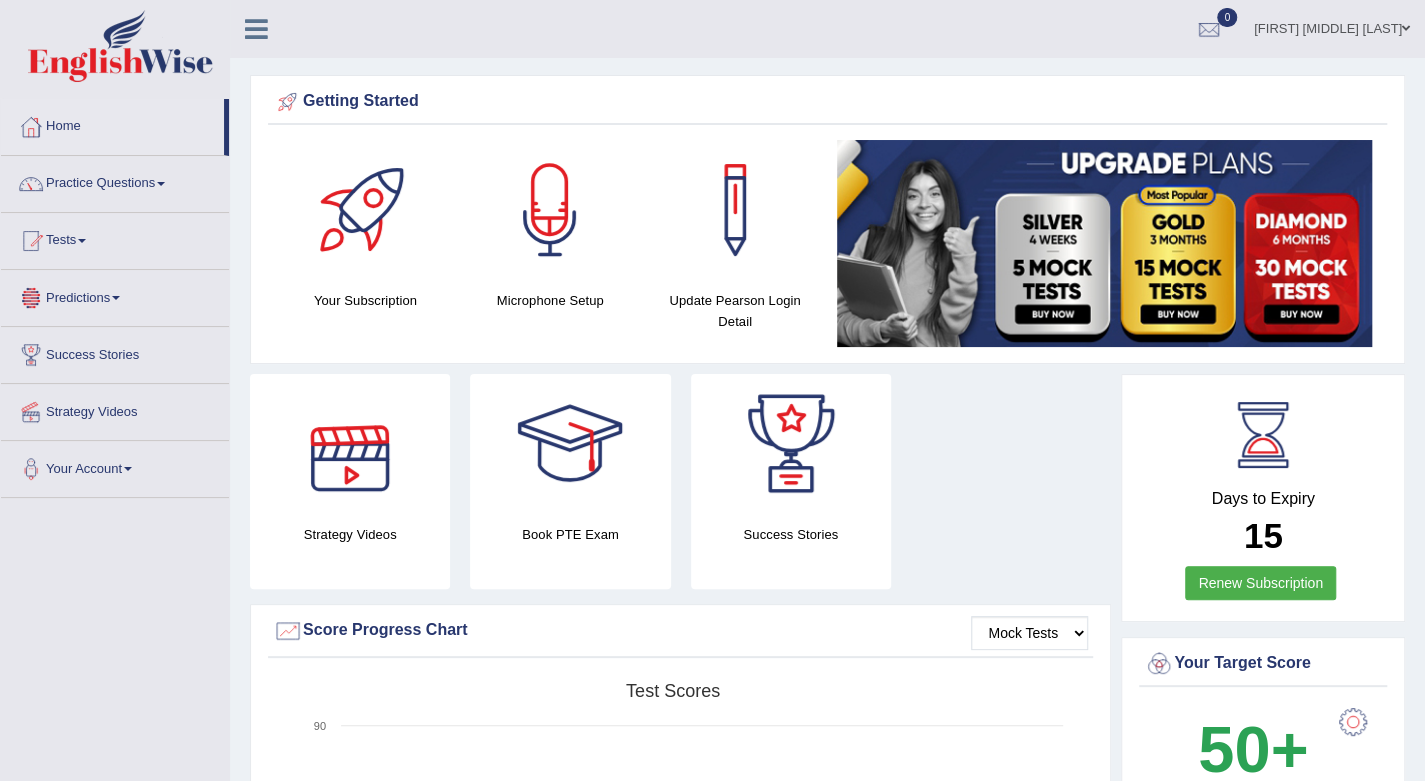 click on "Predictions" at bounding box center [115, 295] 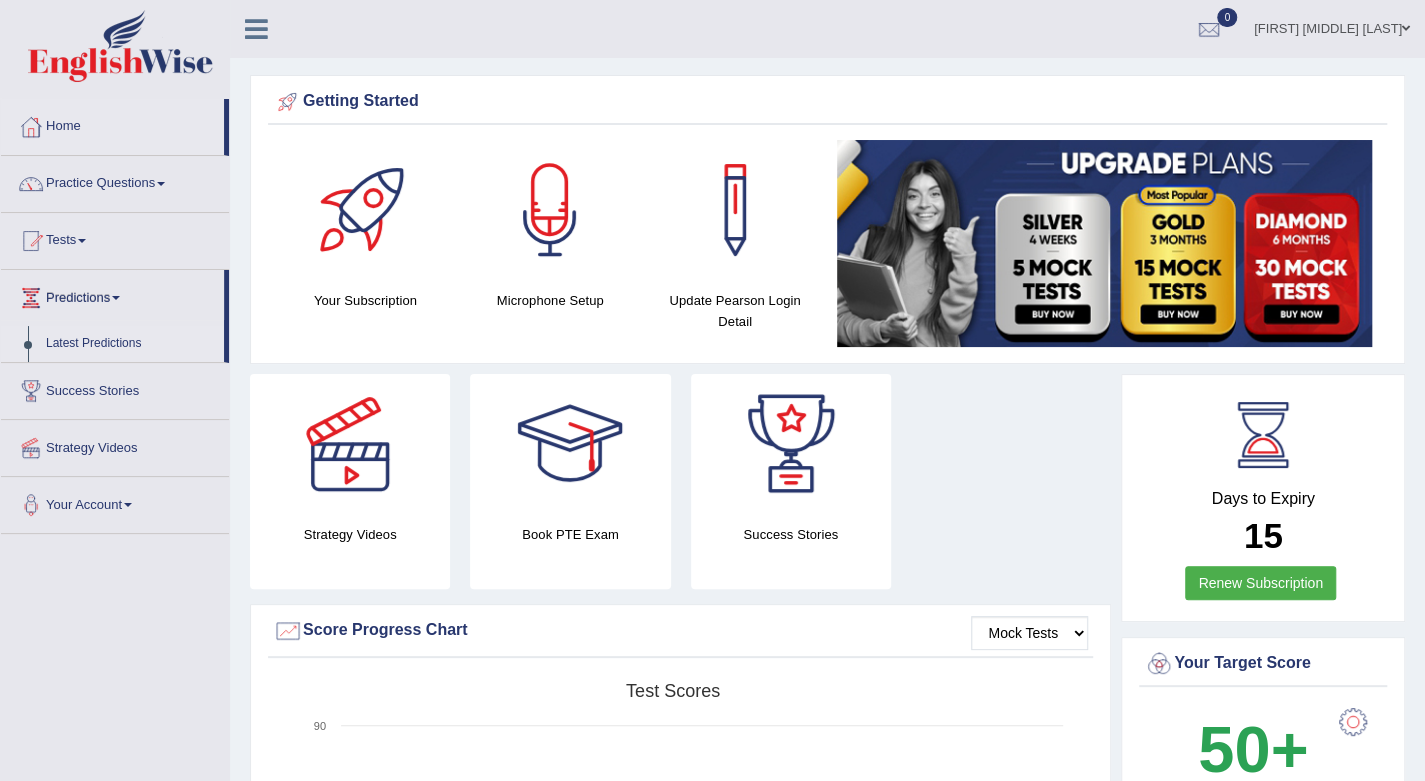 click on "Latest Predictions" at bounding box center [130, 344] 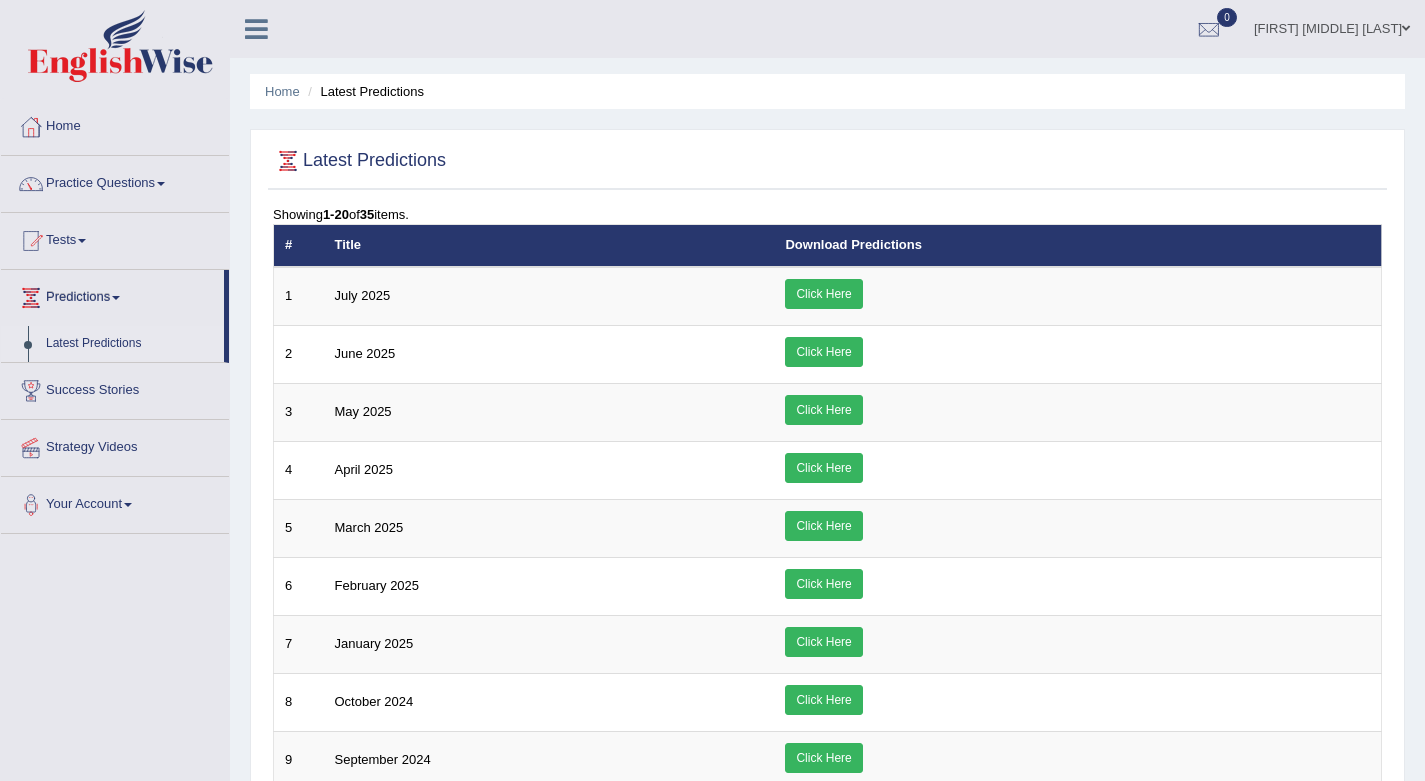 scroll, scrollTop: 0, scrollLeft: 0, axis: both 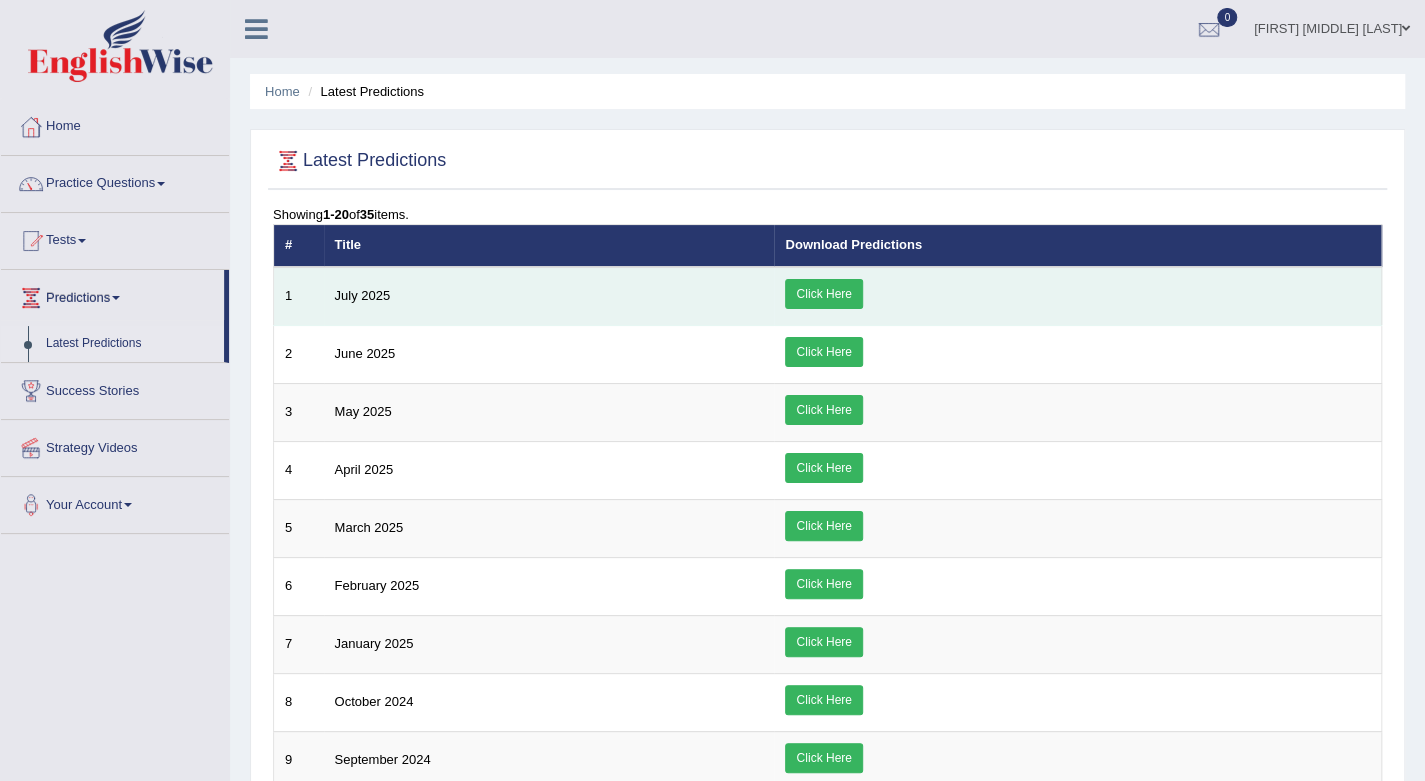 click on "Click Here" at bounding box center [823, 294] 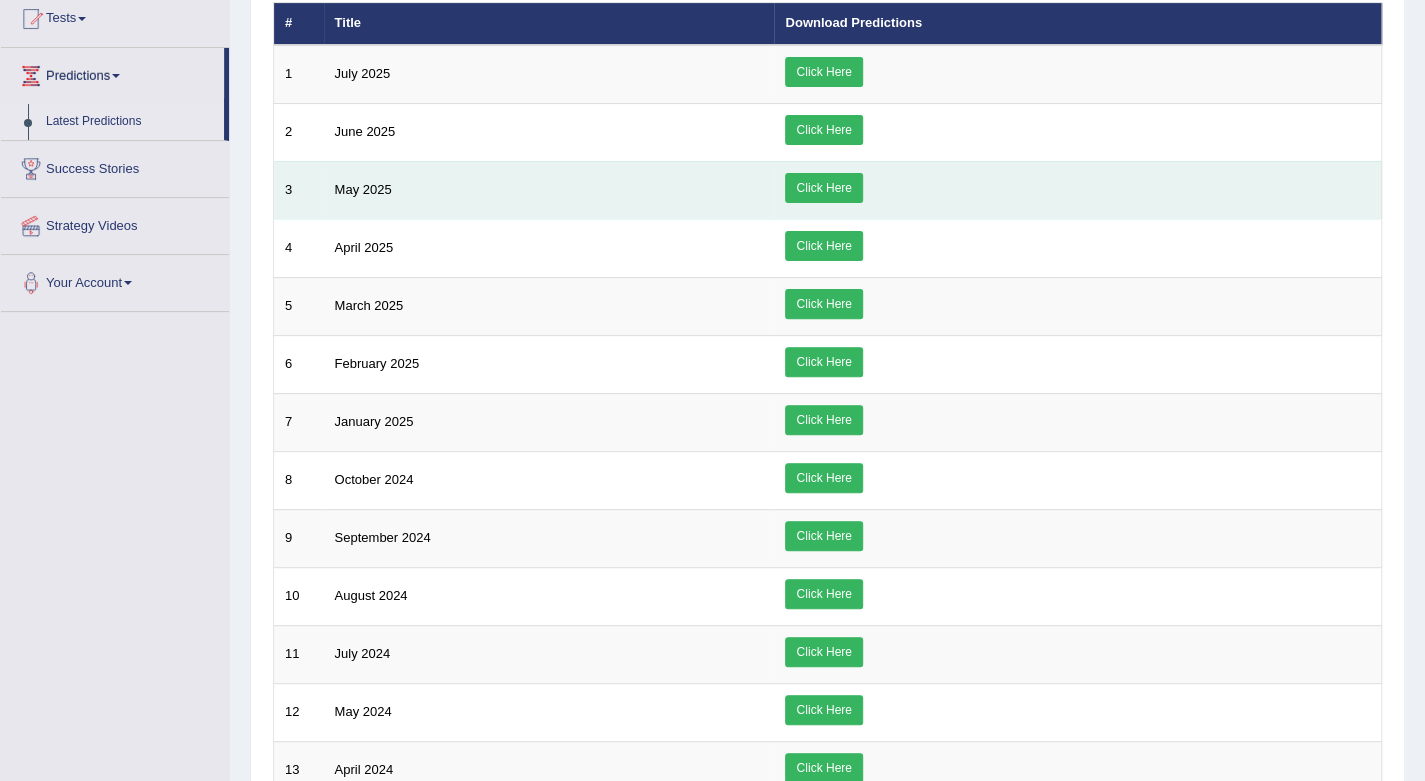 scroll, scrollTop: 0, scrollLeft: 0, axis: both 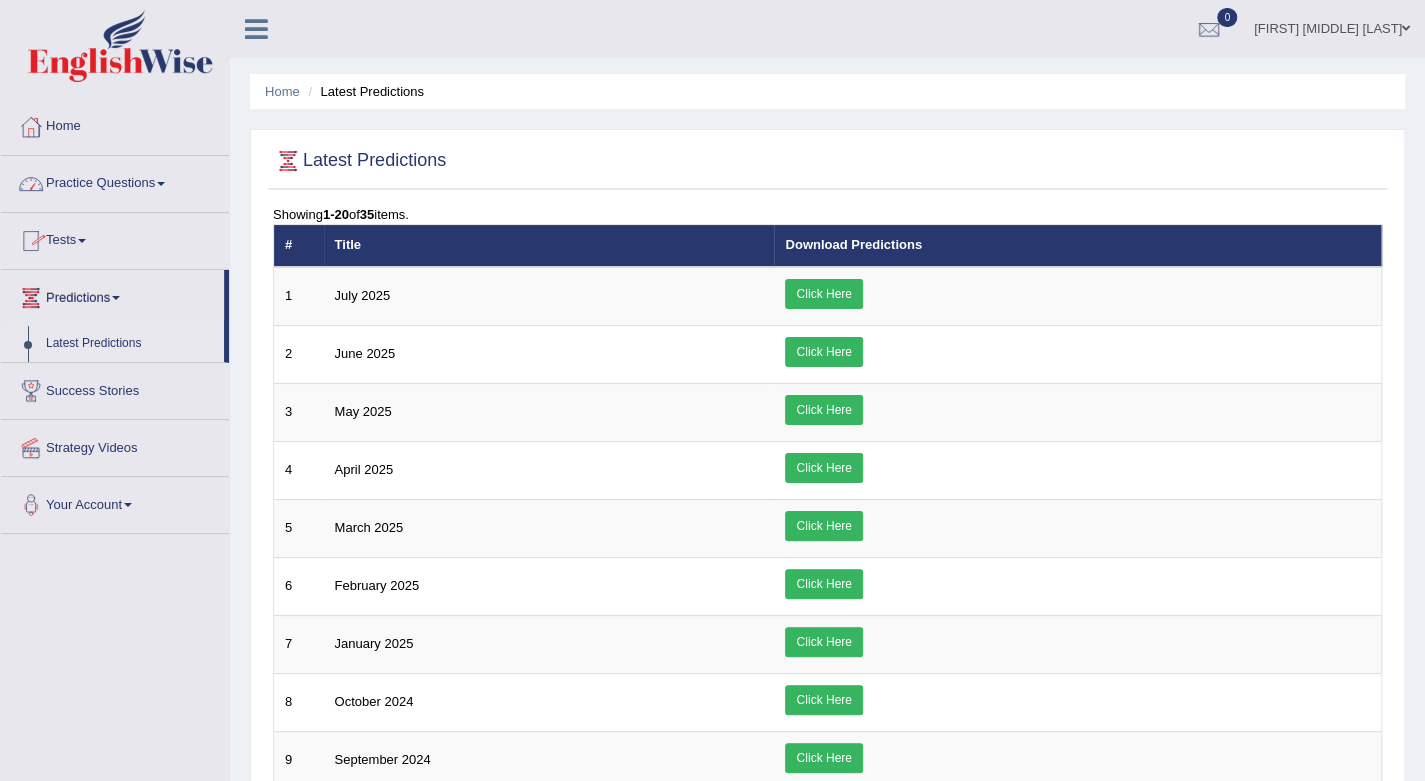click on "Practice Questions" at bounding box center [115, 181] 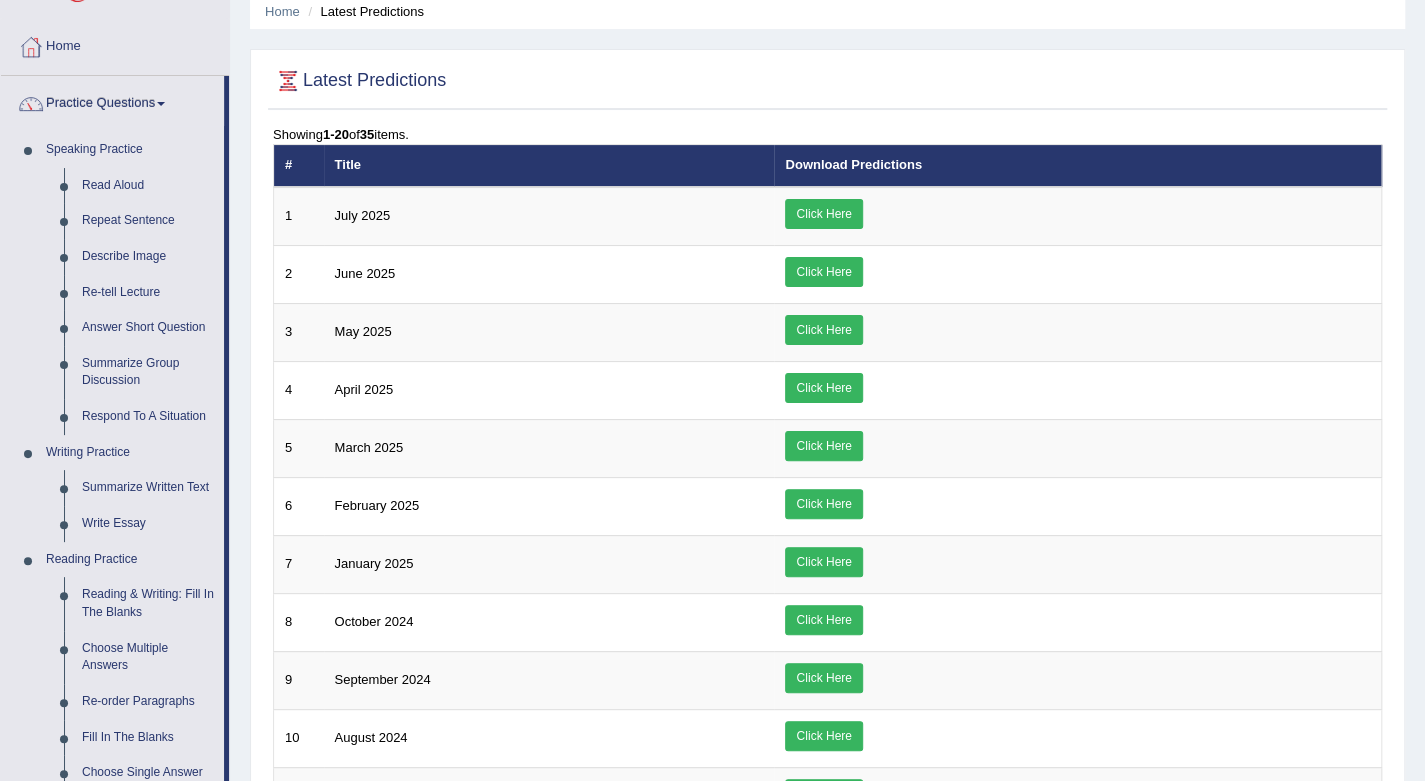 scroll, scrollTop: 0, scrollLeft: 0, axis: both 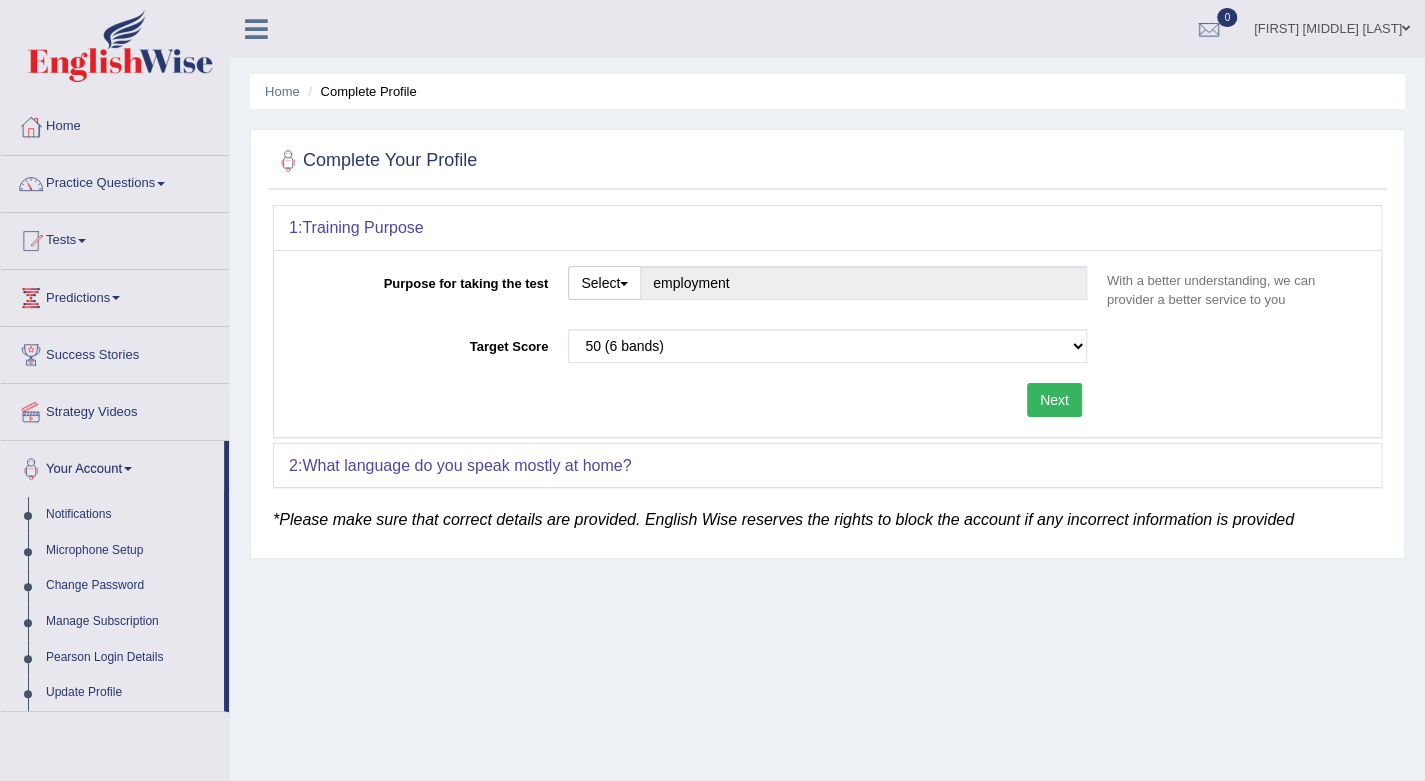 click on "Home" at bounding box center (115, 124) 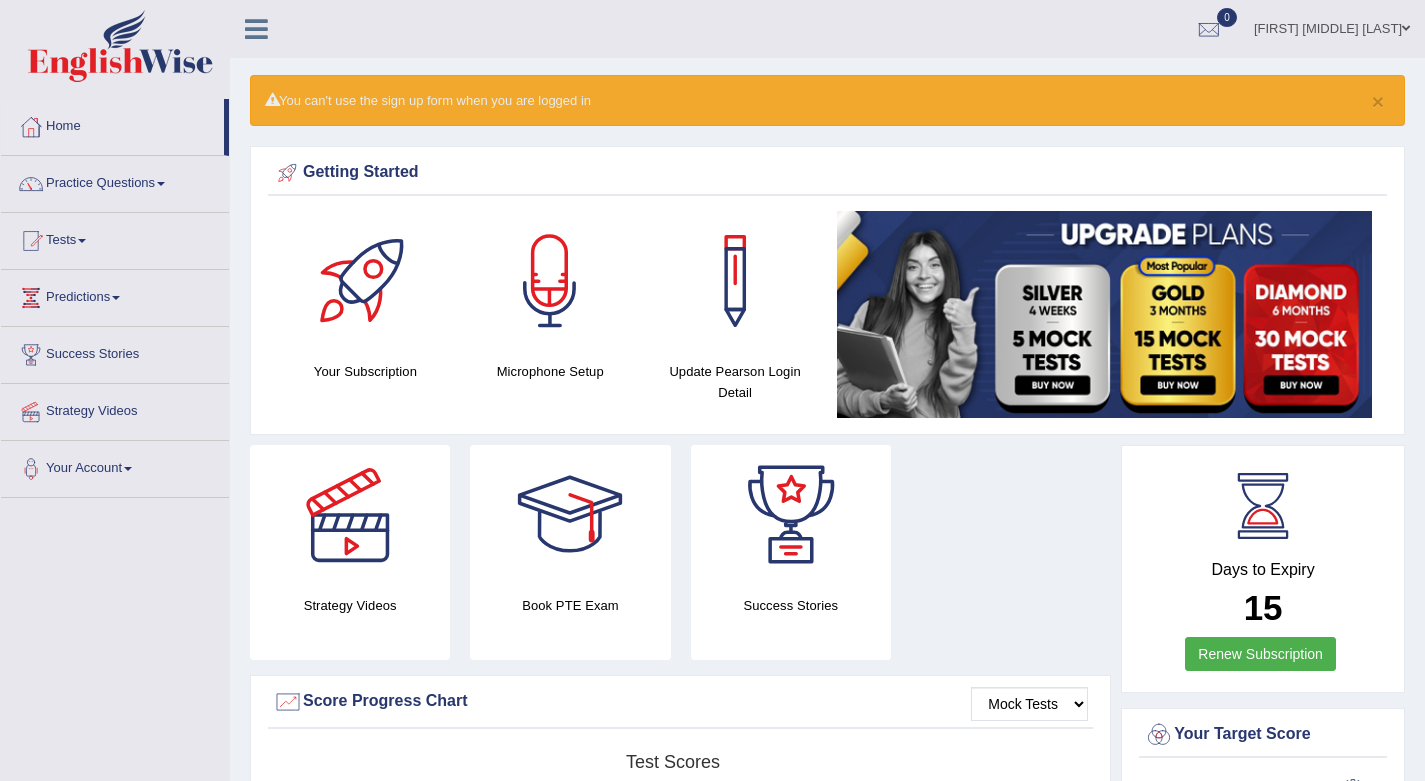 scroll, scrollTop: 0, scrollLeft: 0, axis: both 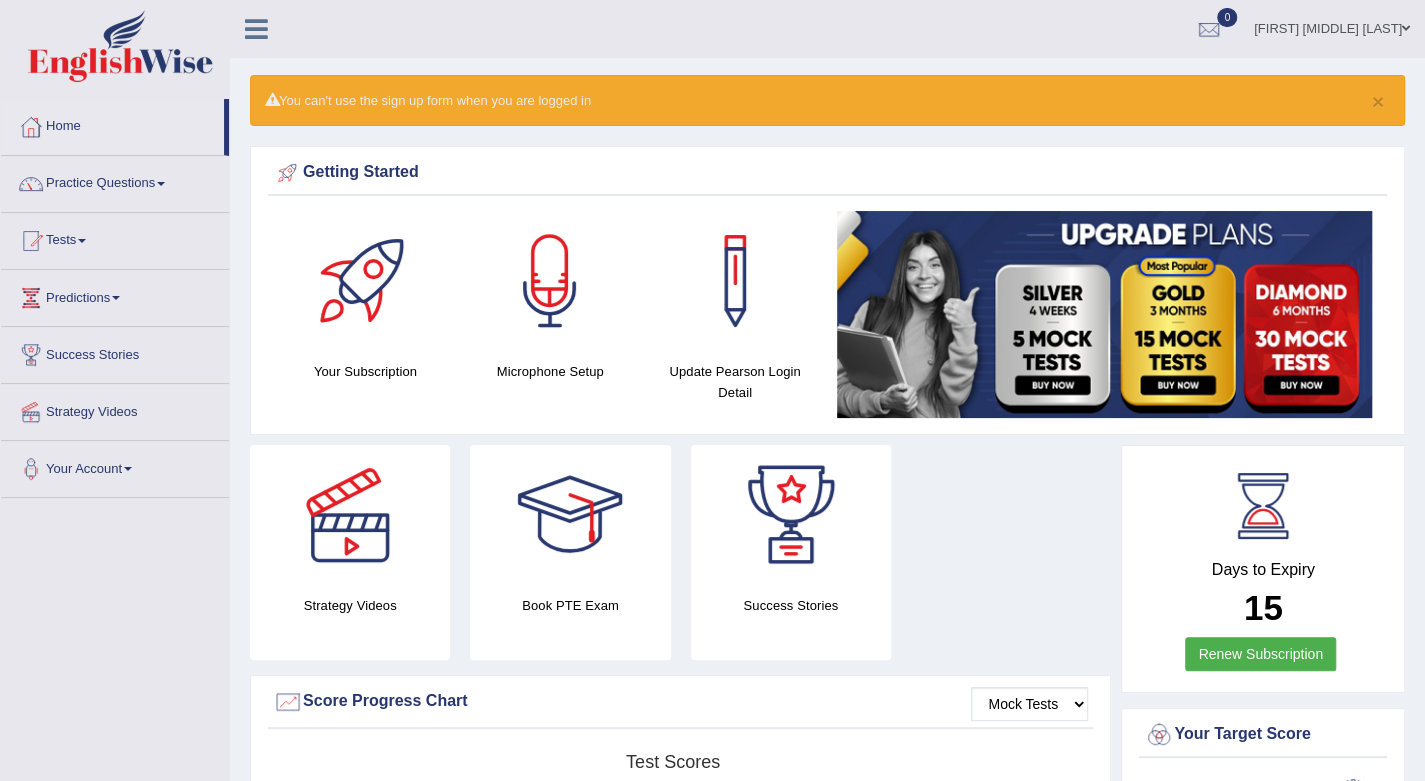 click on "[FIRST] [MIDDLE] [LAST]" at bounding box center (1332, 26) 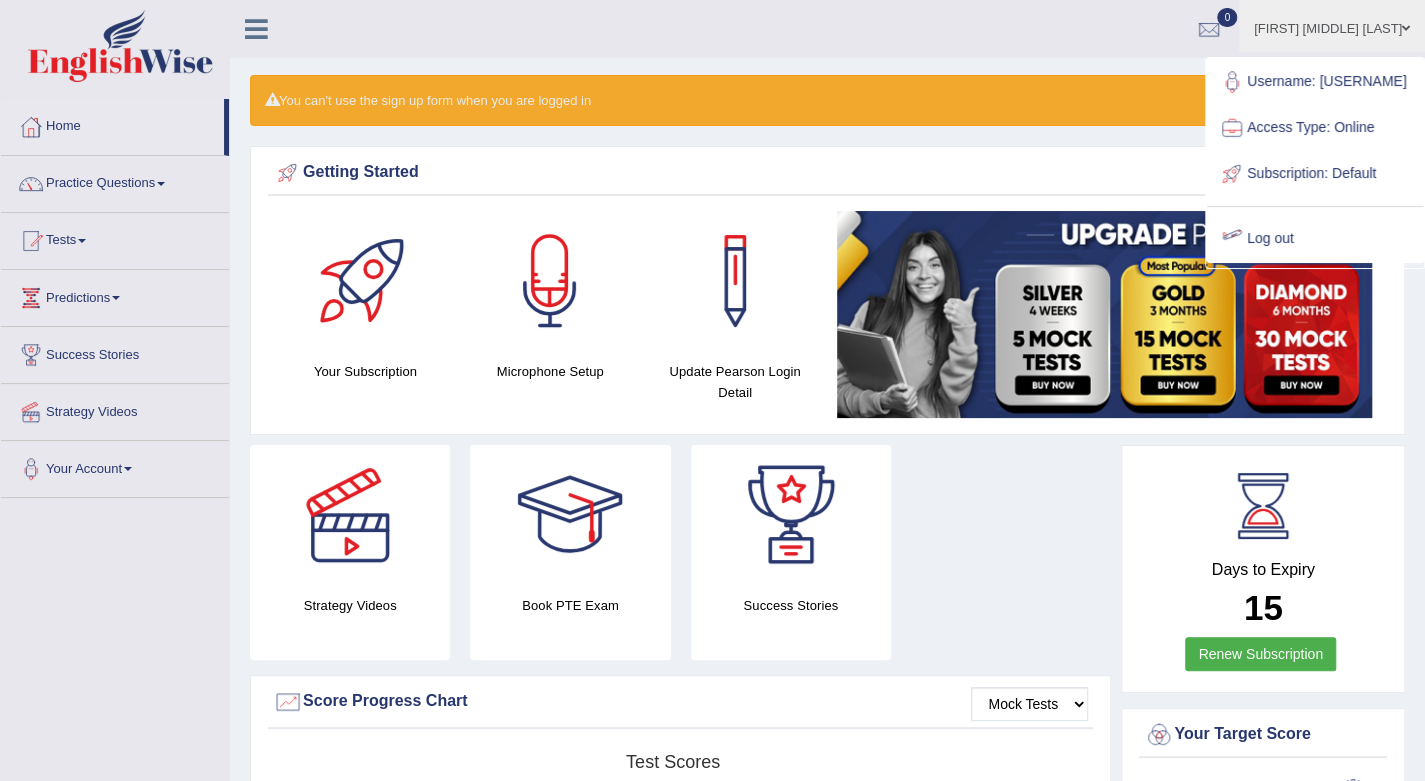 click on "Log out" at bounding box center (1315, 239) 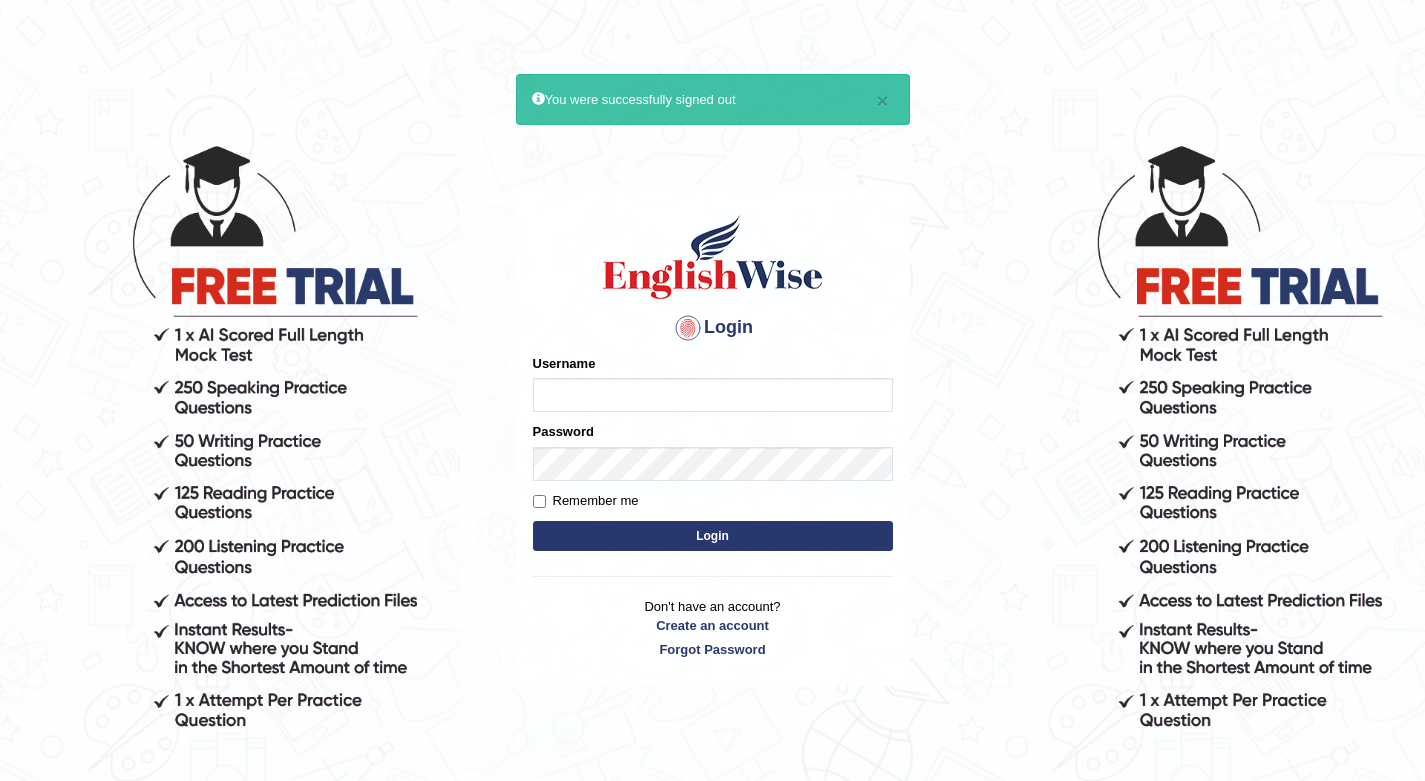 scroll, scrollTop: 0, scrollLeft: 0, axis: both 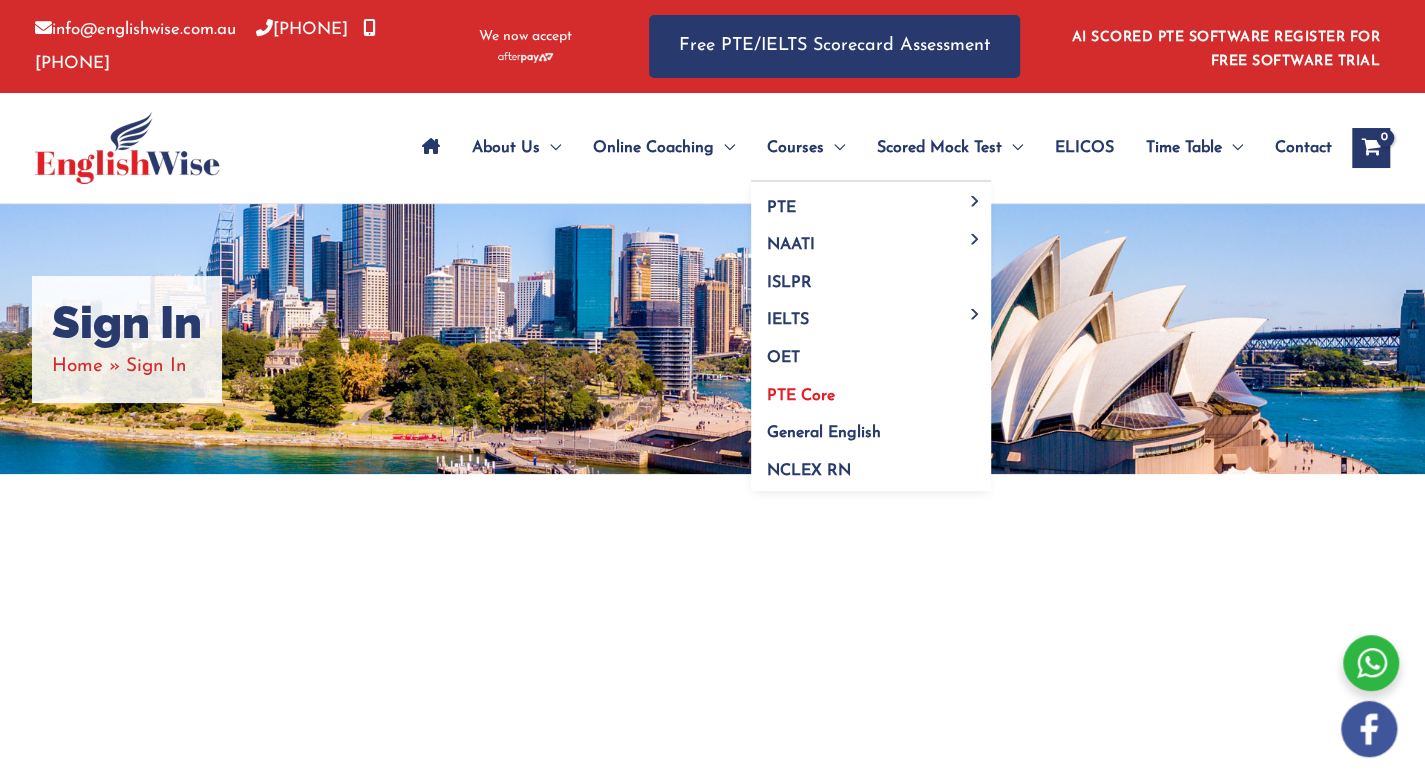 click on "PTE Core" at bounding box center (801, 396) 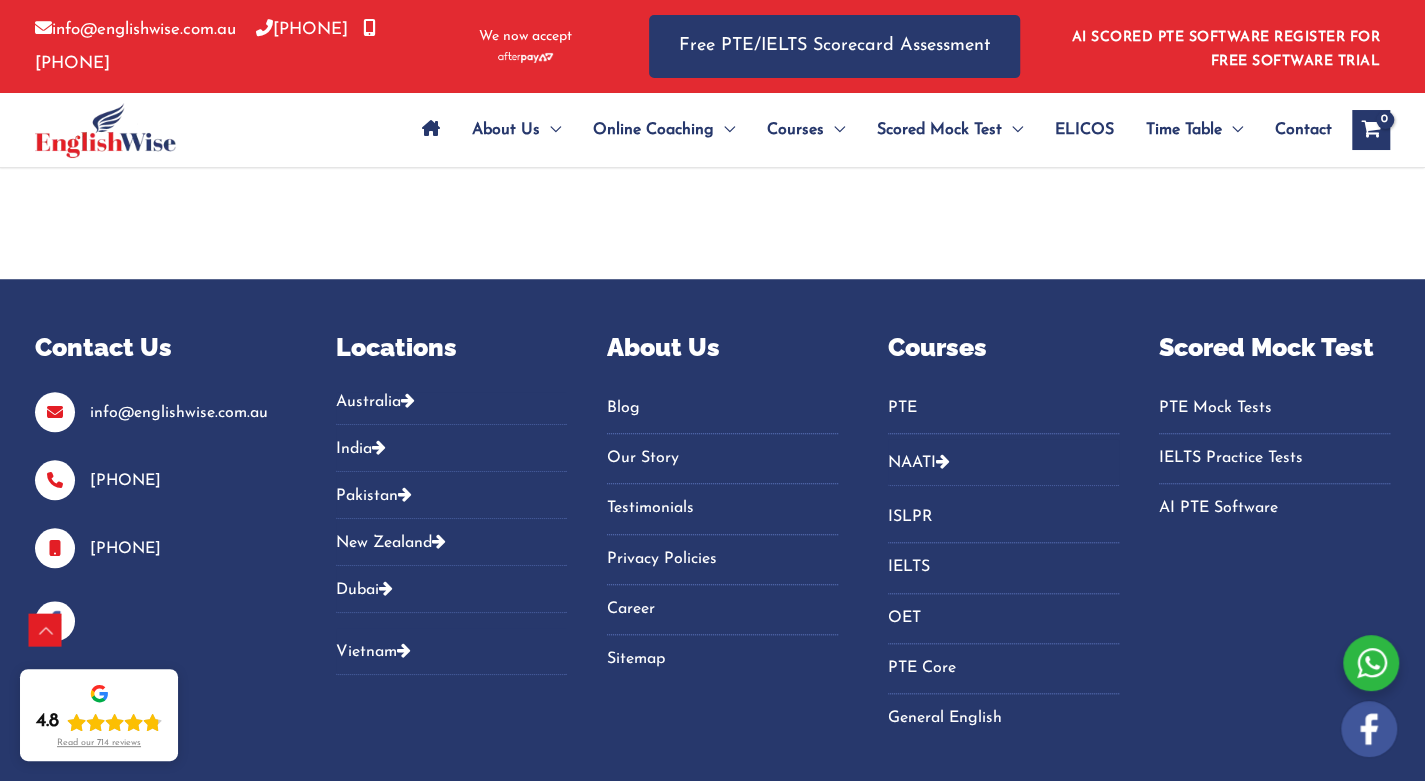 scroll, scrollTop: 628, scrollLeft: 0, axis: vertical 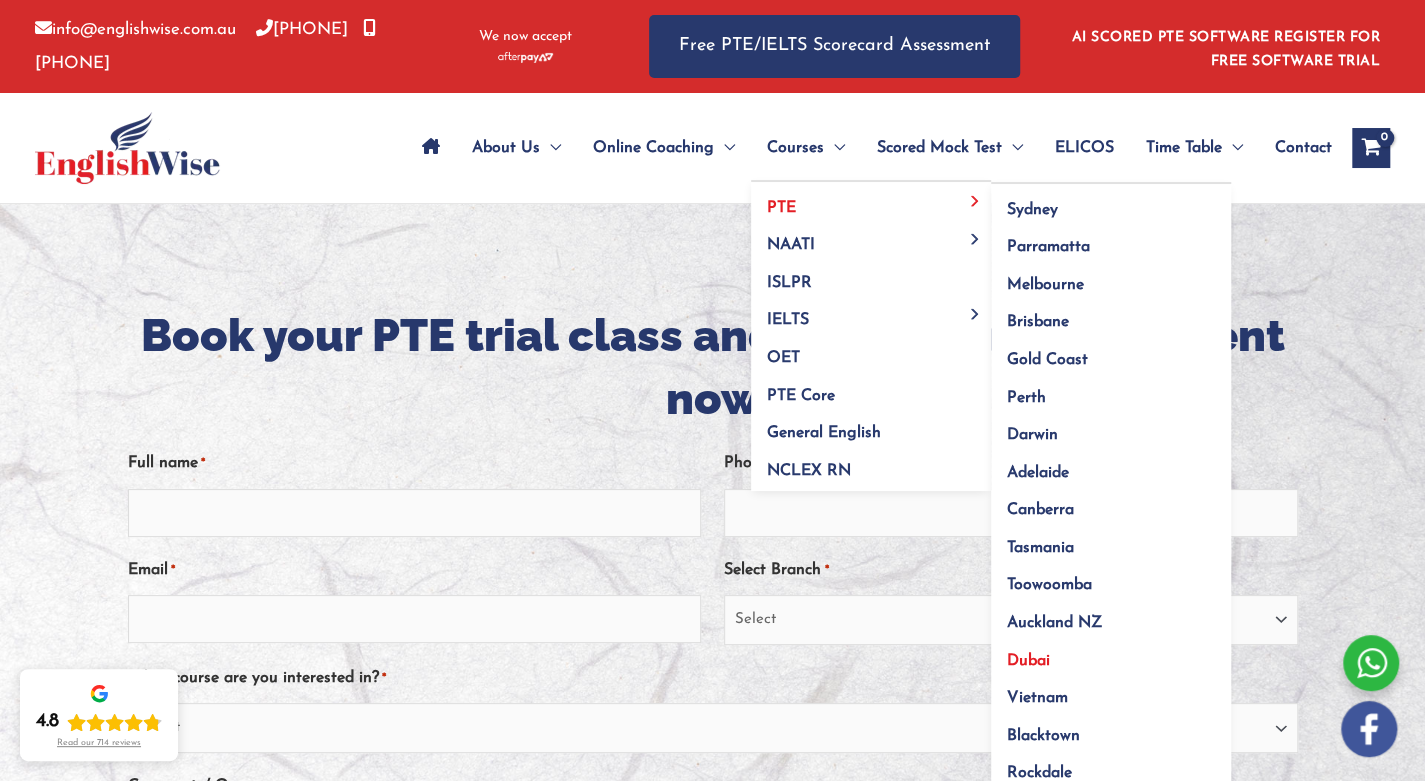 click on "Dubai" at bounding box center (1111, 654) 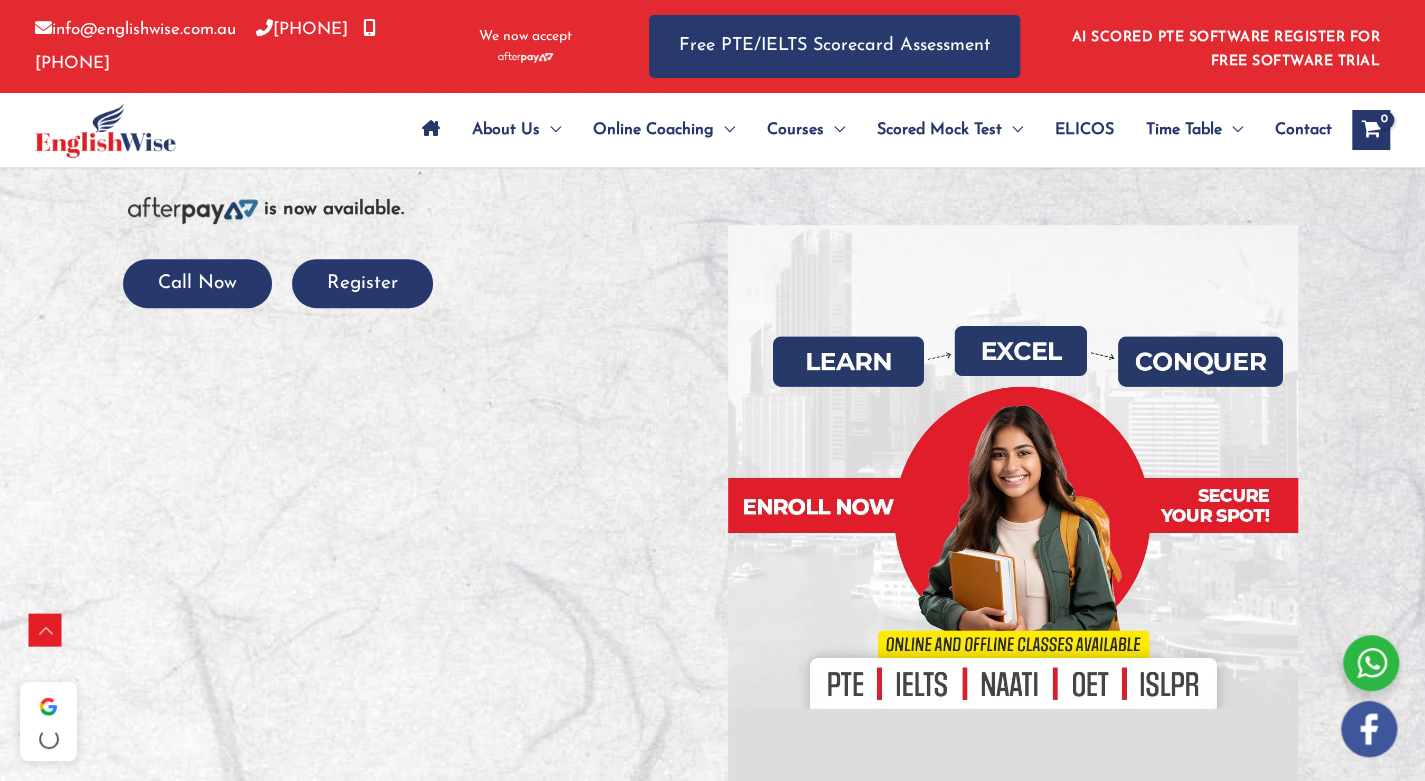 scroll, scrollTop: 400, scrollLeft: 0, axis: vertical 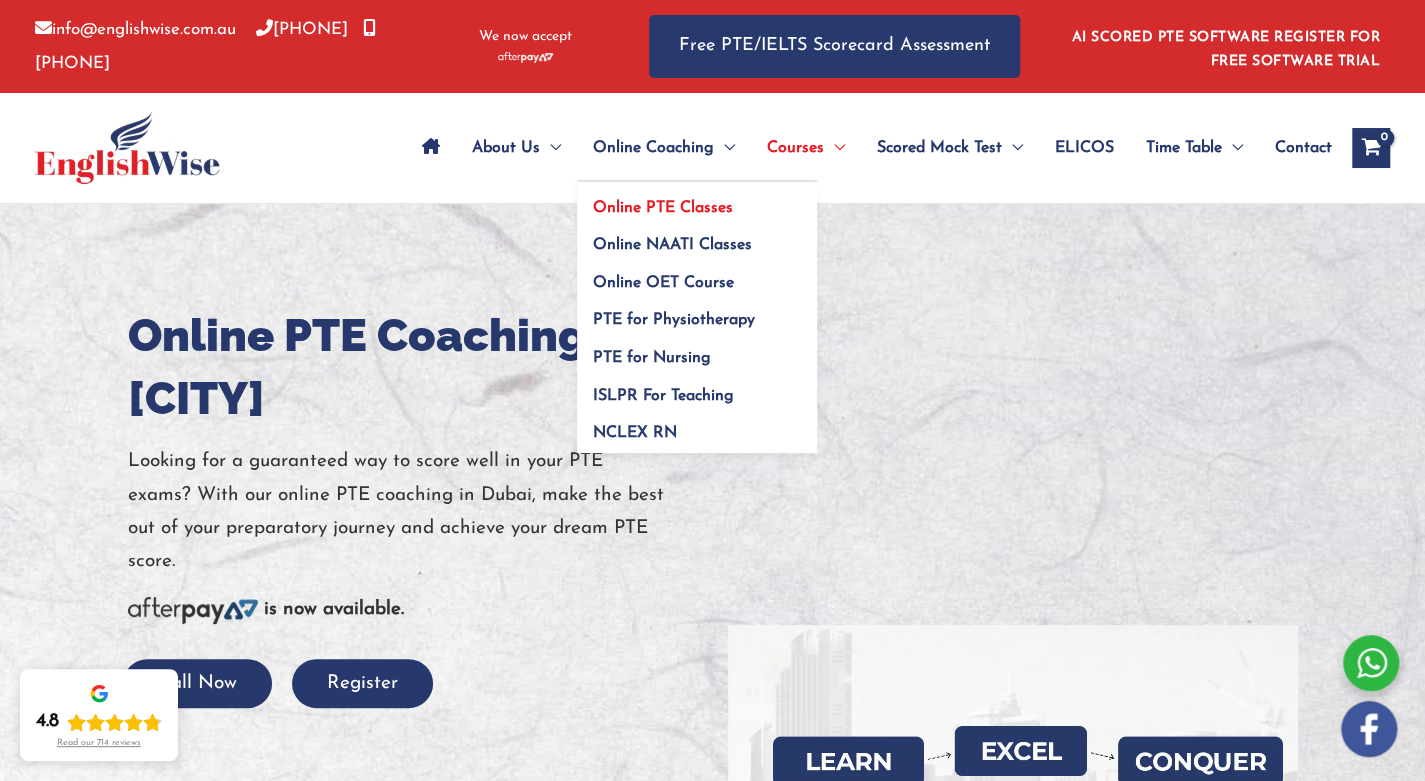 click on "Online PTE Classes" at bounding box center (663, 208) 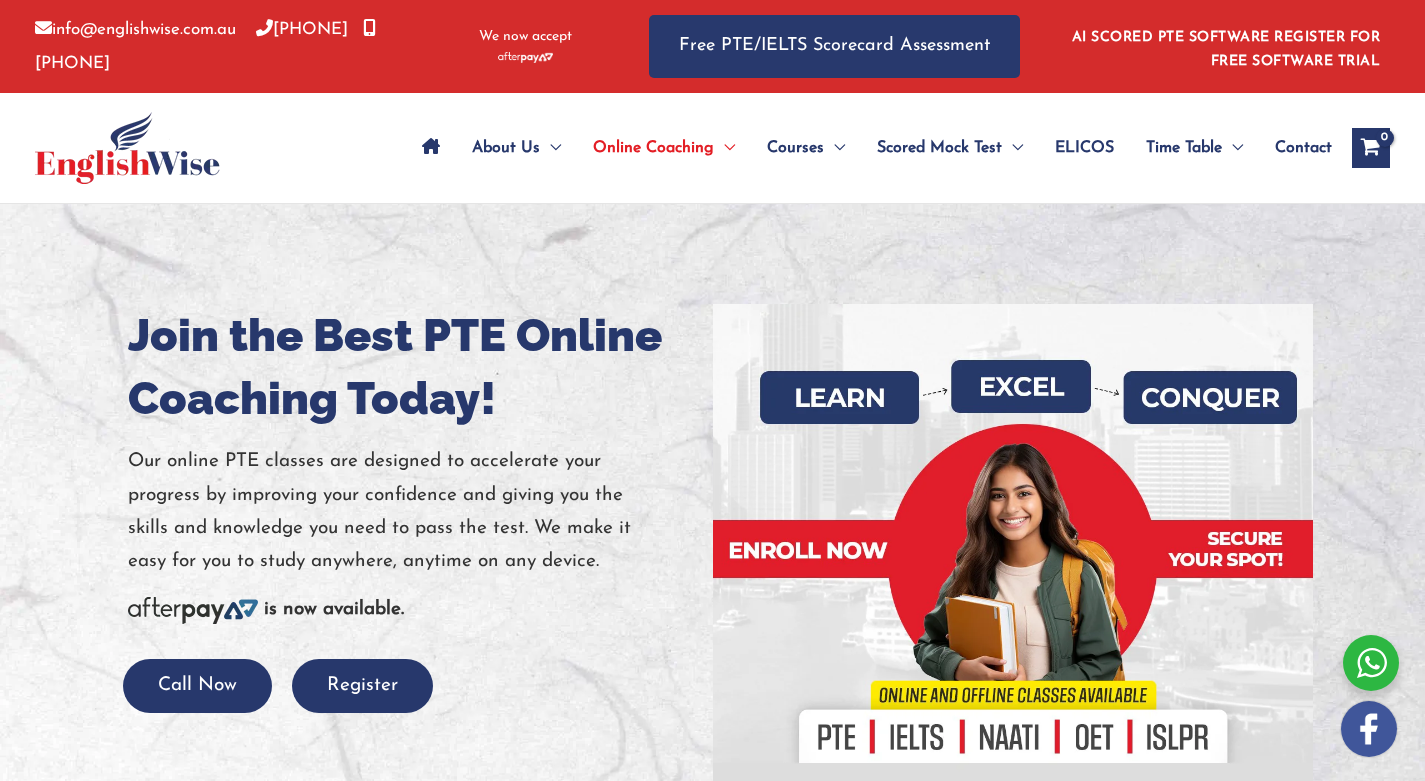 scroll, scrollTop: 0, scrollLeft: 0, axis: both 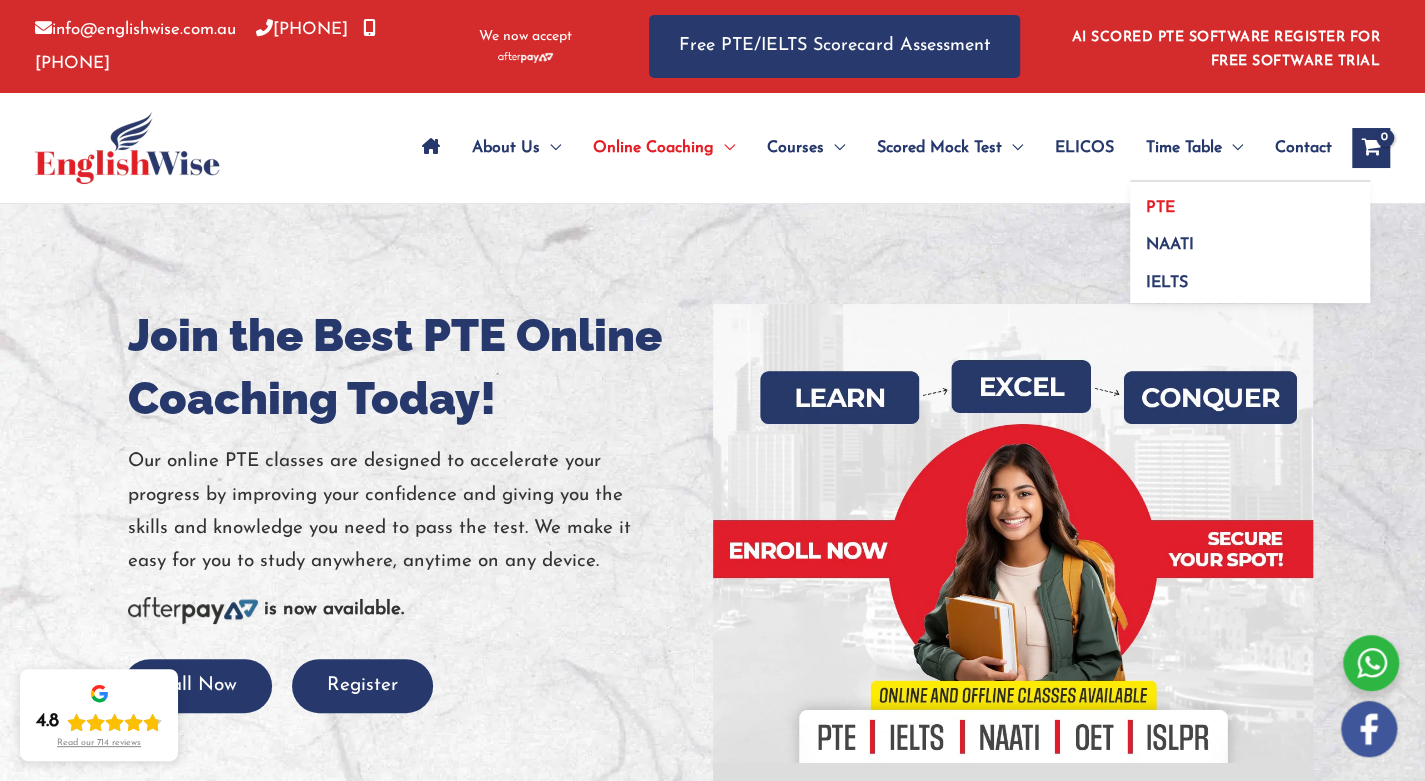 click on "PTE" at bounding box center [1250, 201] 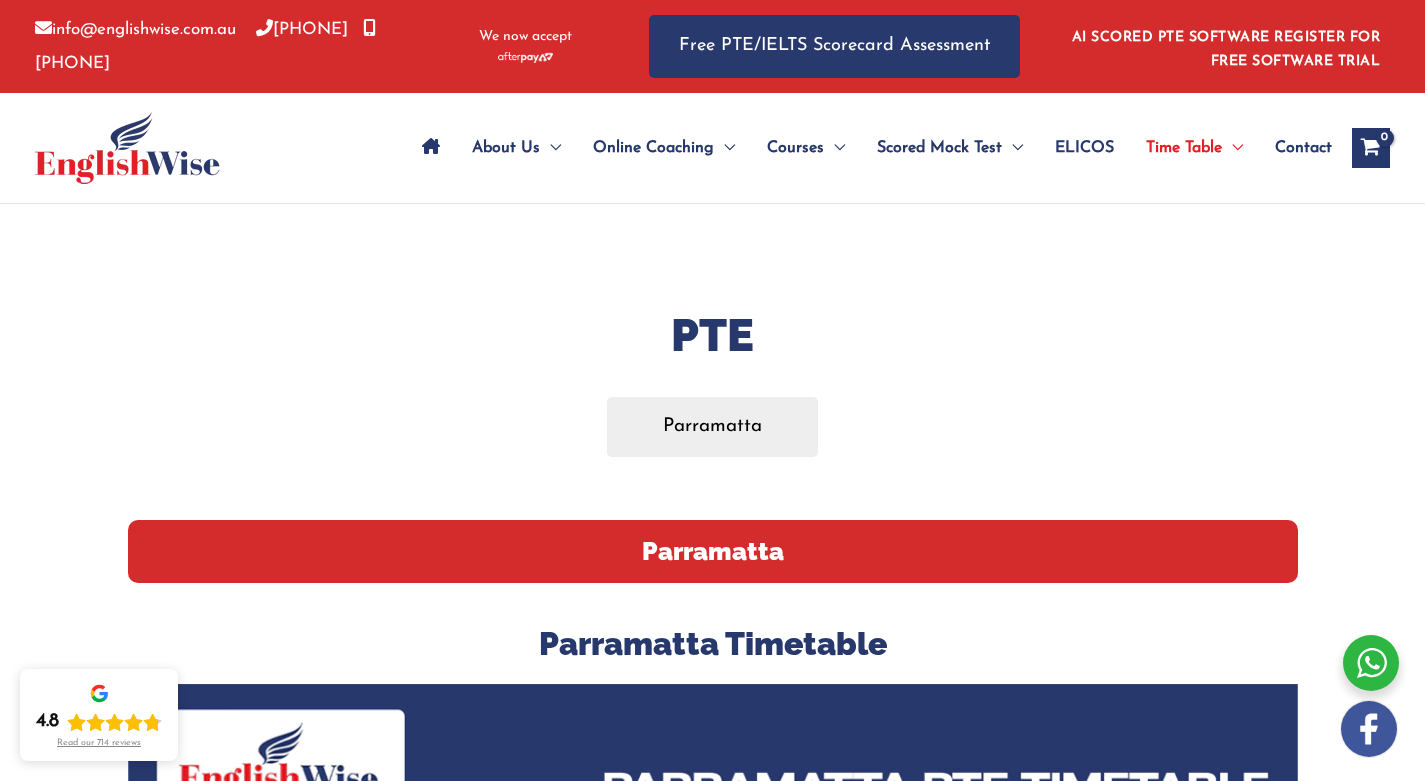 scroll, scrollTop: 0, scrollLeft: 0, axis: both 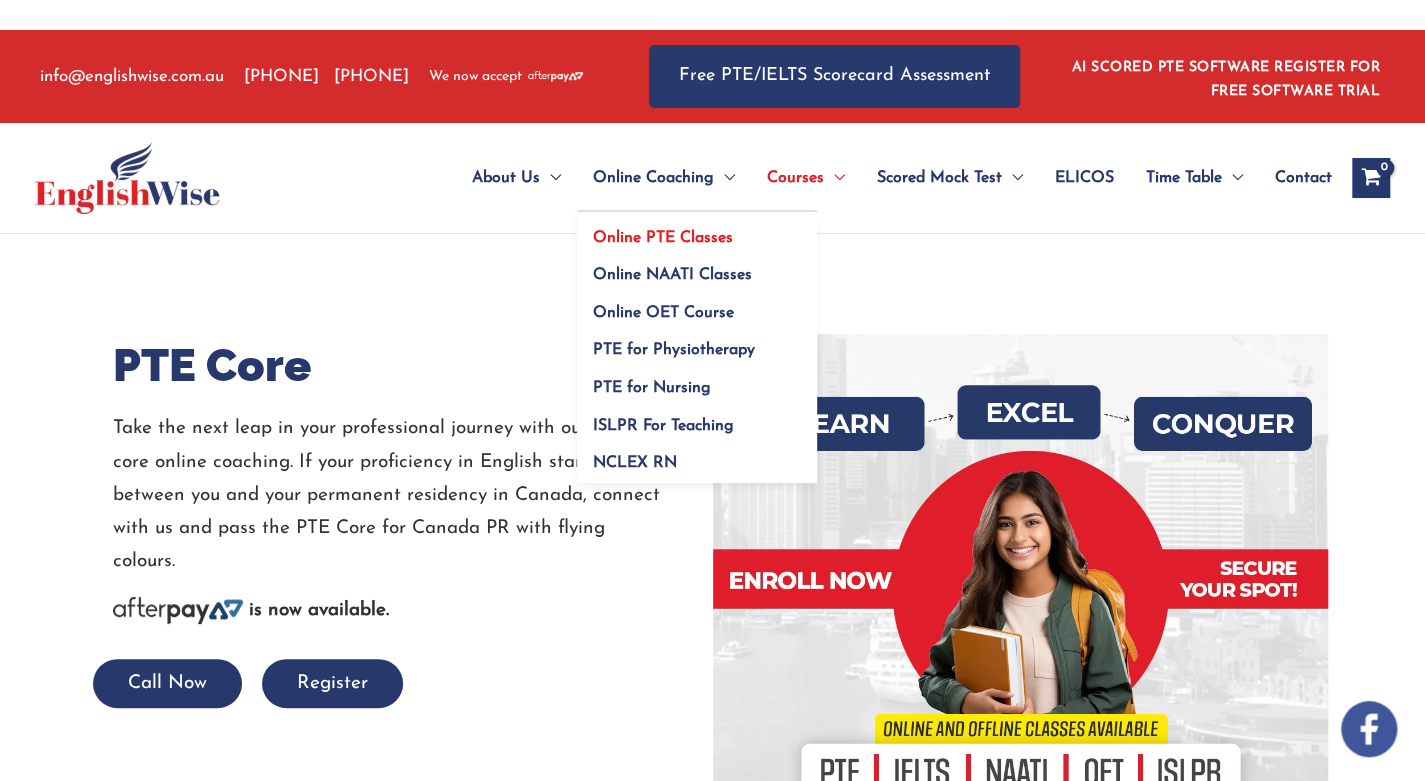 click on "Online PTE Classes" at bounding box center (663, 238) 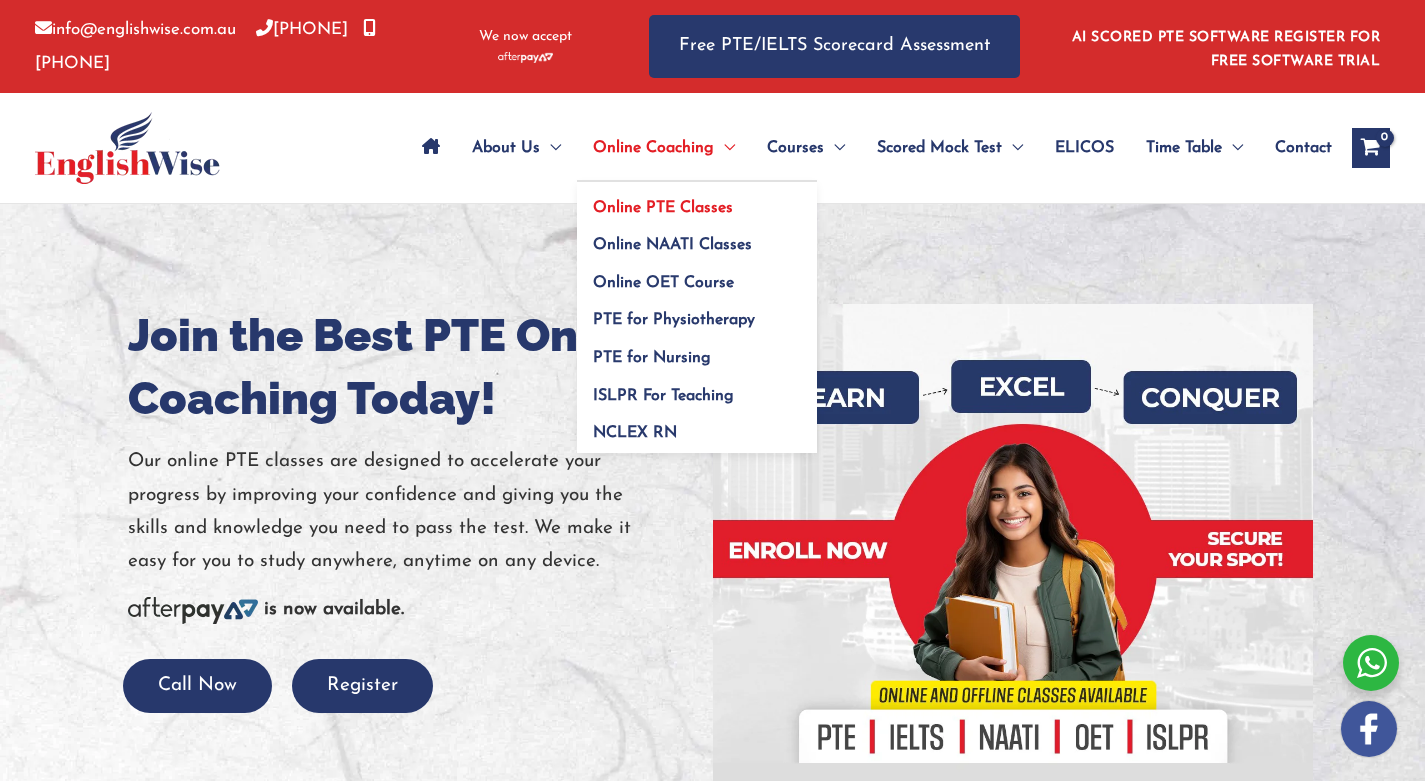 scroll, scrollTop: 0, scrollLeft: 0, axis: both 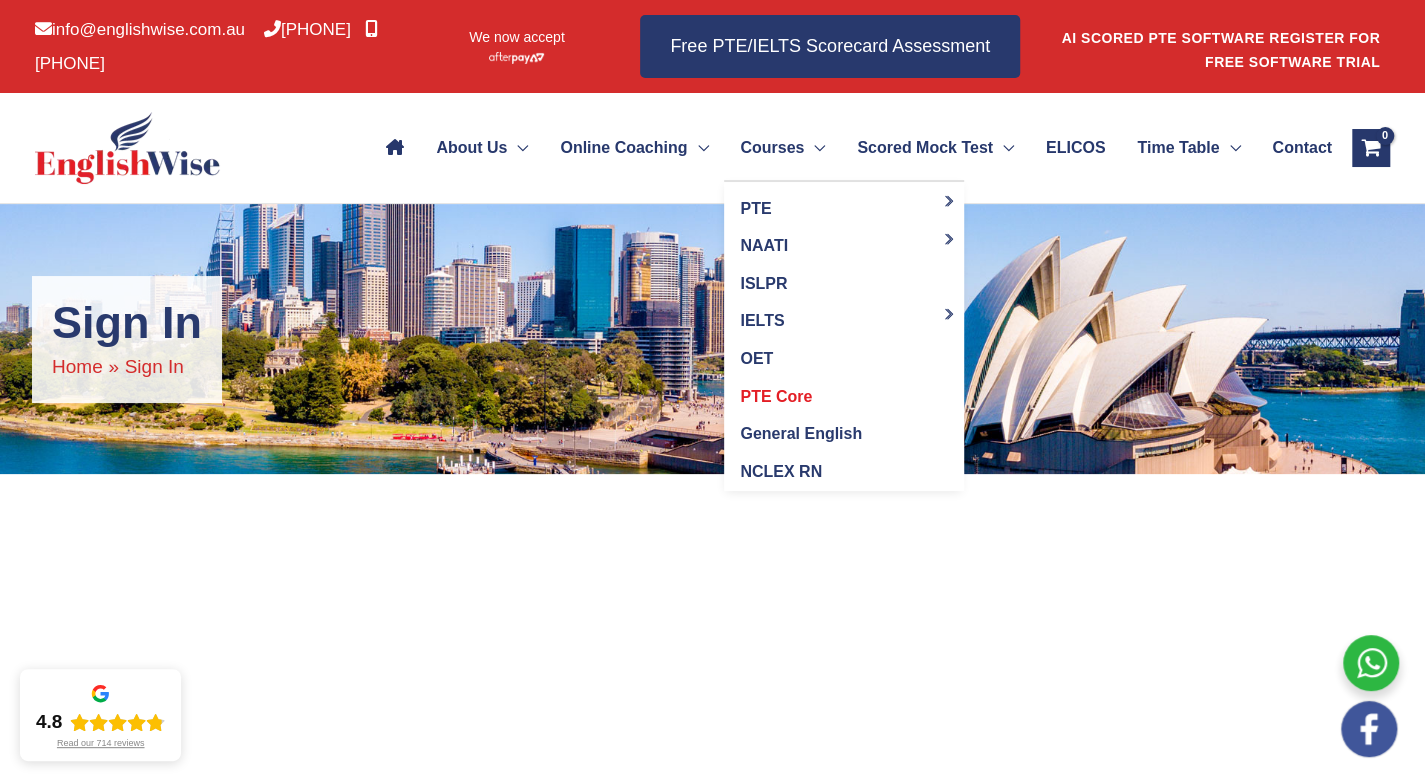 click on "PTE Core" at bounding box center (776, 396) 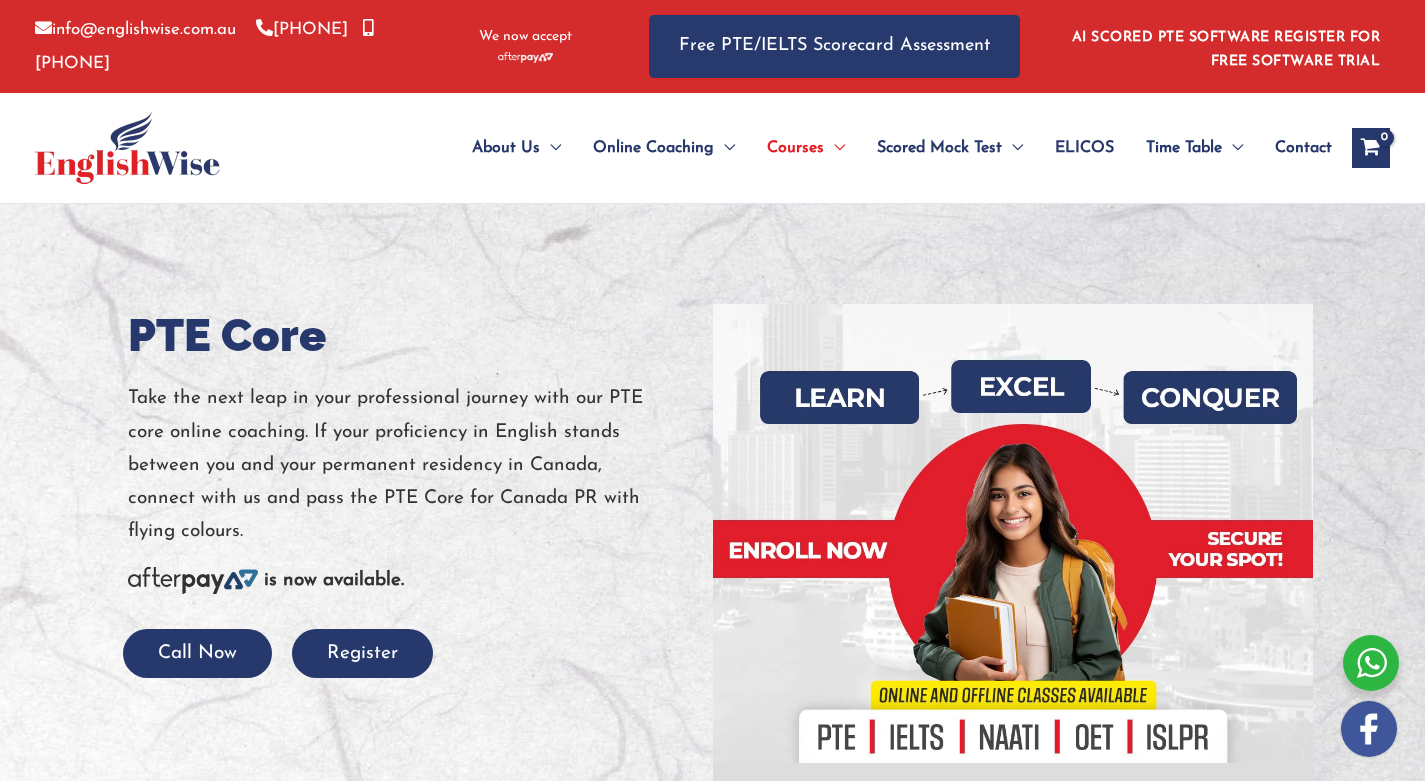 scroll, scrollTop: 0, scrollLeft: 0, axis: both 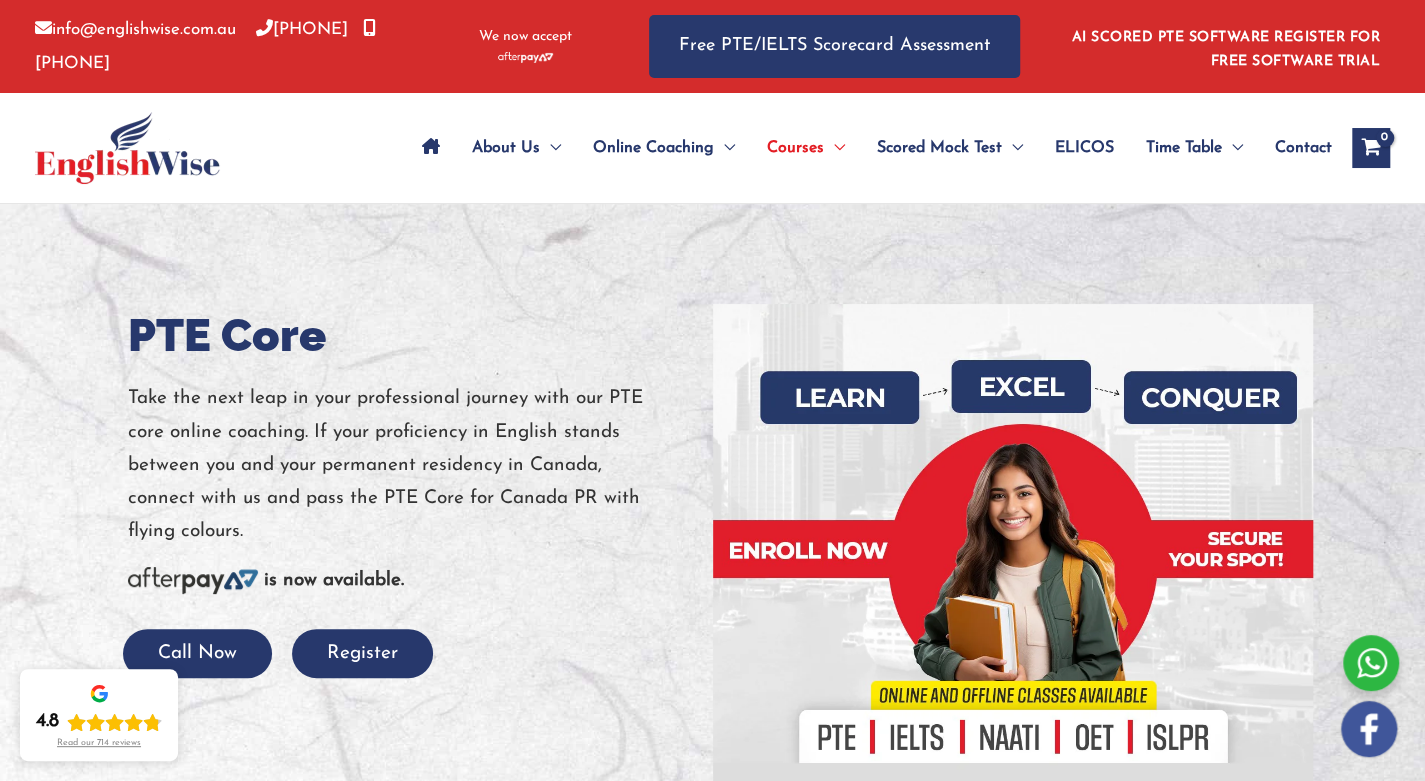 click on "Contact" at bounding box center [1303, 148] 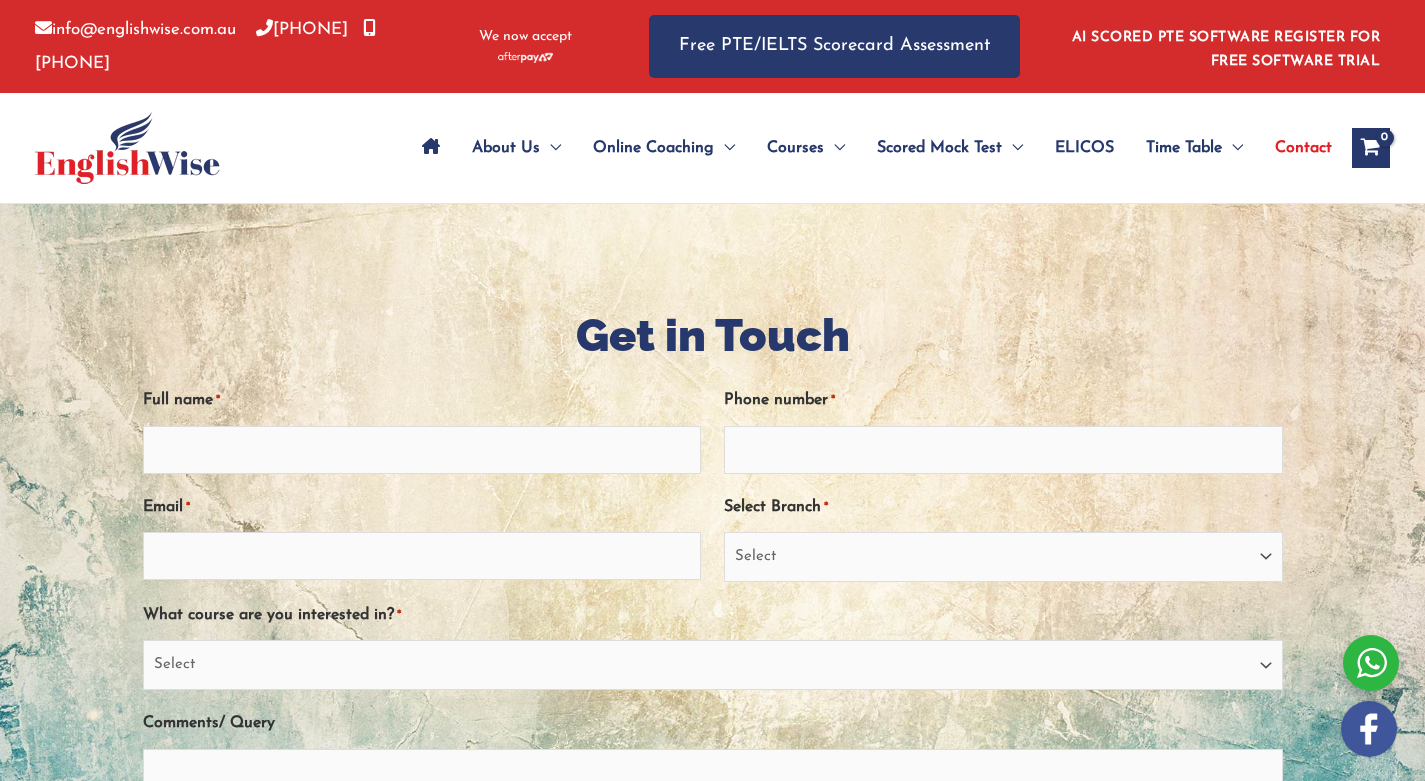 scroll, scrollTop: 0, scrollLeft: 0, axis: both 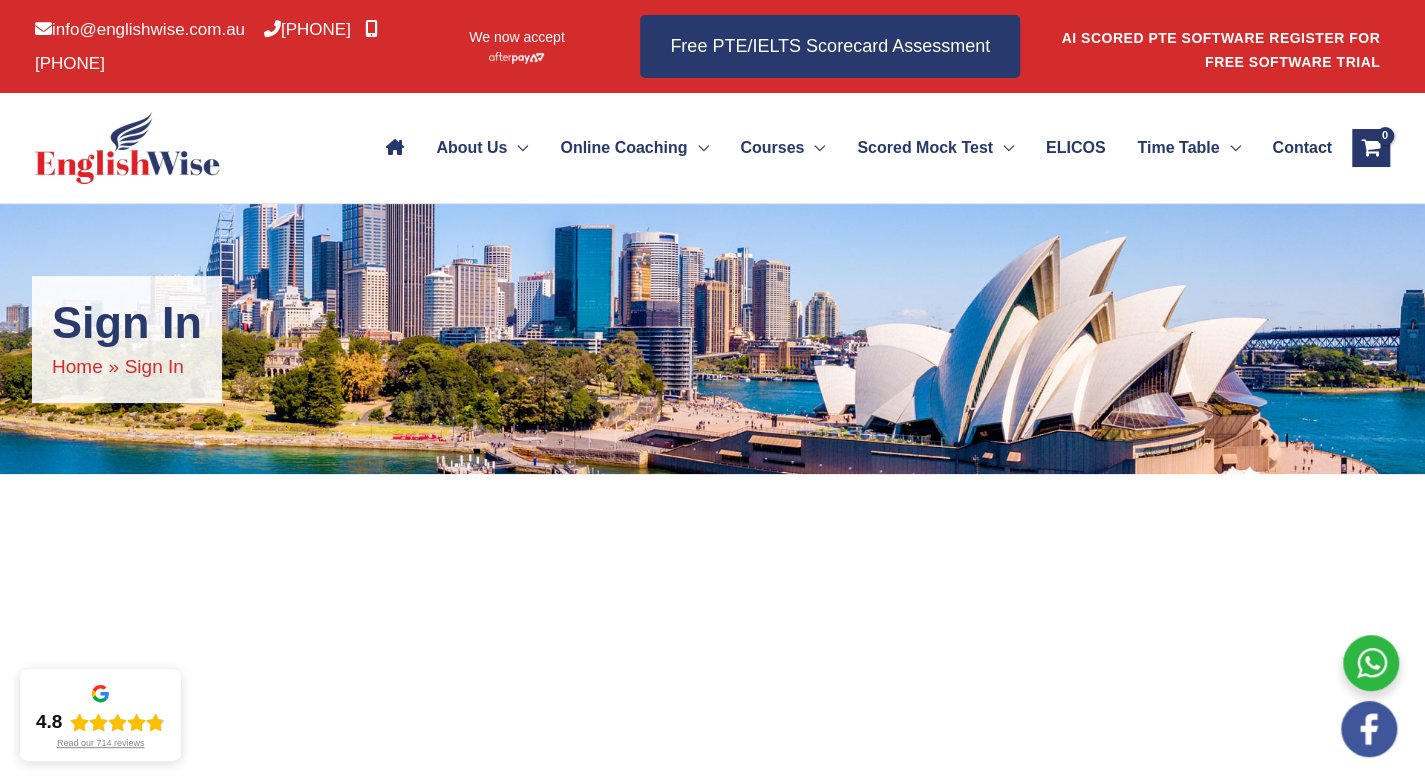 click at bounding box center [1370, 148] 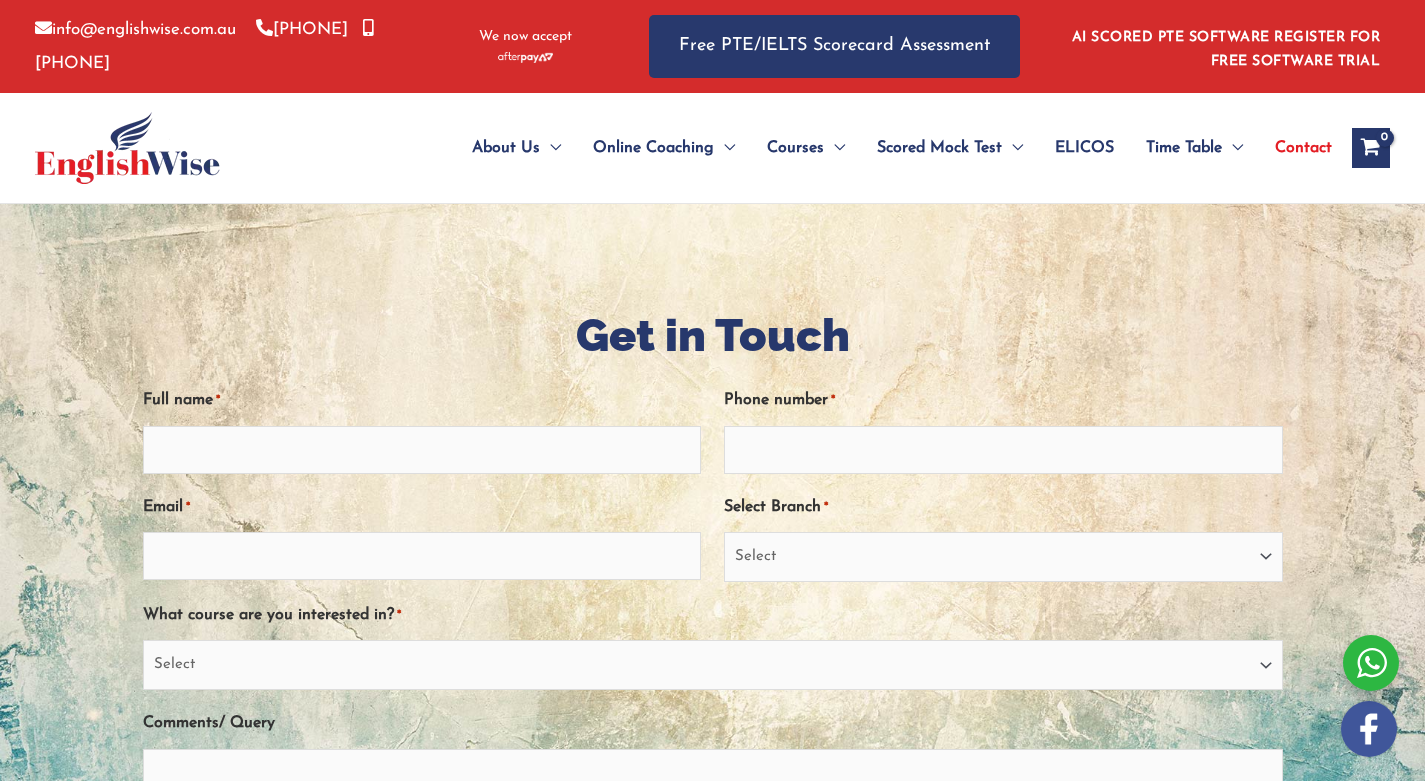scroll, scrollTop: 0, scrollLeft: 0, axis: both 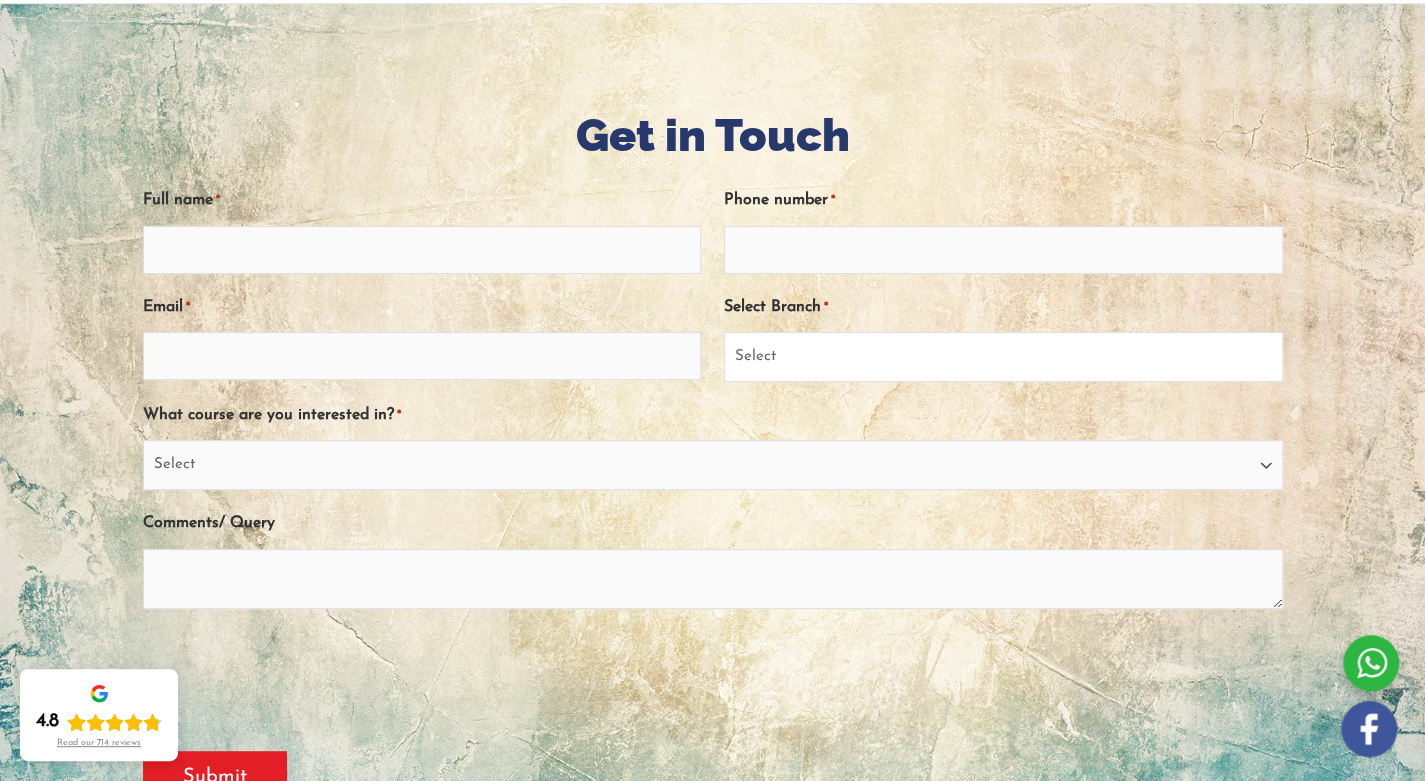 click on "Select Sydney City Center Sydney Parramatta EnglishWise Global Brisbane Gold Coast Australian Capital Territory/Canberra South Australia Victoria Tasmania Northern Territory Western Australia Outside Australia" at bounding box center [1003, 357] 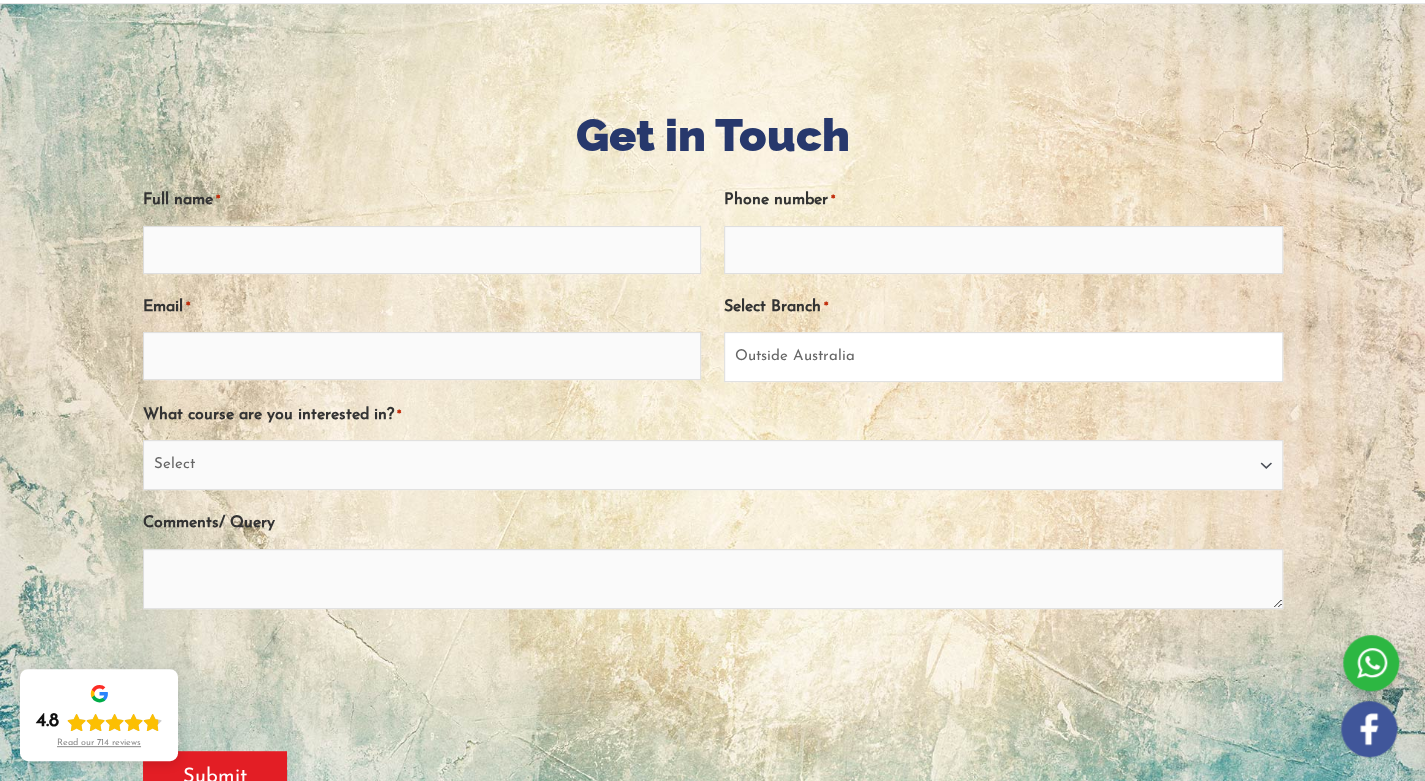 click on "Select Sydney City Center Sydney Parramatta EnglishWise Global Brisbane Gold Coast Australian Capital Territory/Canberra South Australia Victoria Tasmania Northern Territory Western Australia Outside Australia" at bounding box center (1003, 357) 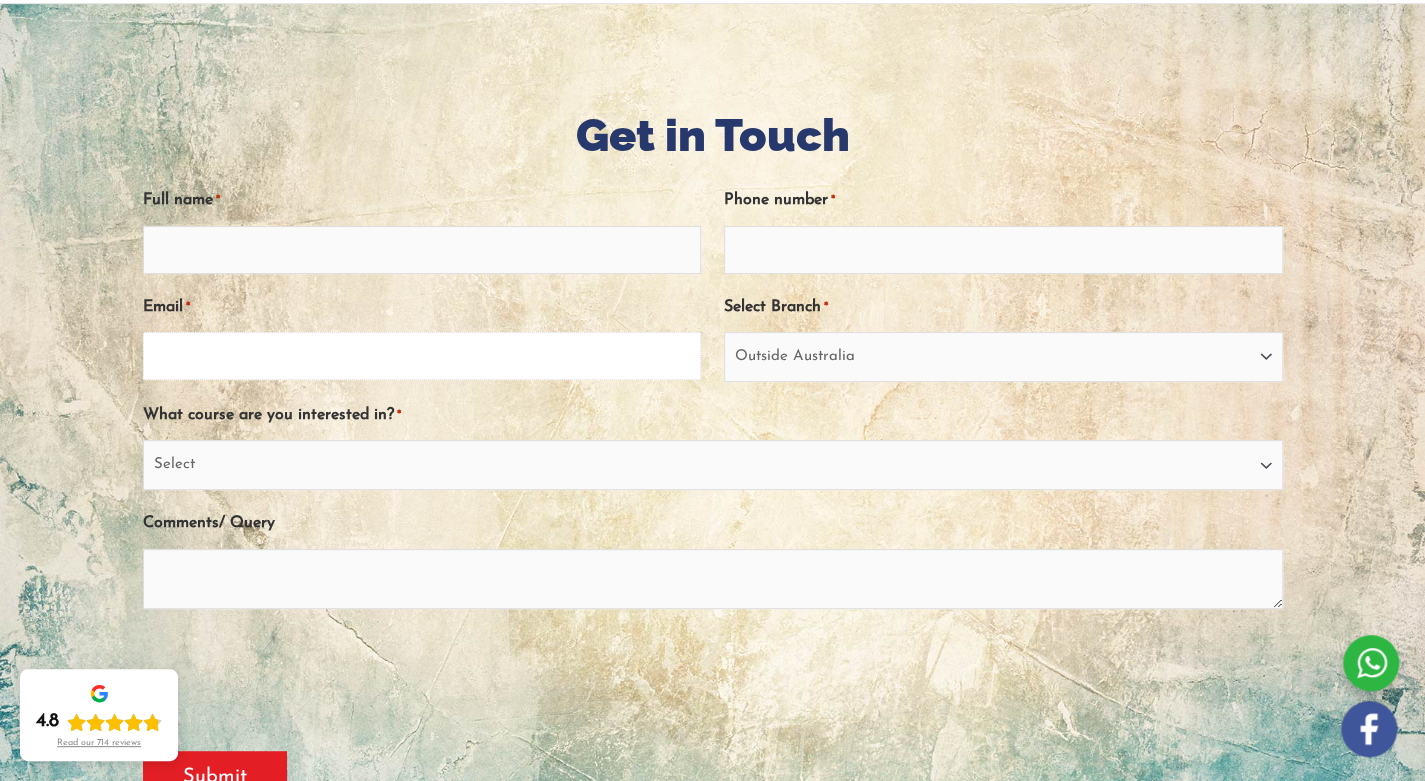 click on "Email *" at bounding box center [422, 356] 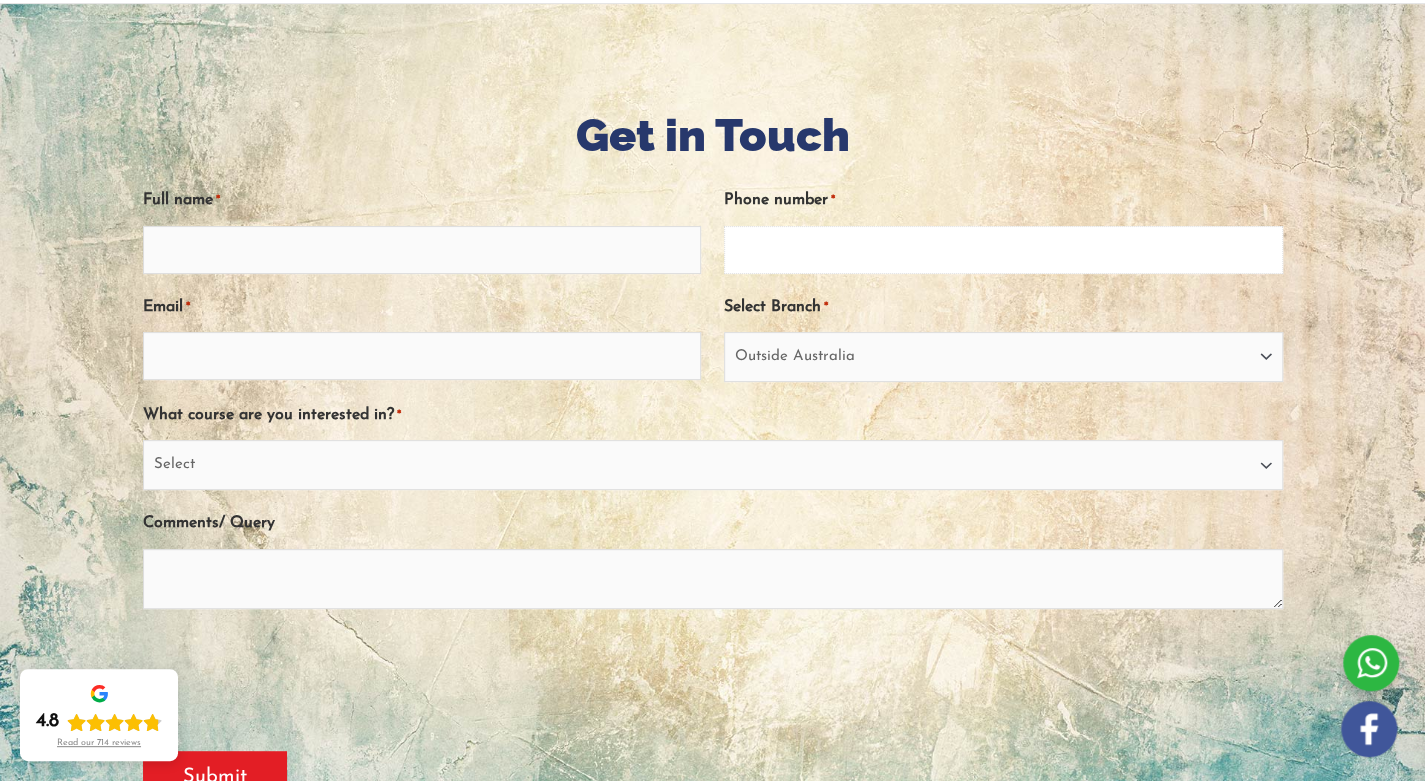click on "Phone number *" at bounding box center [1003, 250] 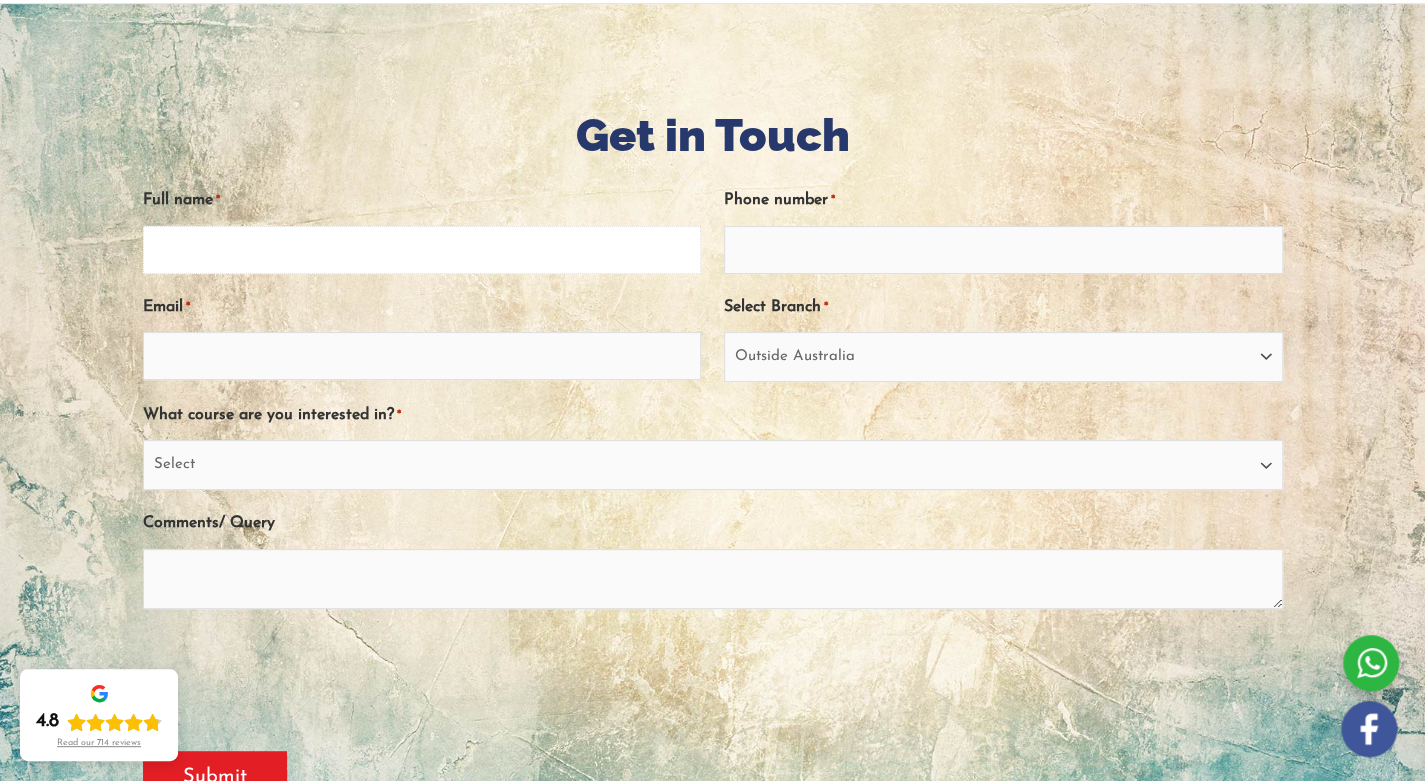 click on "Full name *" at bounding box center [422, 250] 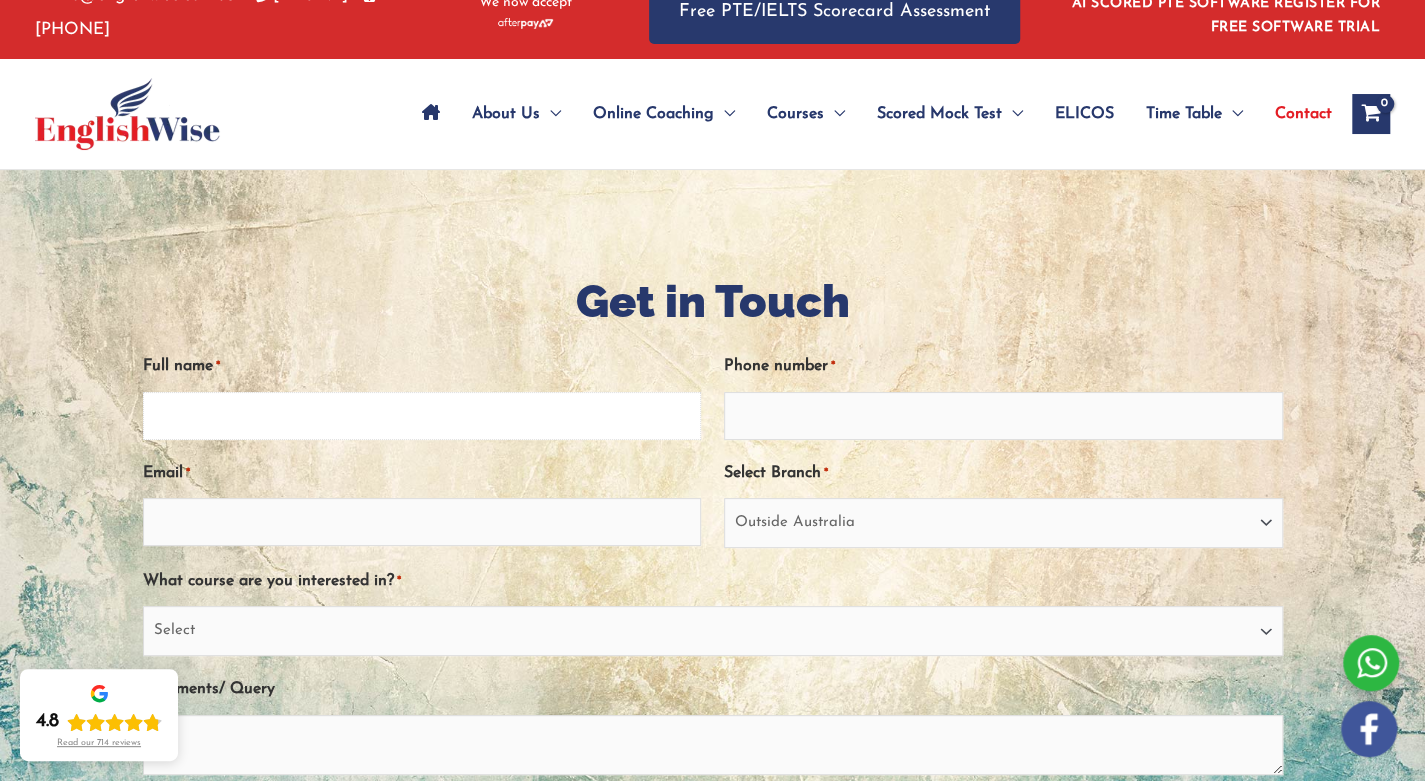 scroll, scrollTop: 0, scrollLeft: 0, axis: both 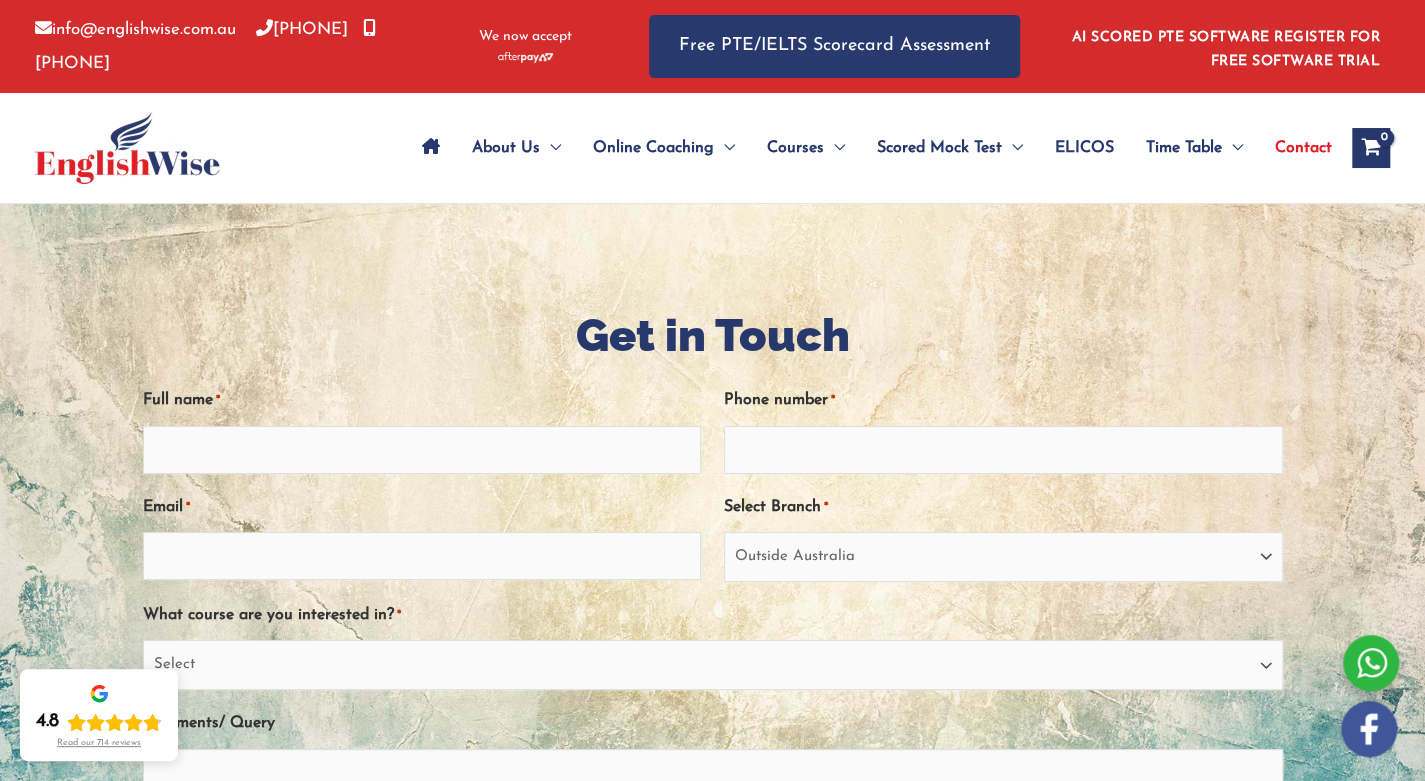 click on "We now accept" at bounding box center [525, 37] 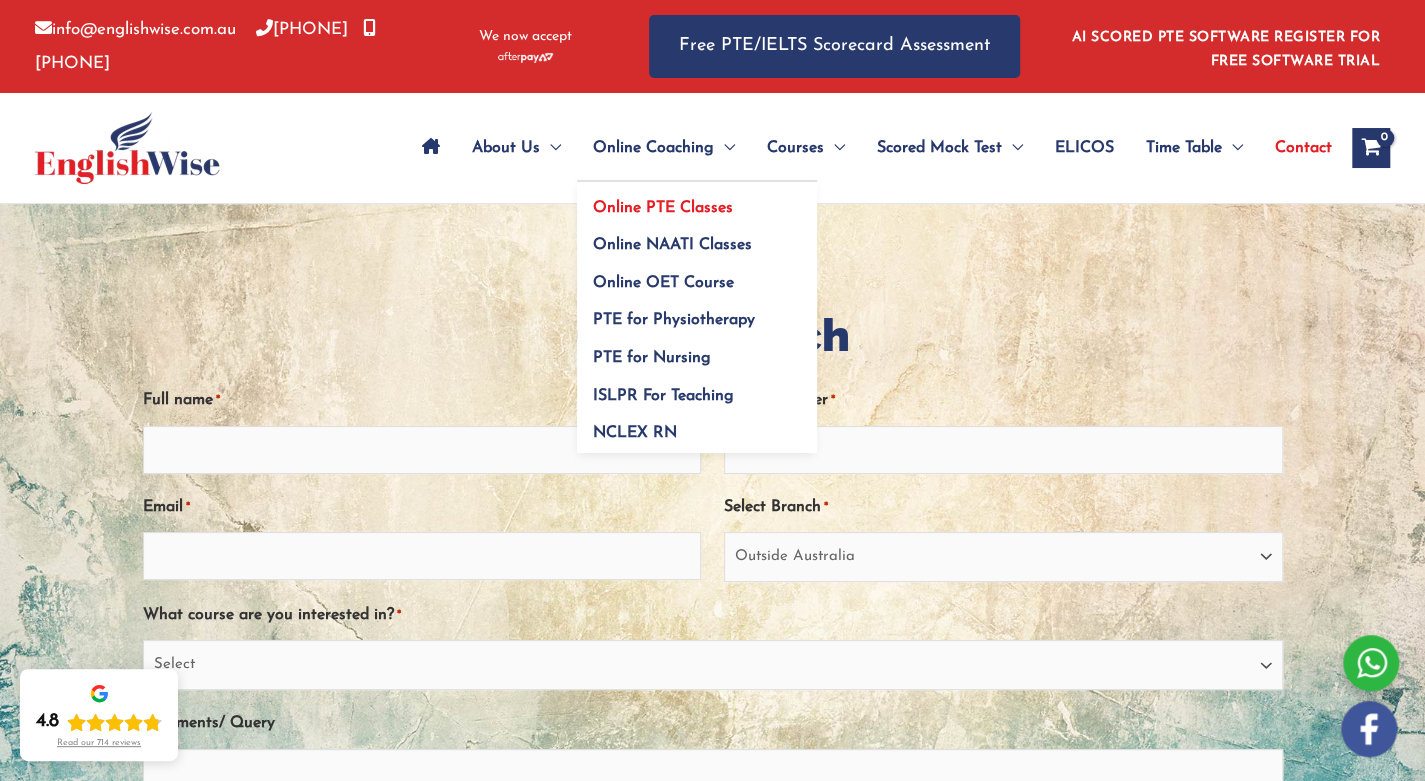click on "Online PTE Classes" at bounding box center (663, 208) 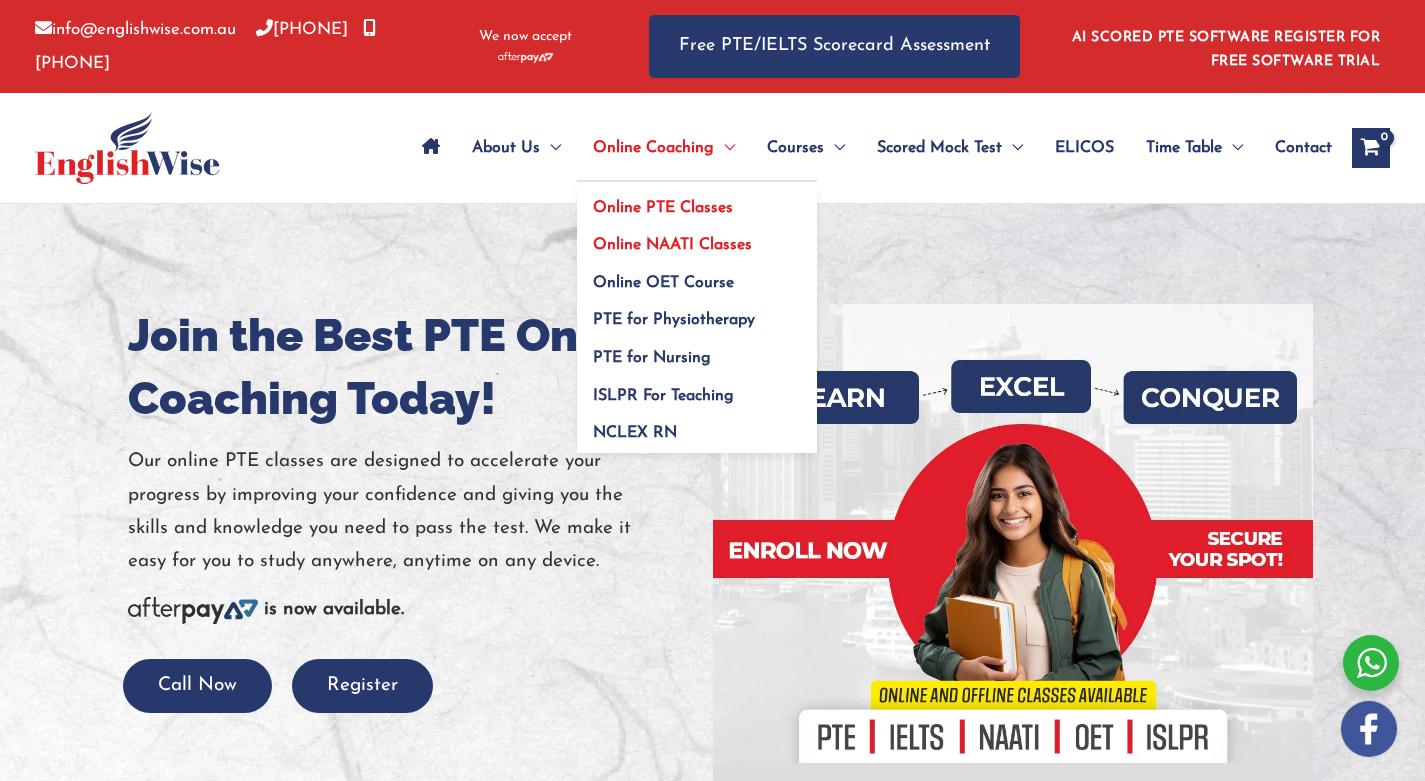 scroll, scrollTop: 0, scrollLeft: 0, axis: both 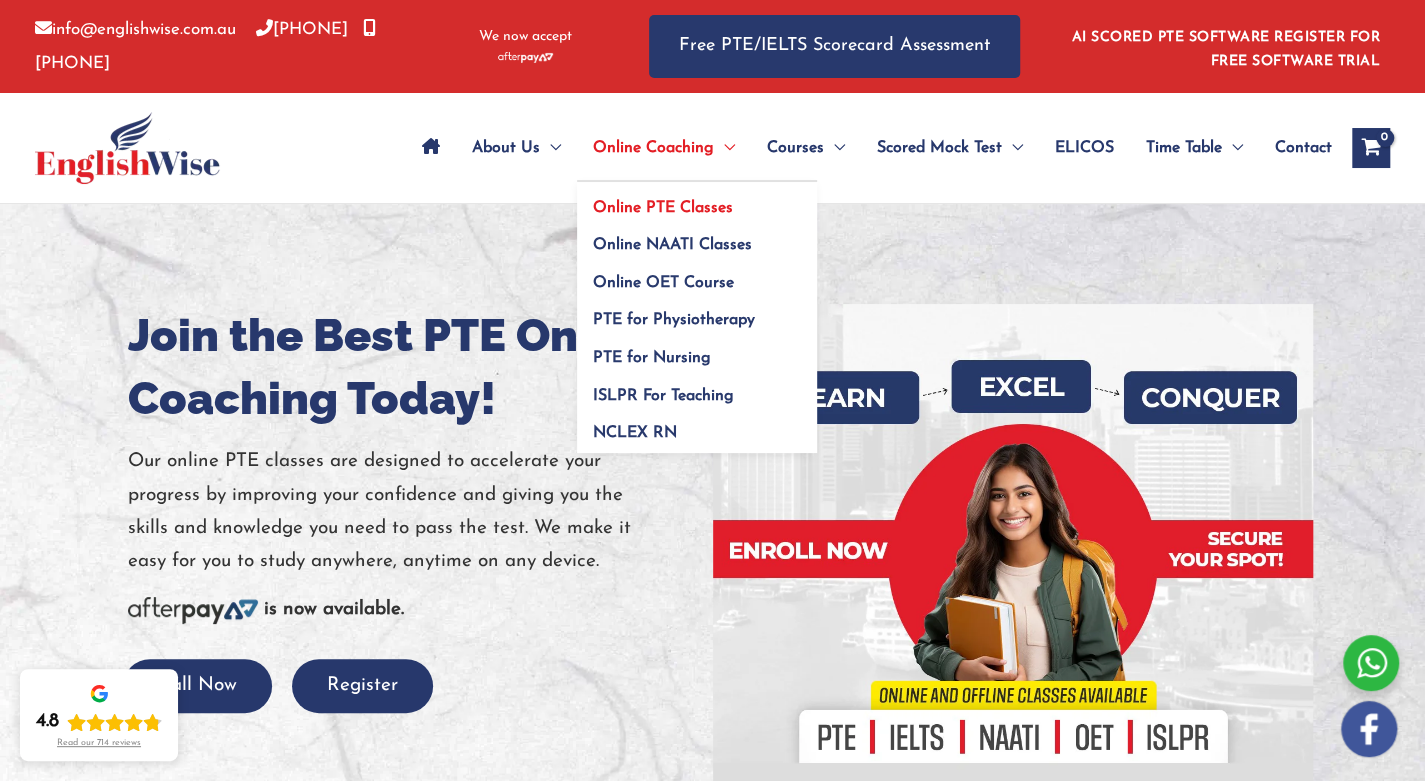 click on "Online PTE Classes" at bounding box center [663, 208] 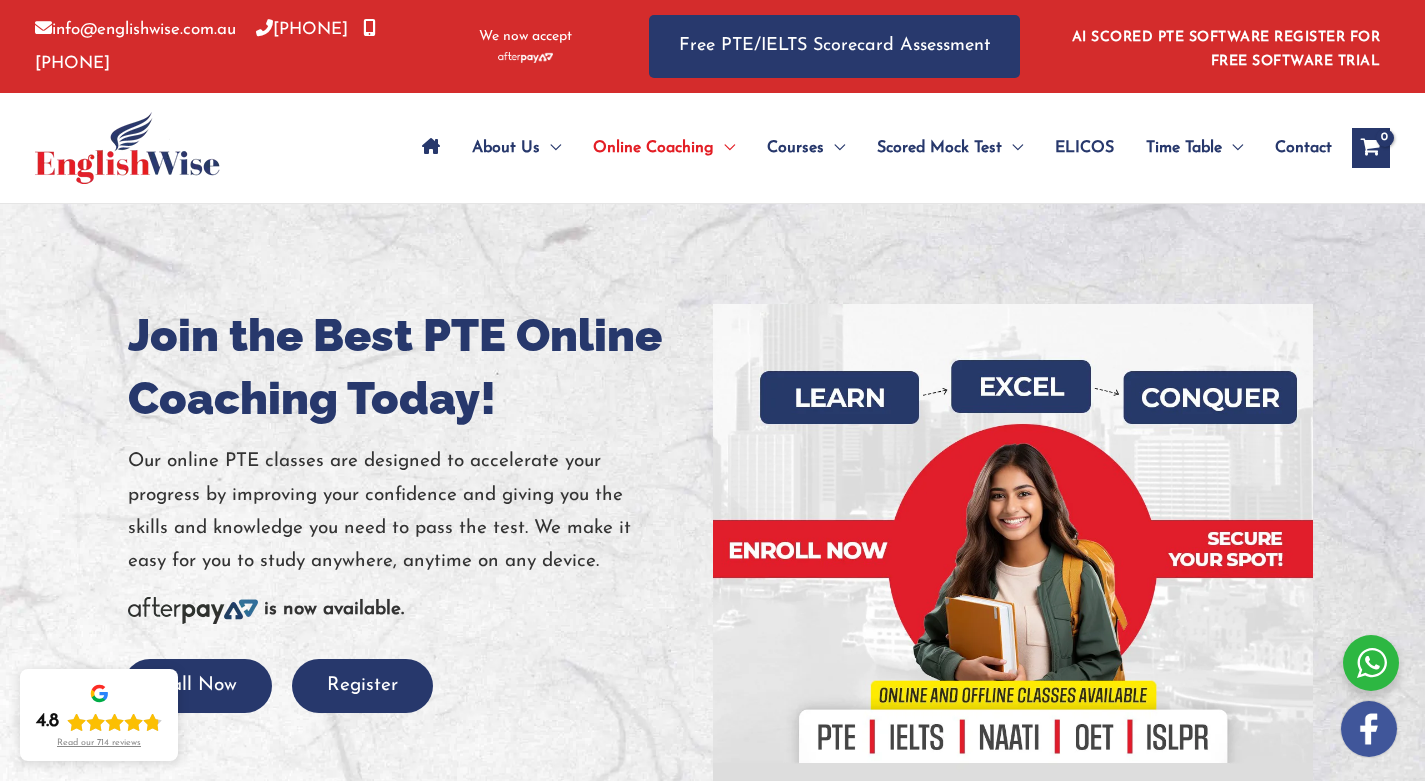 scroll, scrollTop: 0, scrollLeft: 0, axis: both 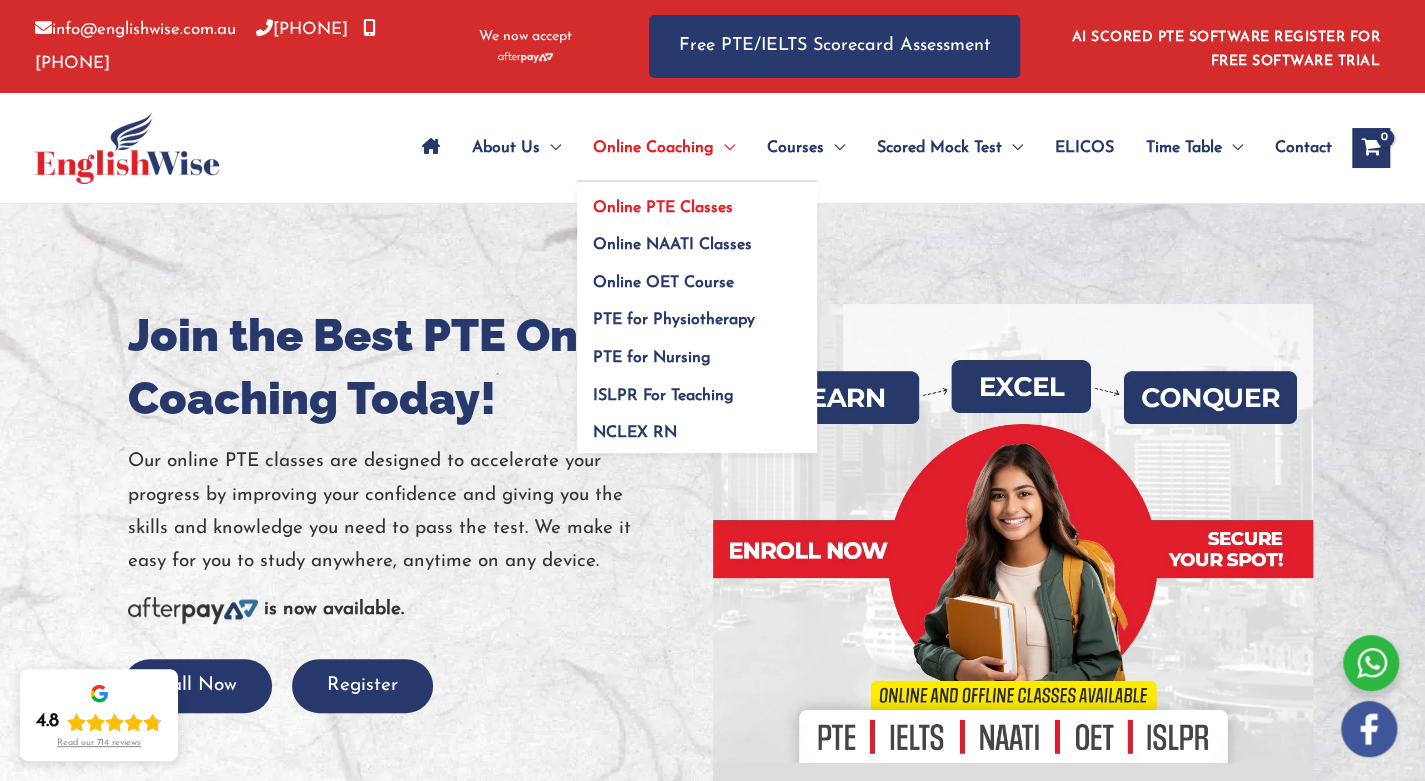 click on "Online PTE Classes" at bounding box center (663, 208) 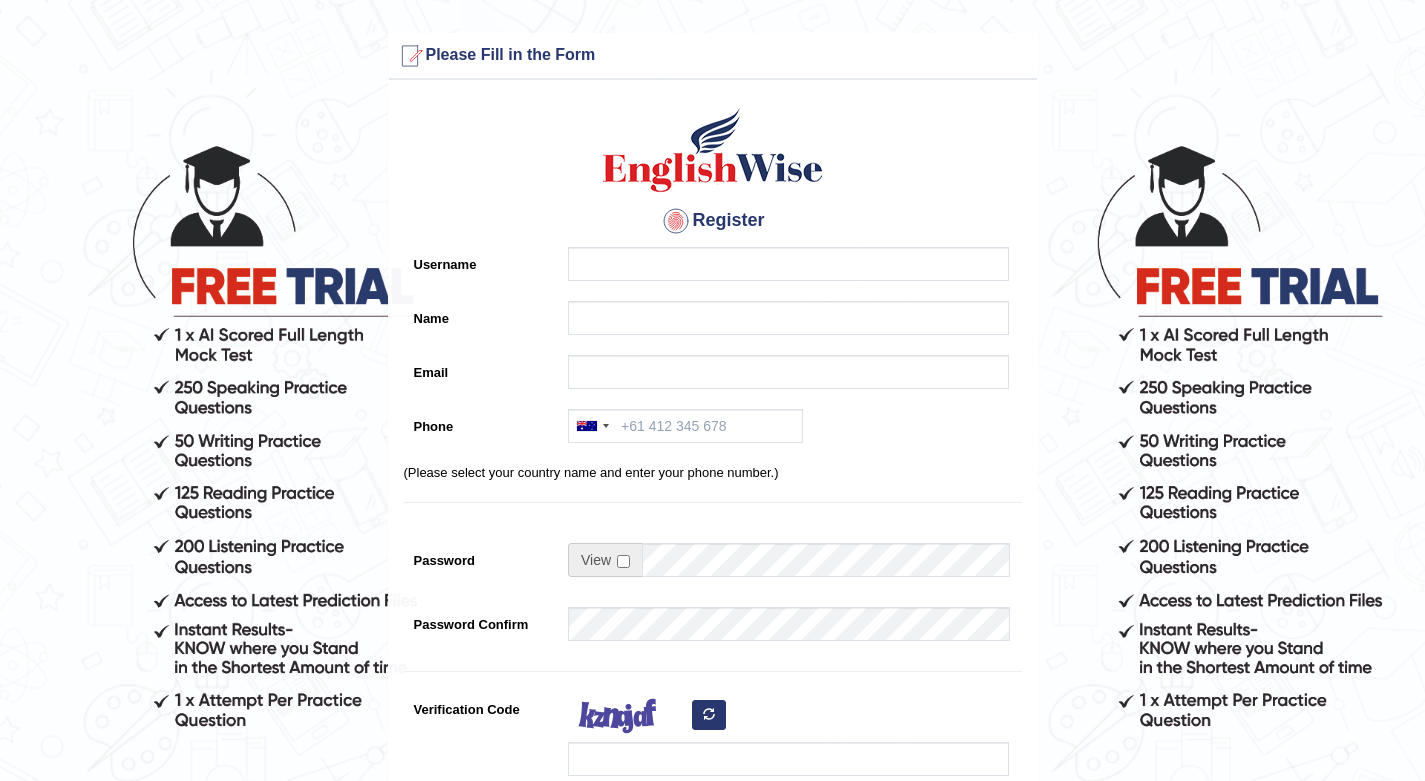 scroll, scrollTop: 0, scrollLeft: 0, axis: both 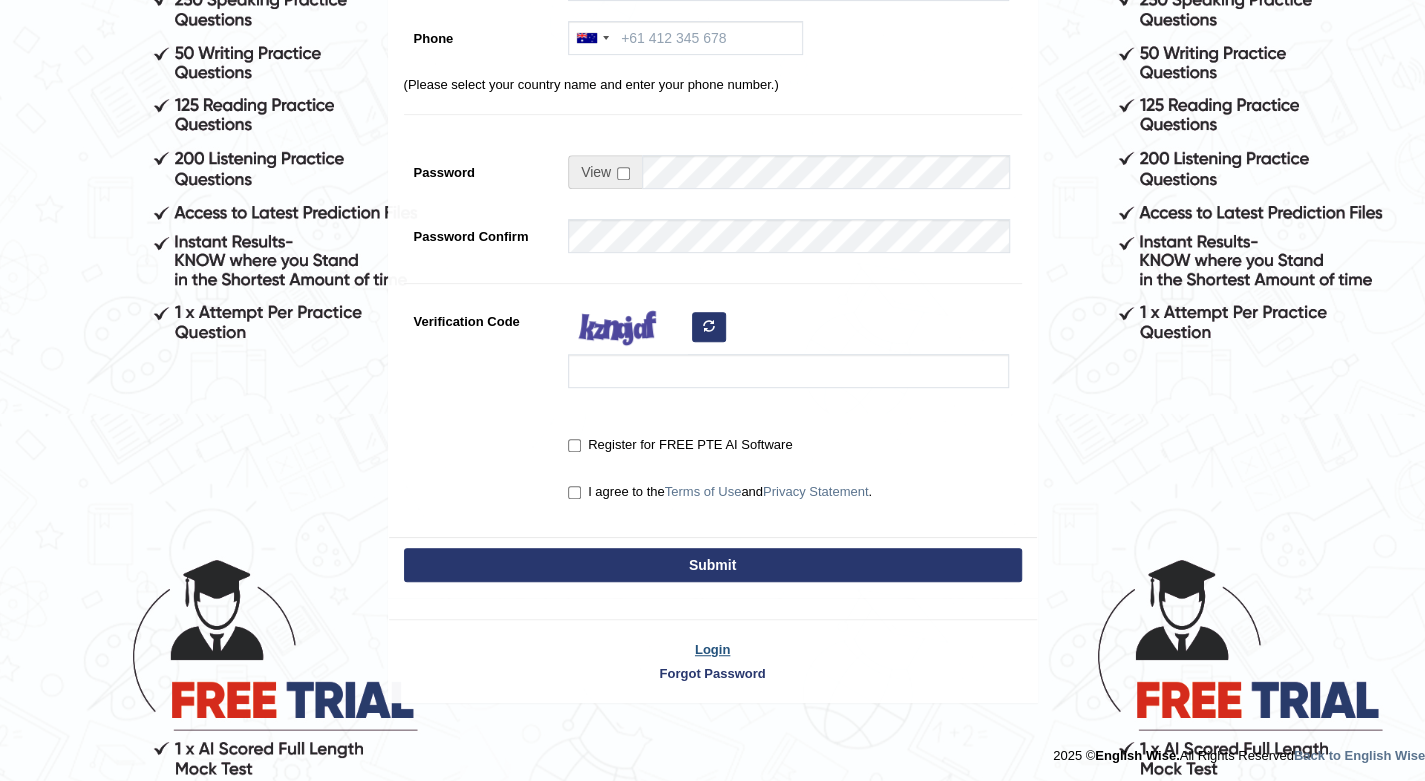 click on "Login" at bounding box center (713, 649) 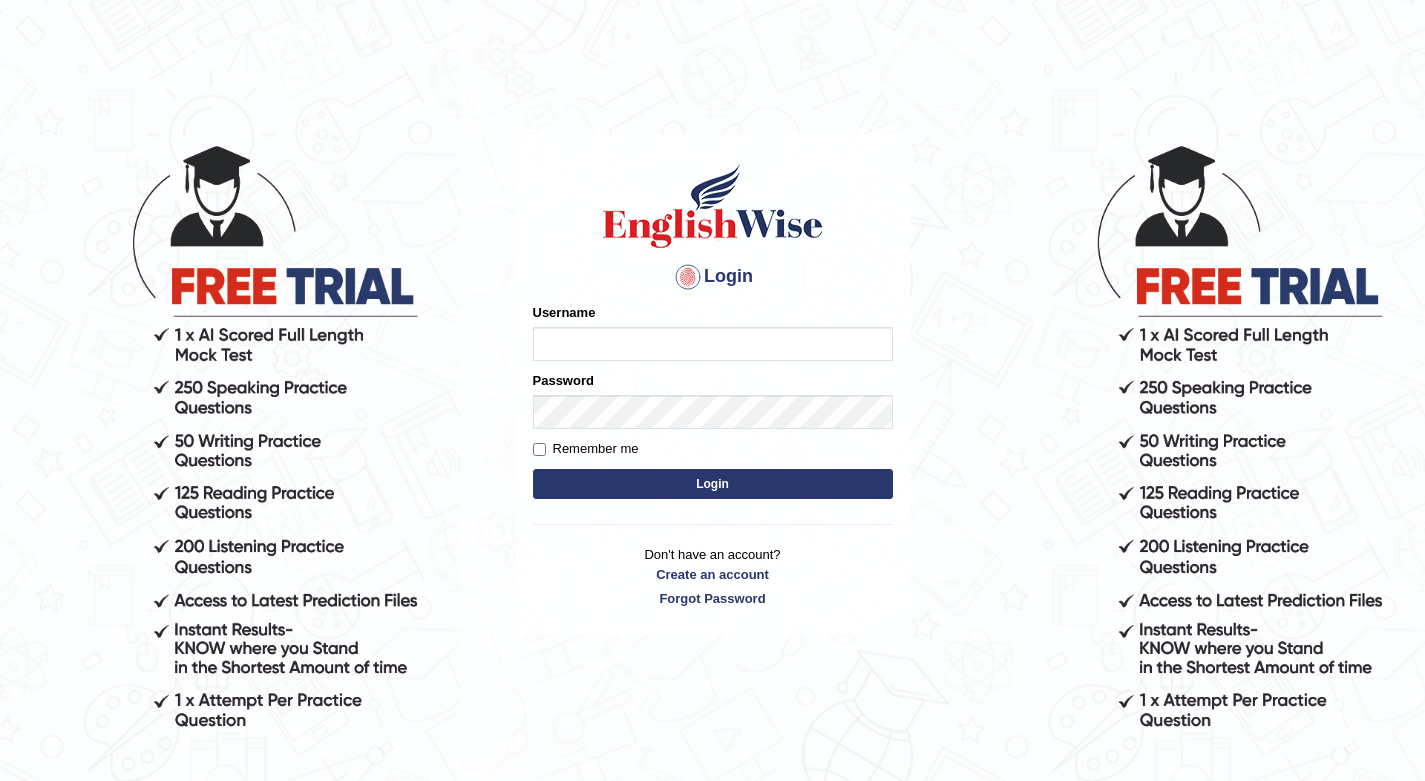 scroll, scrollTop: 0, scrollLeft: 0, axis: both 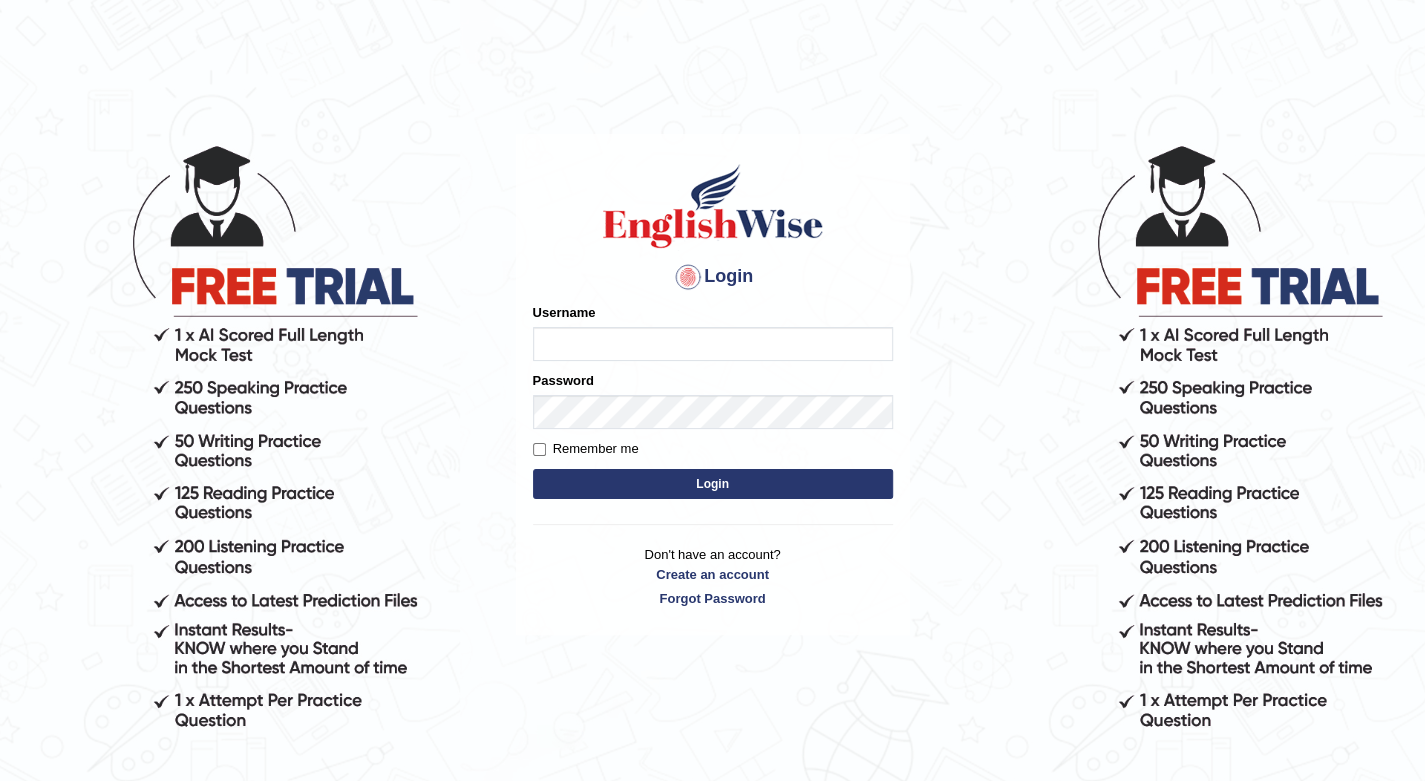 type on "[NAME]" 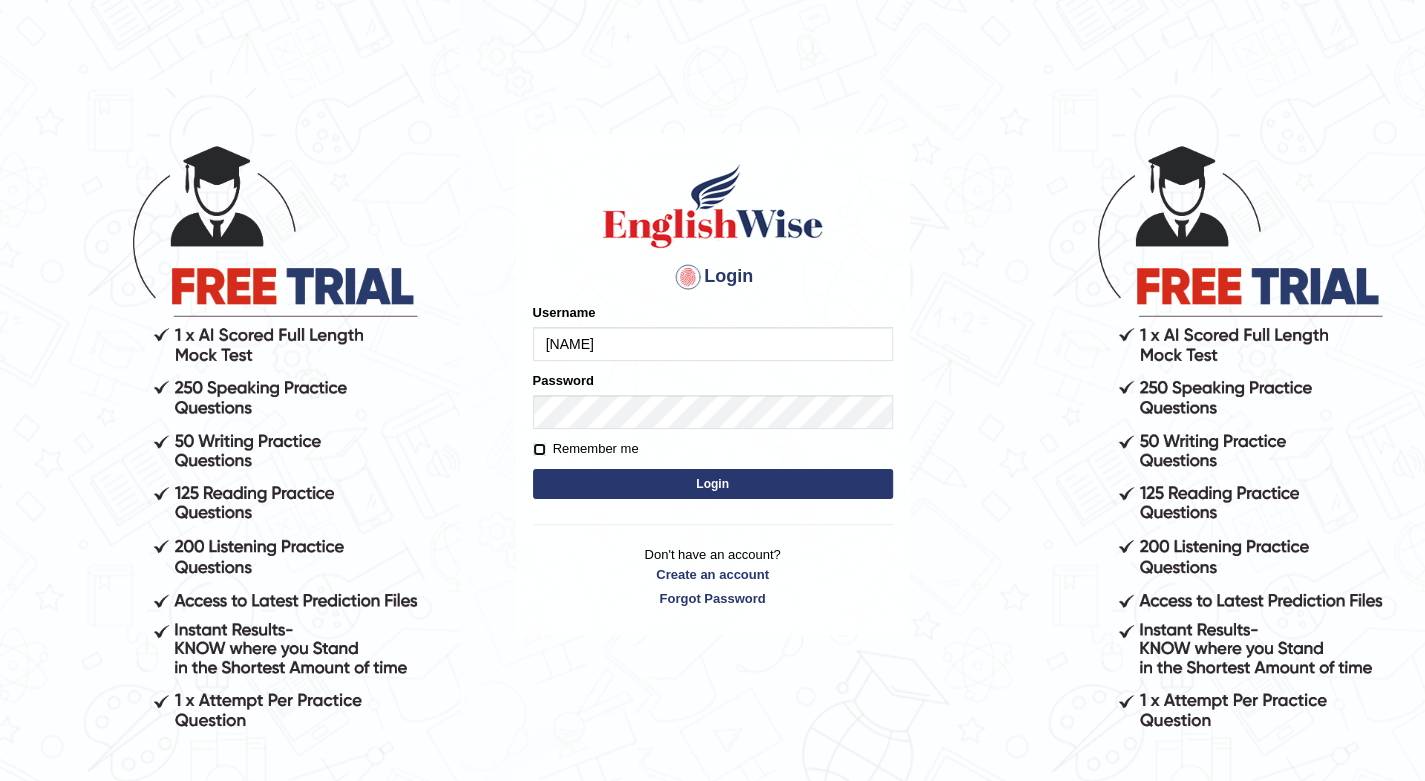 click on "Remember me" at bounding box center [539, 449] 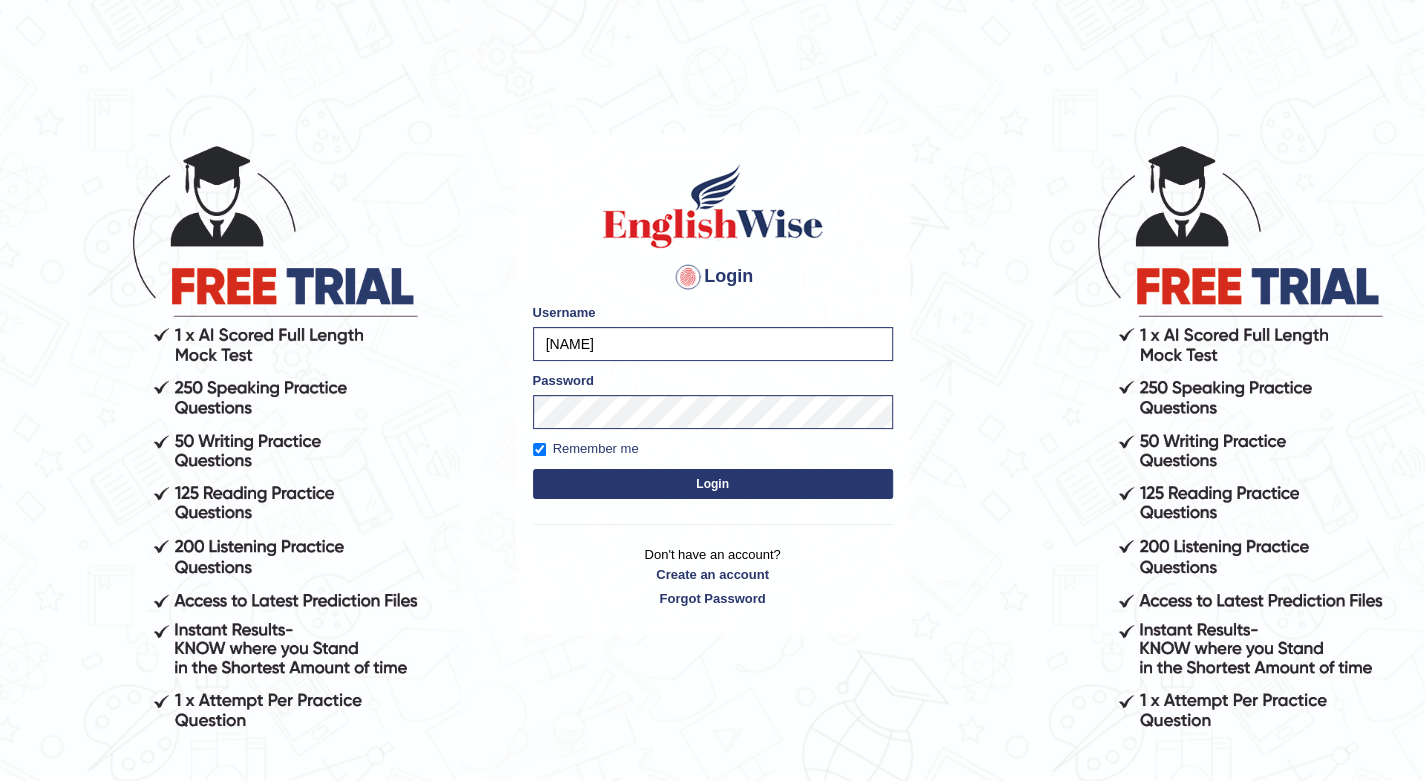 click on "Login" at bounding box center (713, 484) 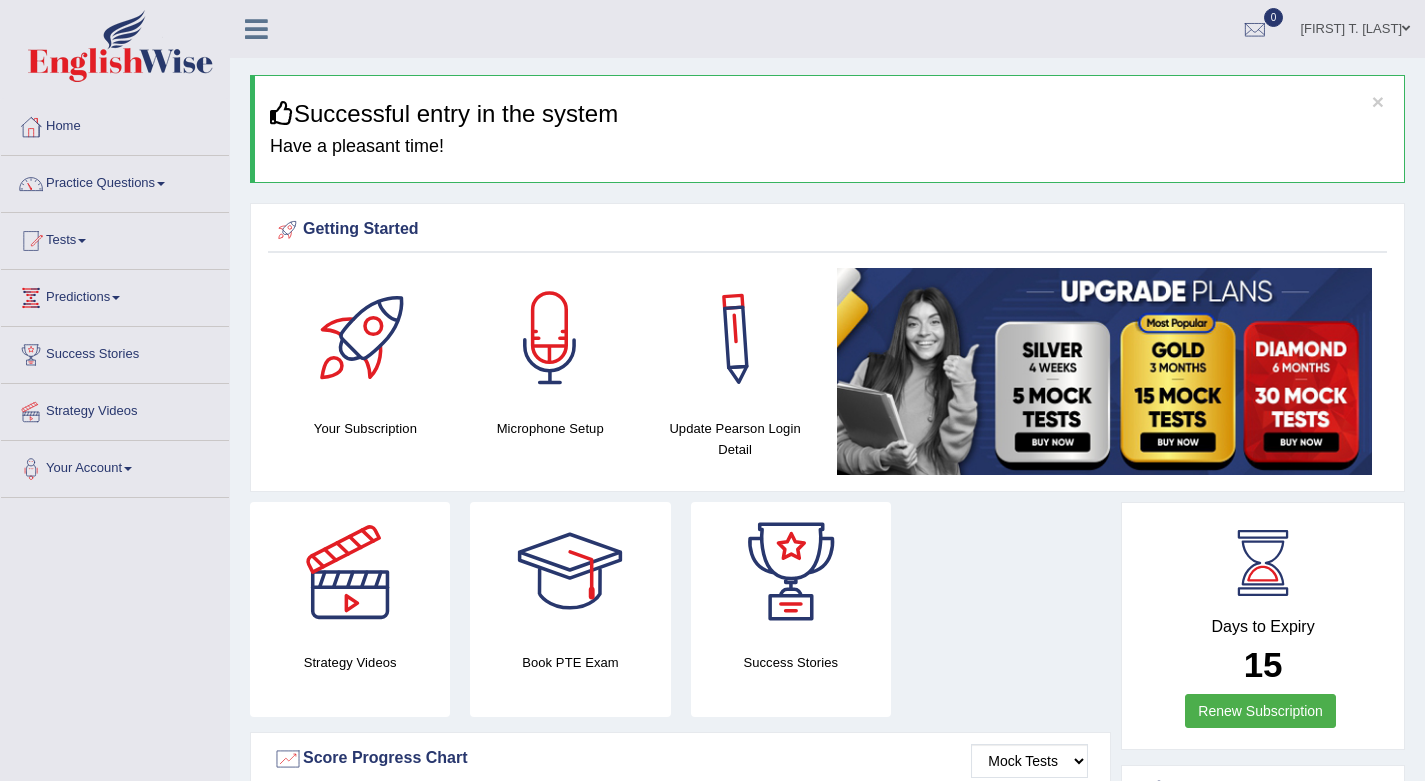 scroll, scrollTop: 0, scrollLeft: 0, axis: both 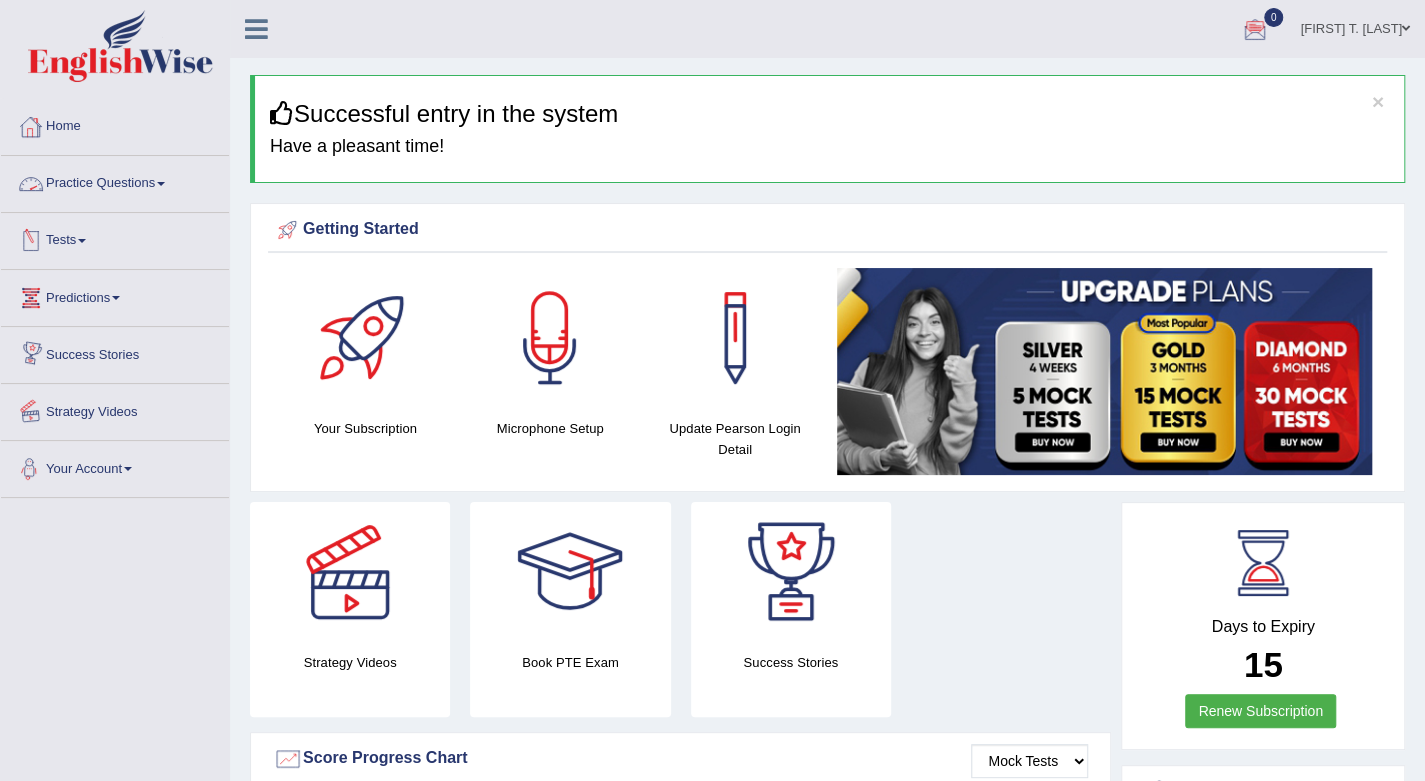 click on "Your Account" at bounding box center [115, 466] 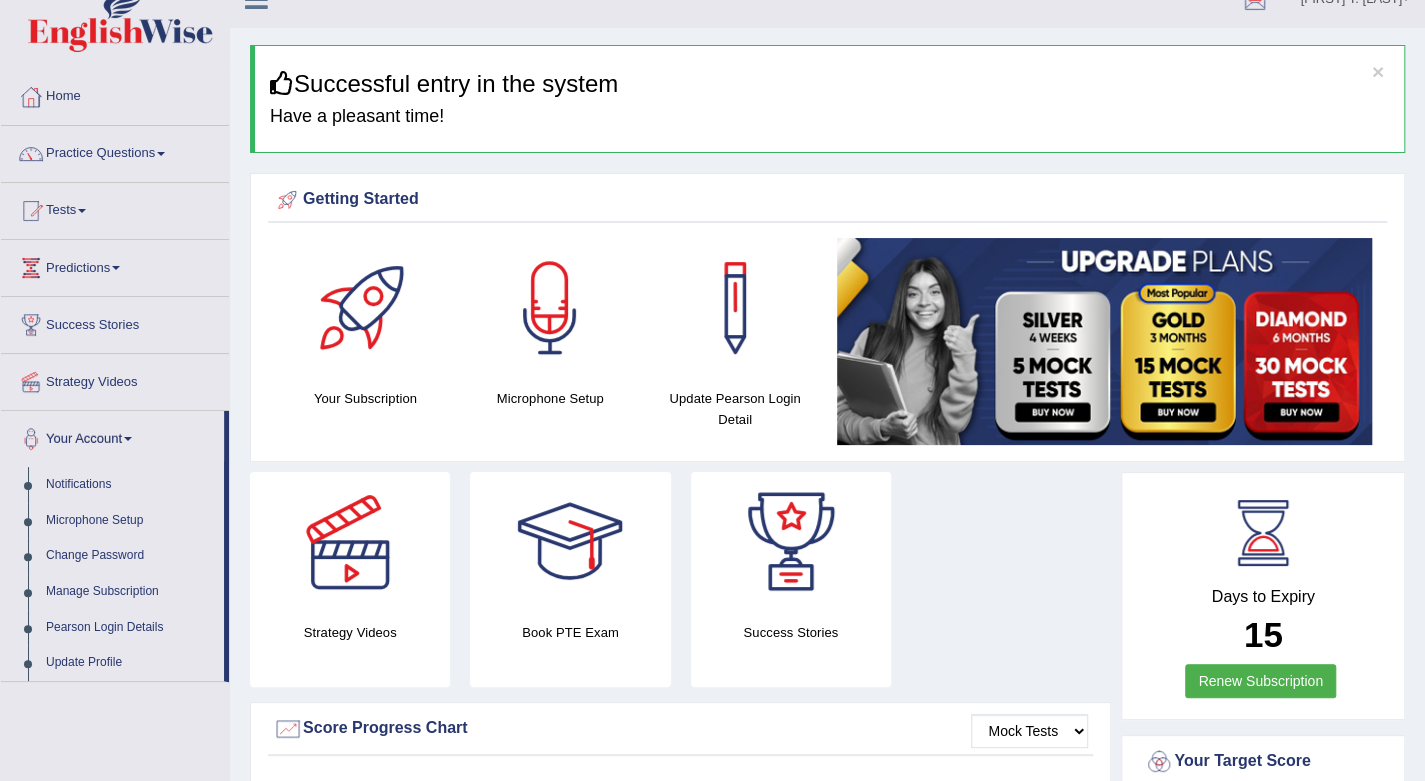 scroll, scrollTop: 0, scrollLeft: 0, axis: both 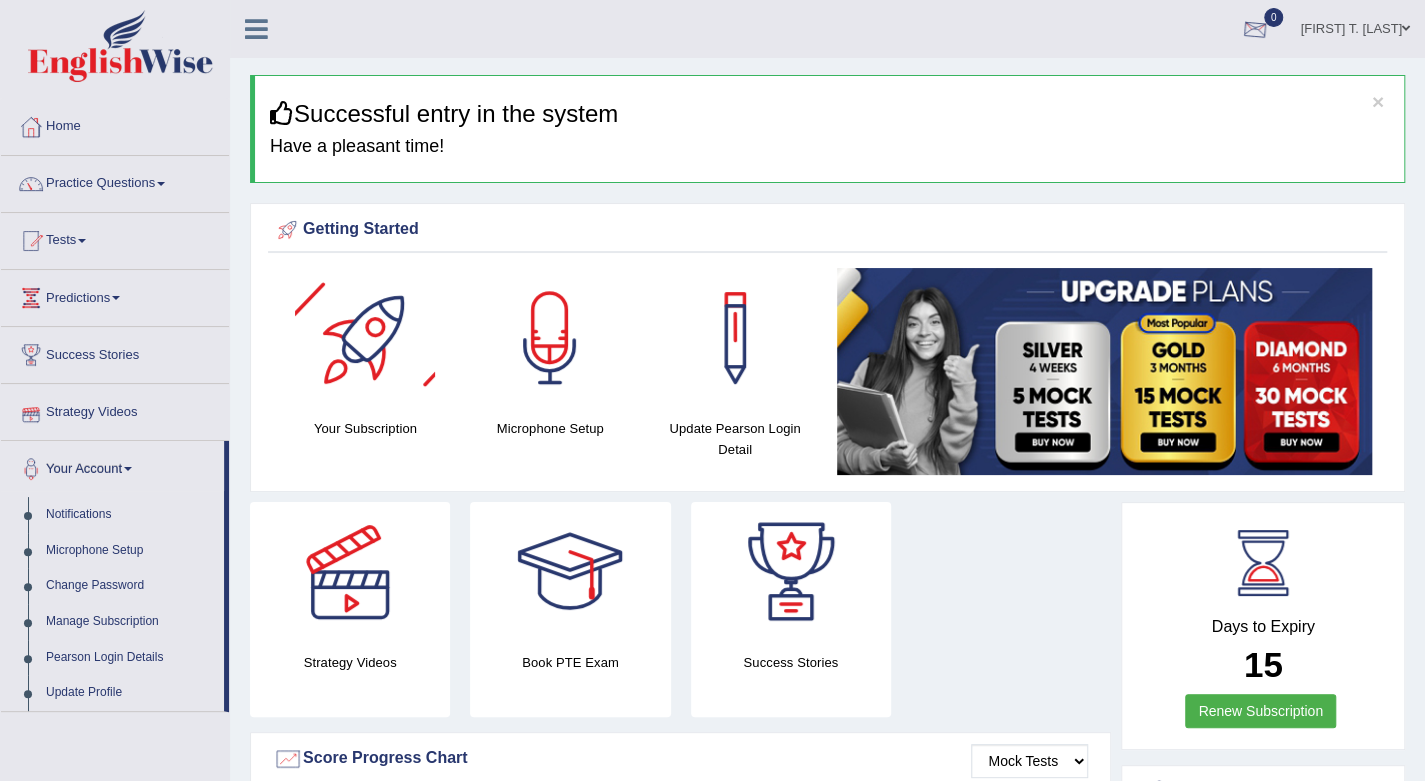 click at bounding box center [1255, 30] 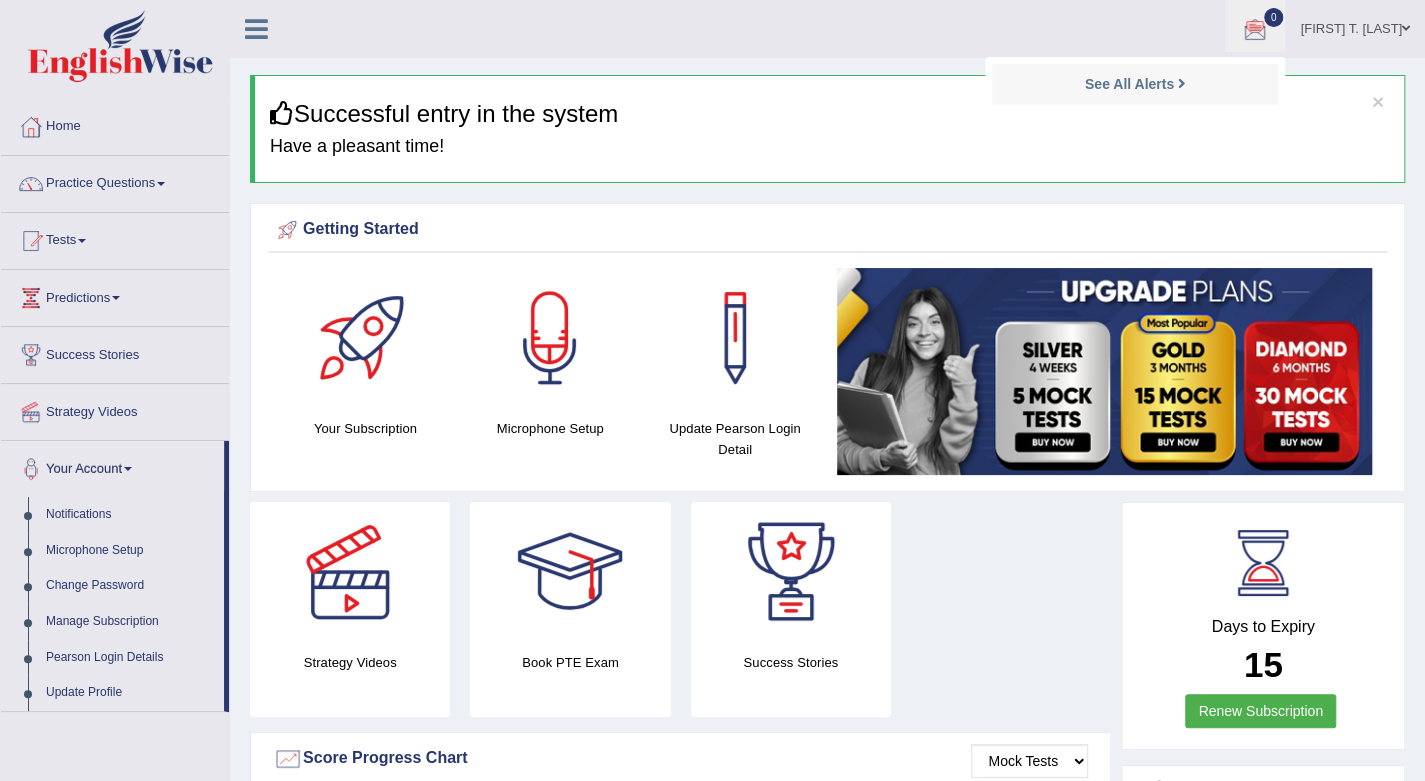 click on "Rico T. Gallientes
Toggle navigation
Username: ricogallientes
Access Type: Online
Subscription: Default
Log out
0
See All Alerts" at bounding box center (1007, 28) 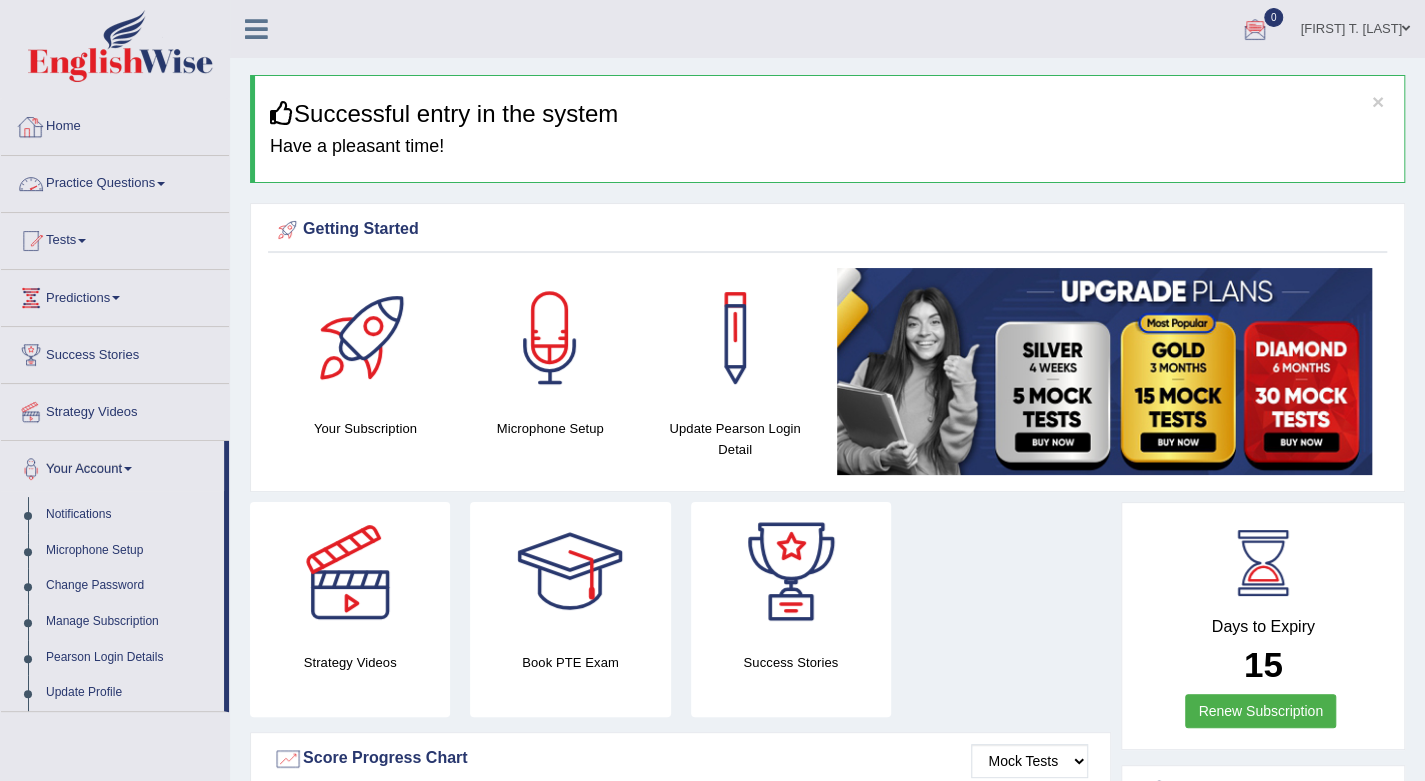 click on "Home" at bounding box center (115, 124) 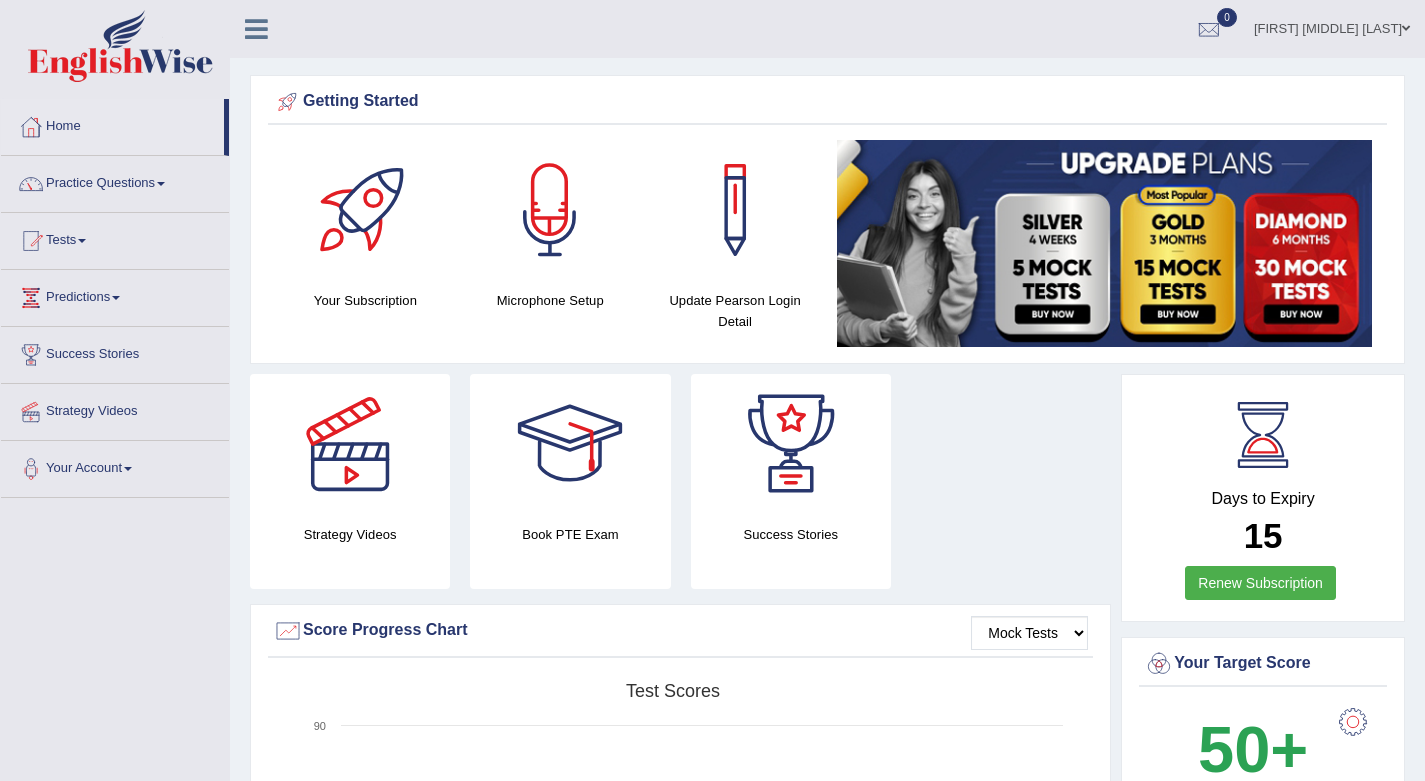 scroll, scrollTop: 0, scrollLeft: 0, axis: both 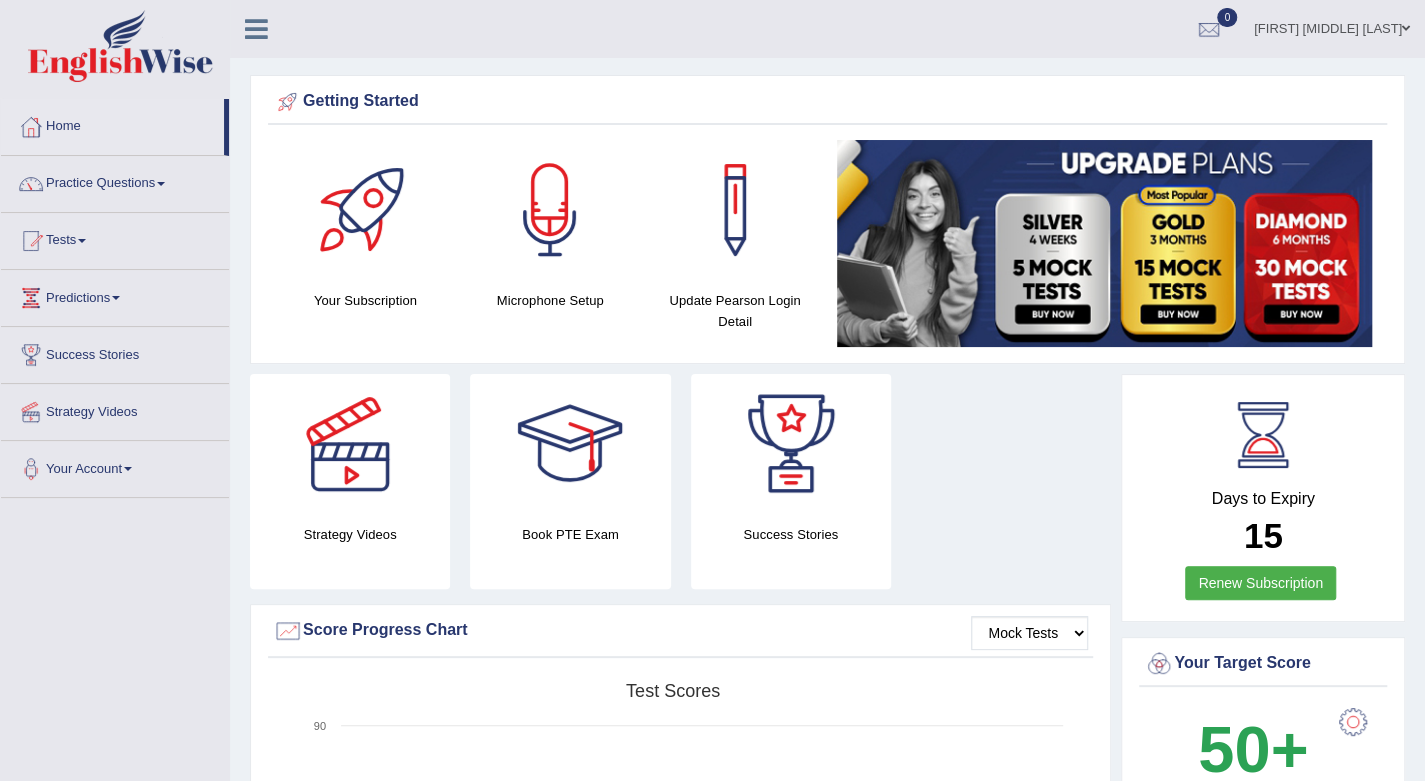 click at bounding box center (128, 469) 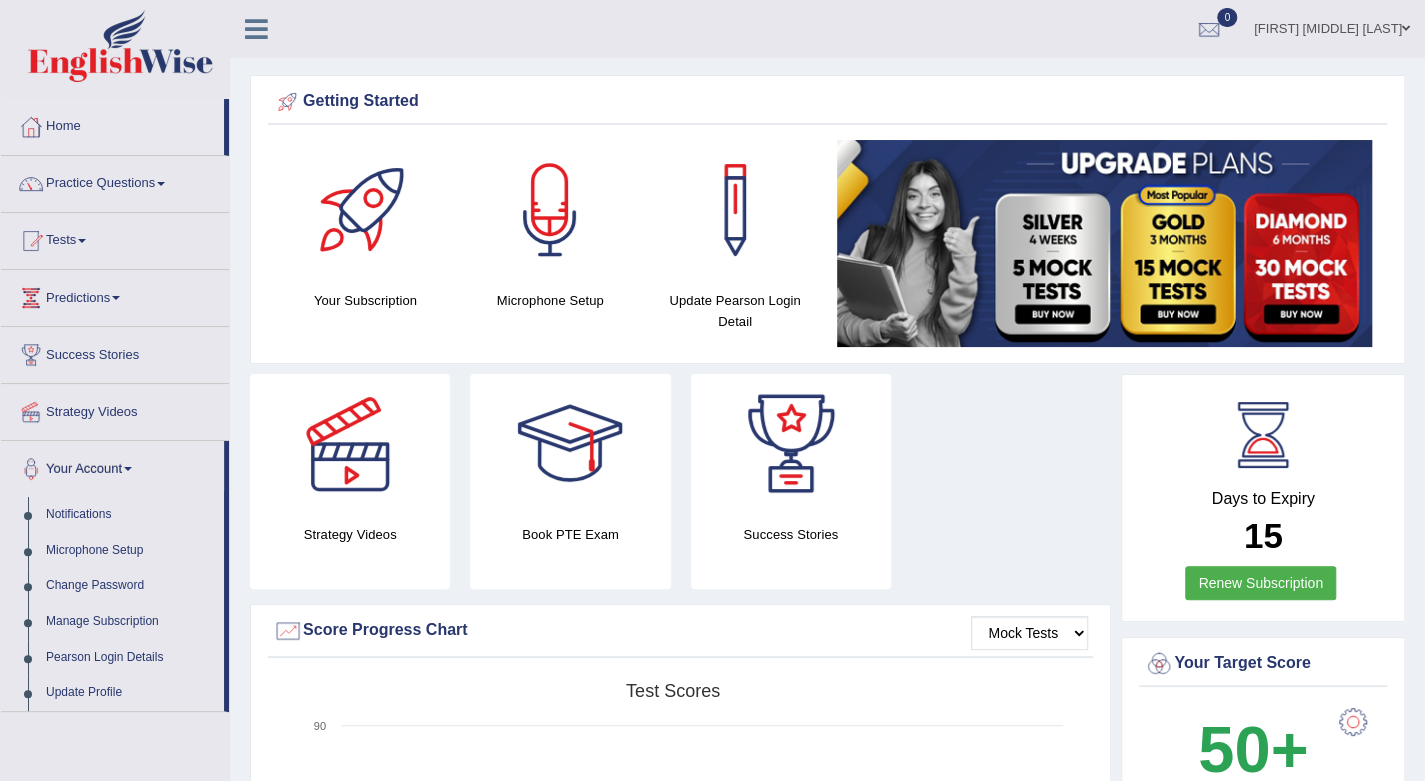 click at bounding box center [128, 469] 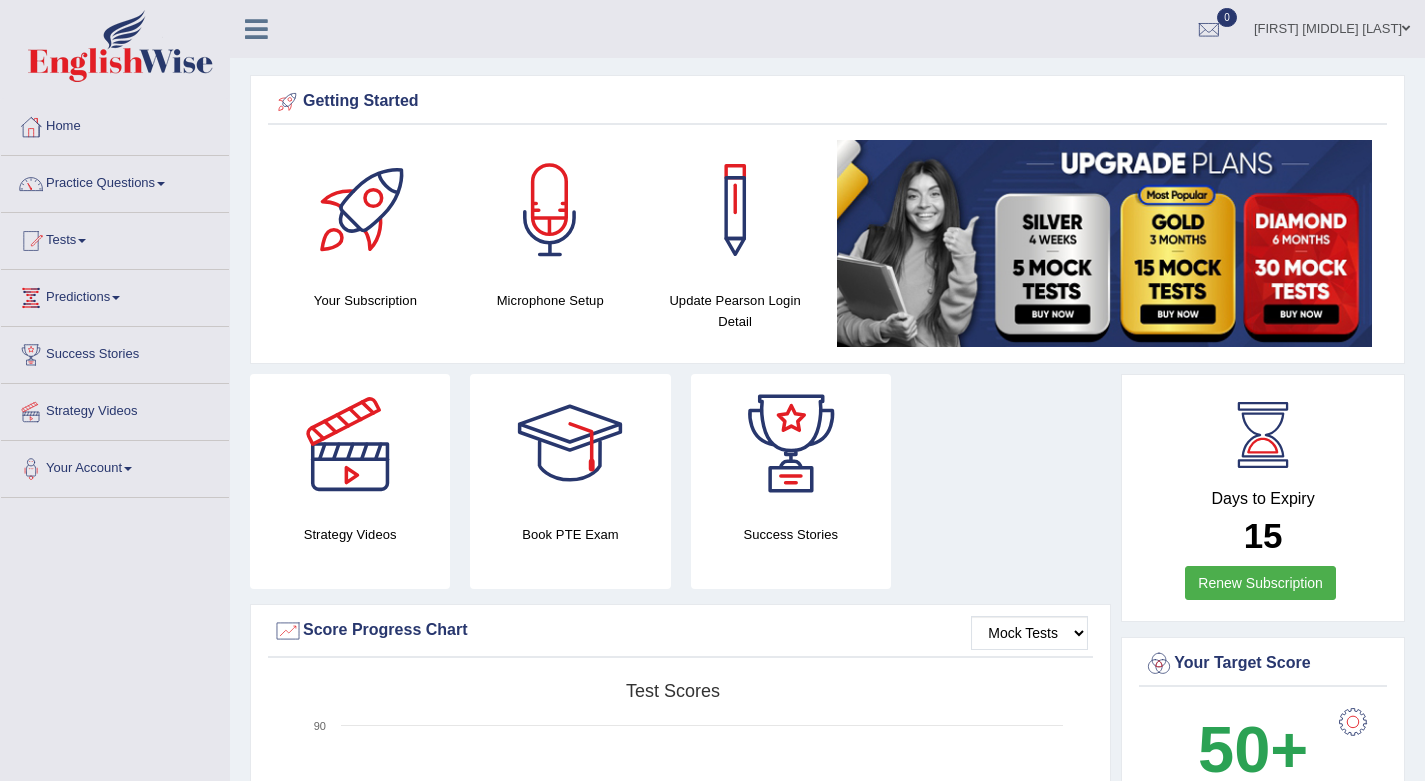 scroll, scrollTop: 0, scrollLeft: 0, axis: both 